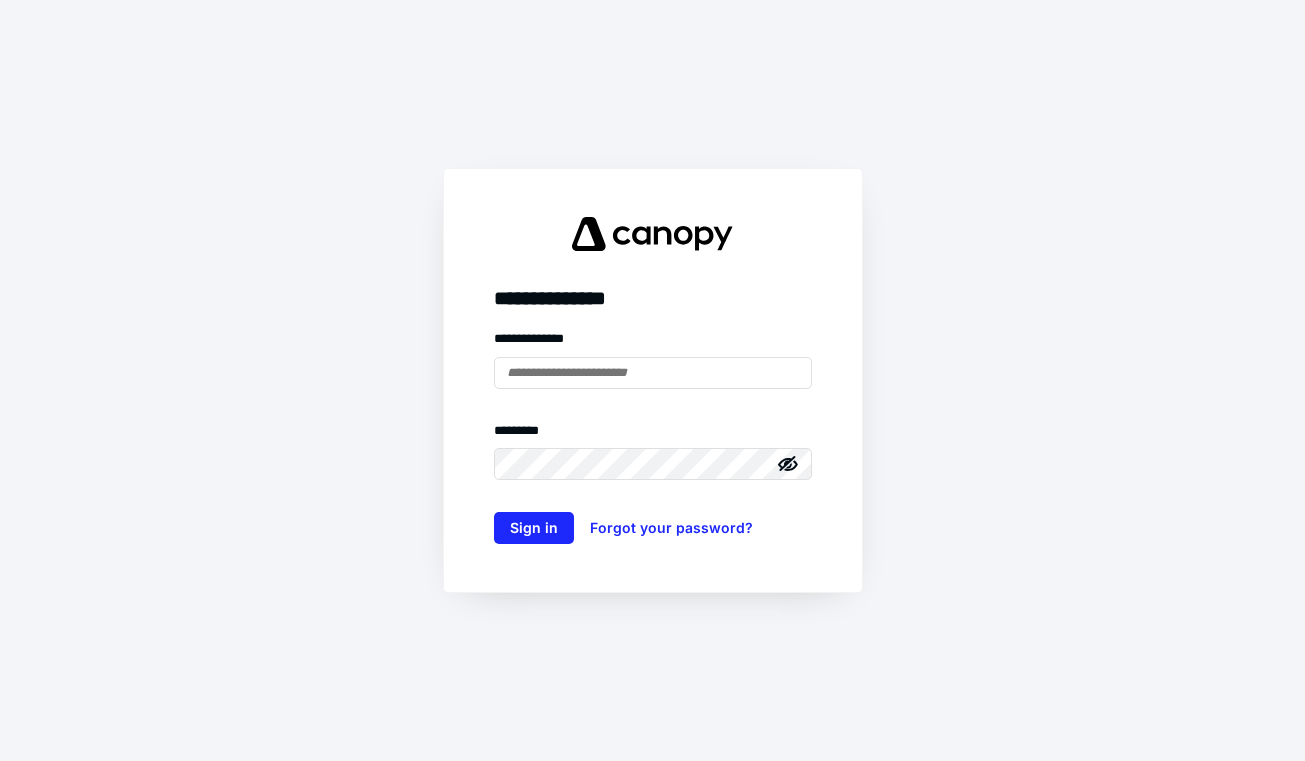 scroll, scrollTop: 0, scrollLeft: 0, axis: both 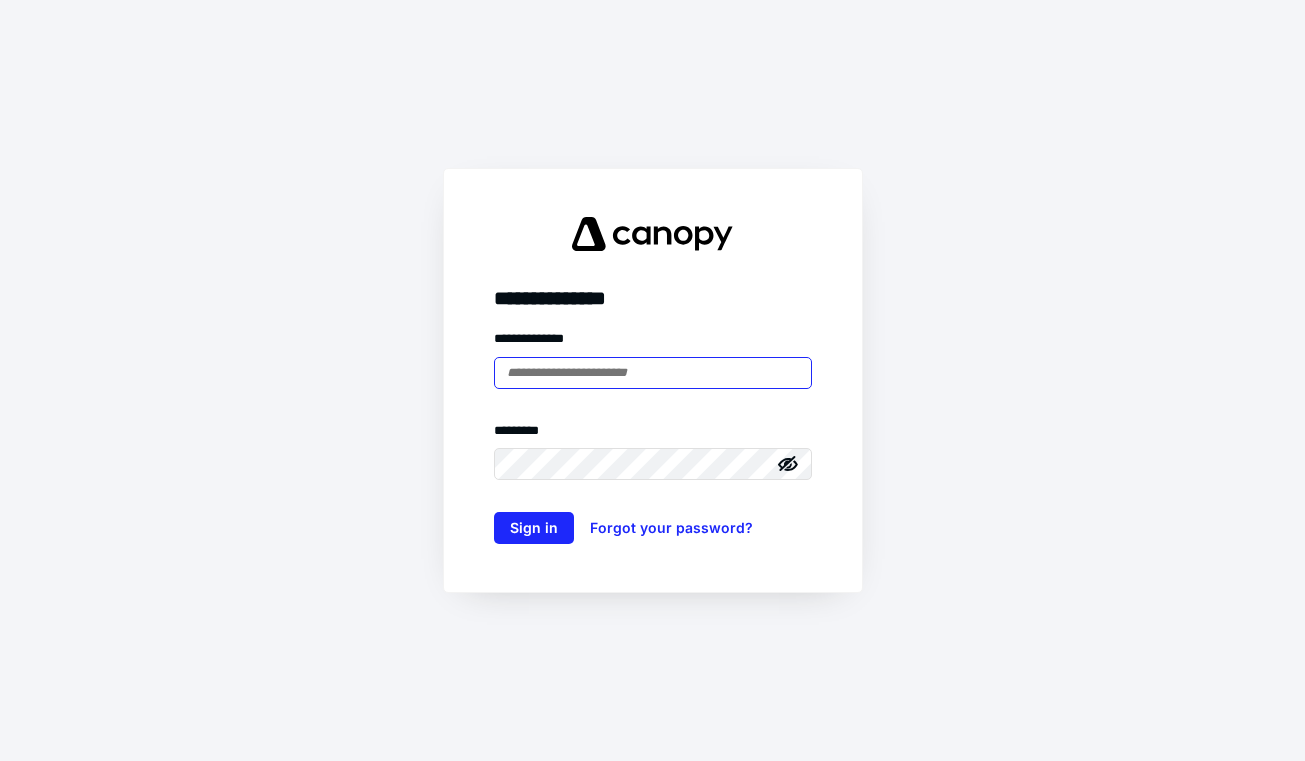 type on "**********" 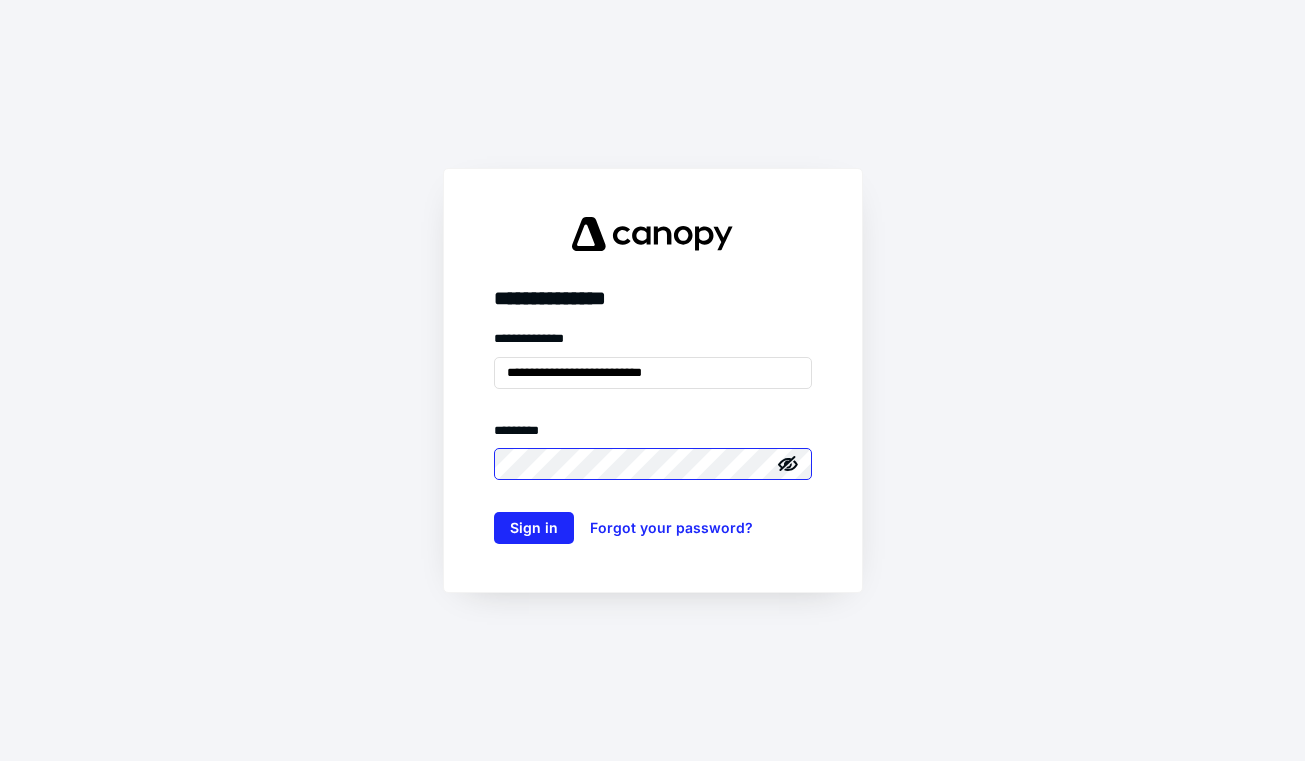 click on "Sign in" at bounding box center [534, 528] 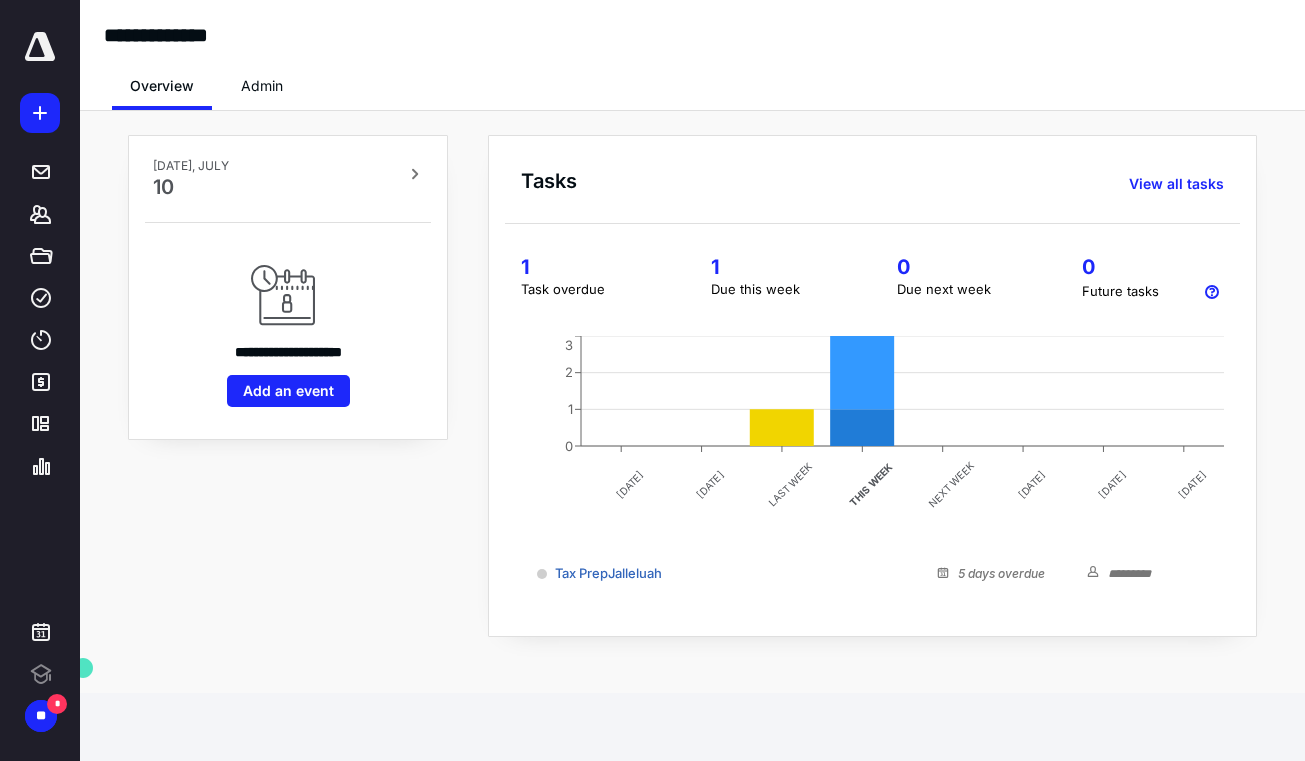 scroll, scrollTop: 0, scrollLeft: 0, axis: both 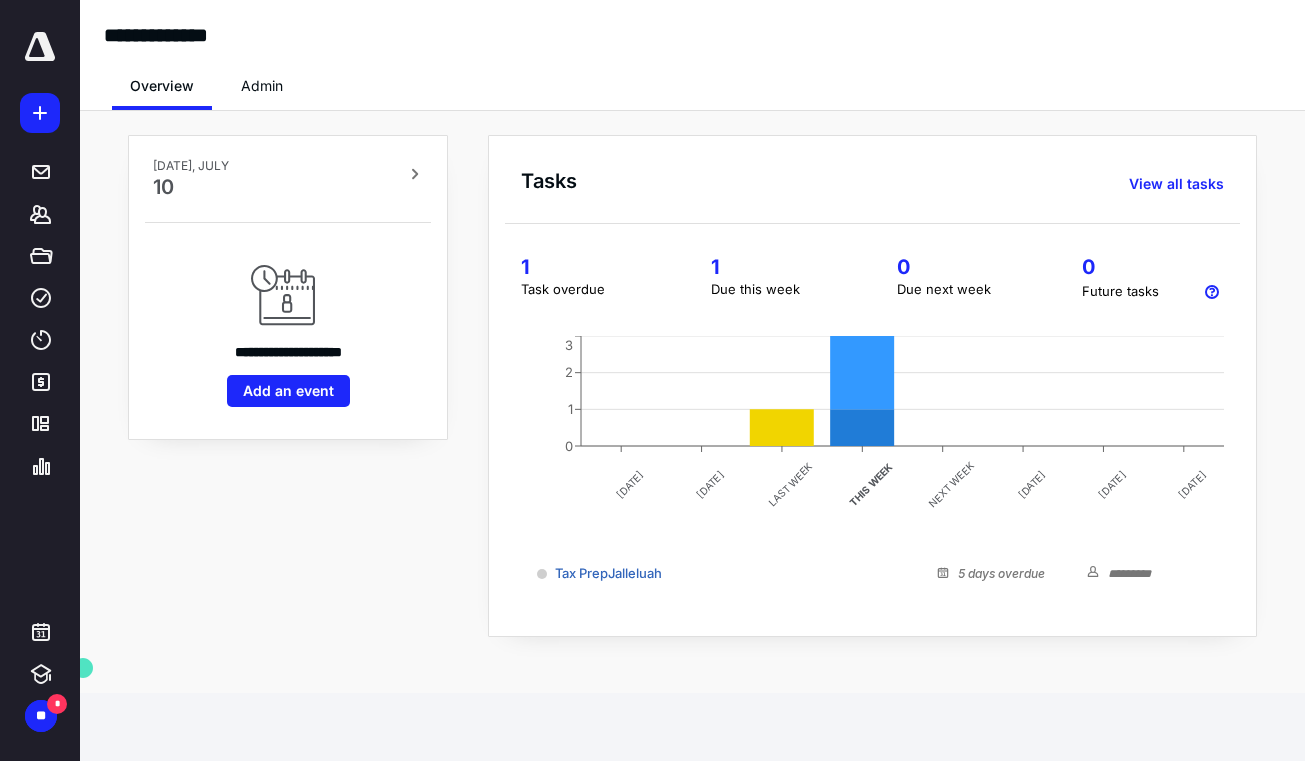 click 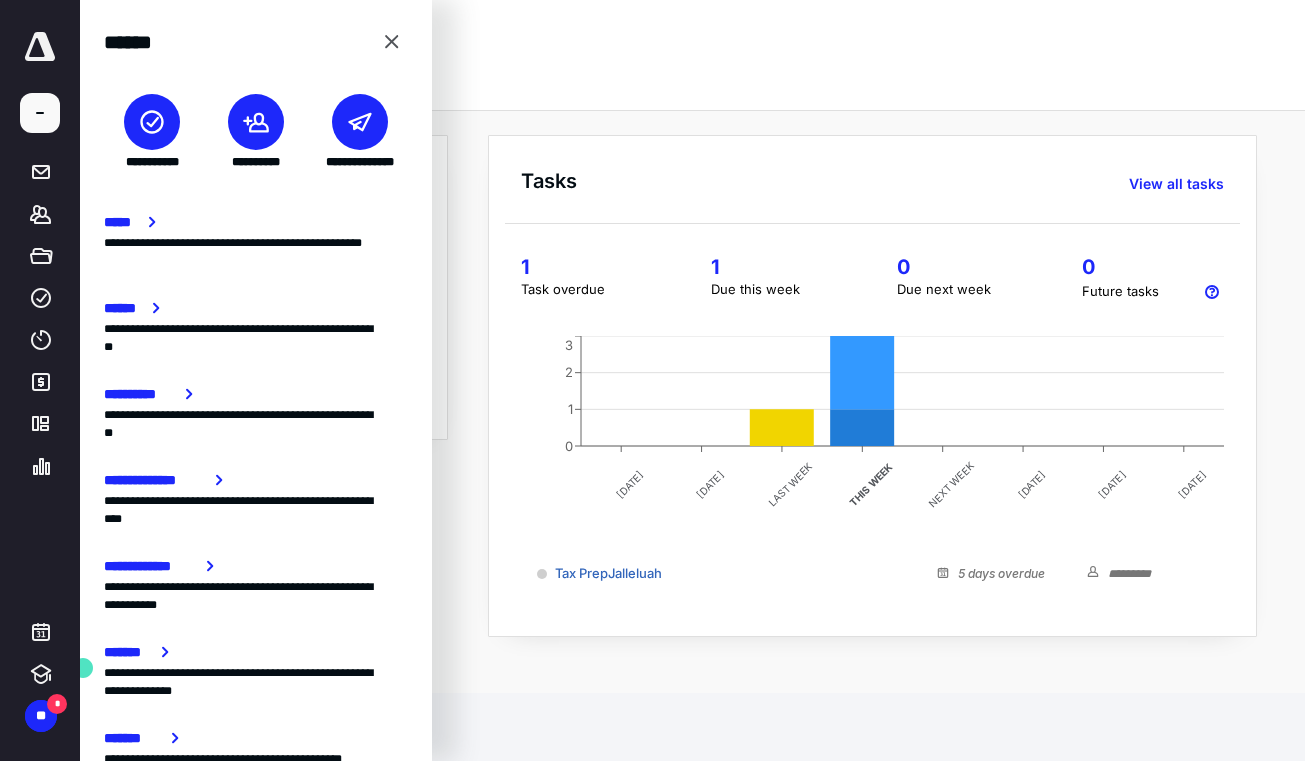 scroll, scrollTop: -1, scrollLeft: 0, axis: vertical 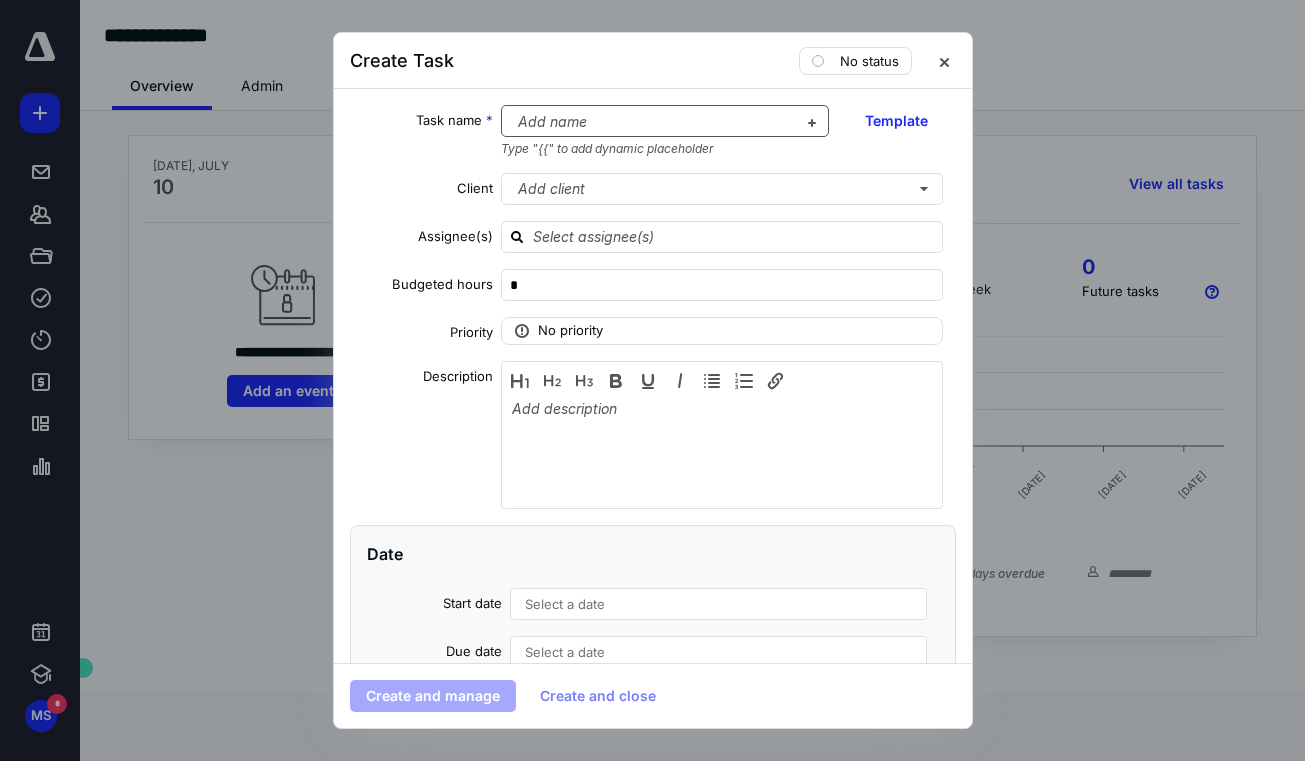 click at bounding box center (653, 122) 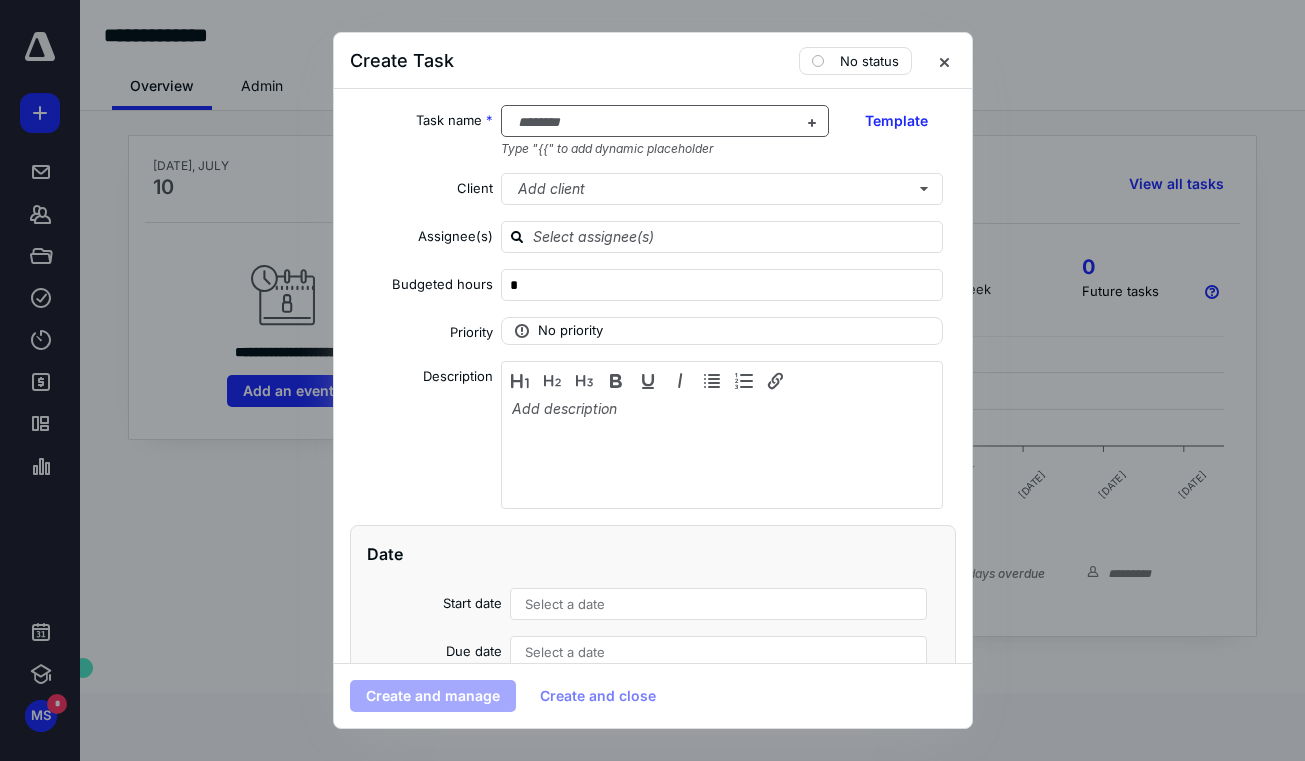 type 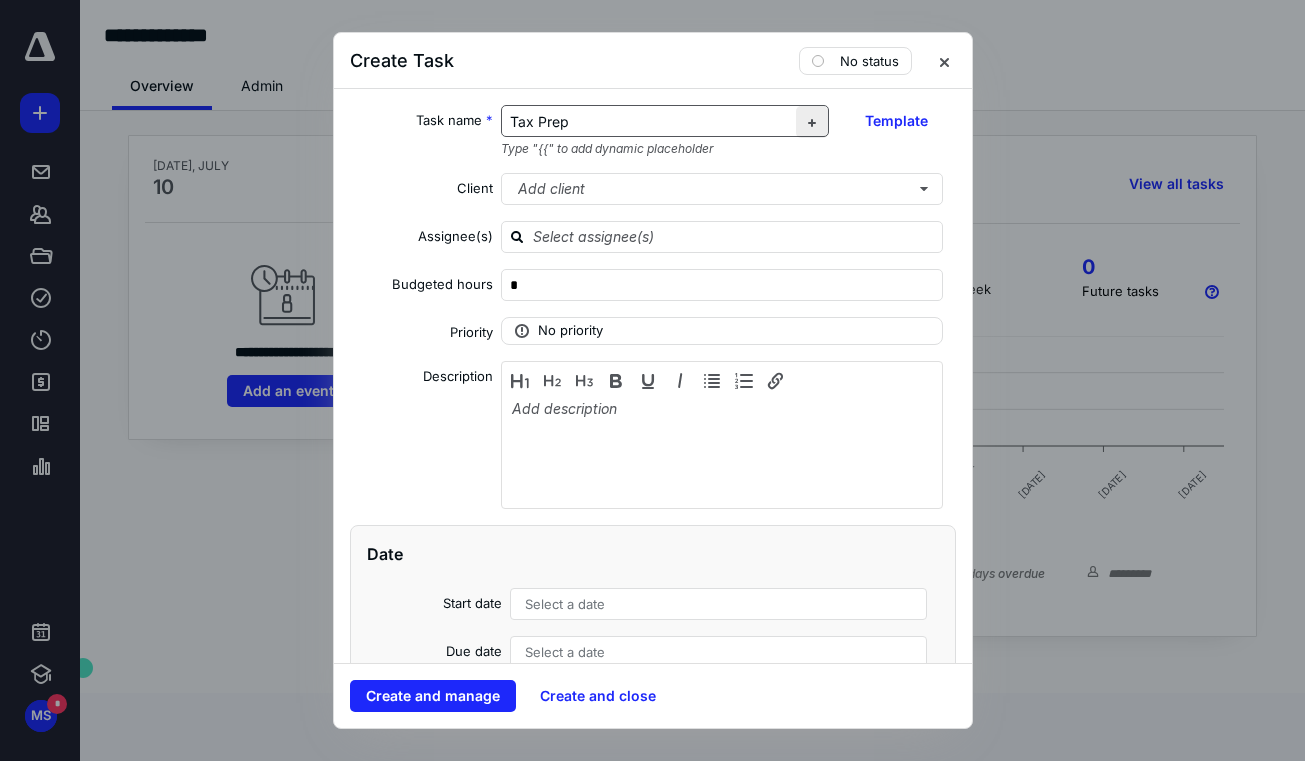 click at bounding box center [812, 122] 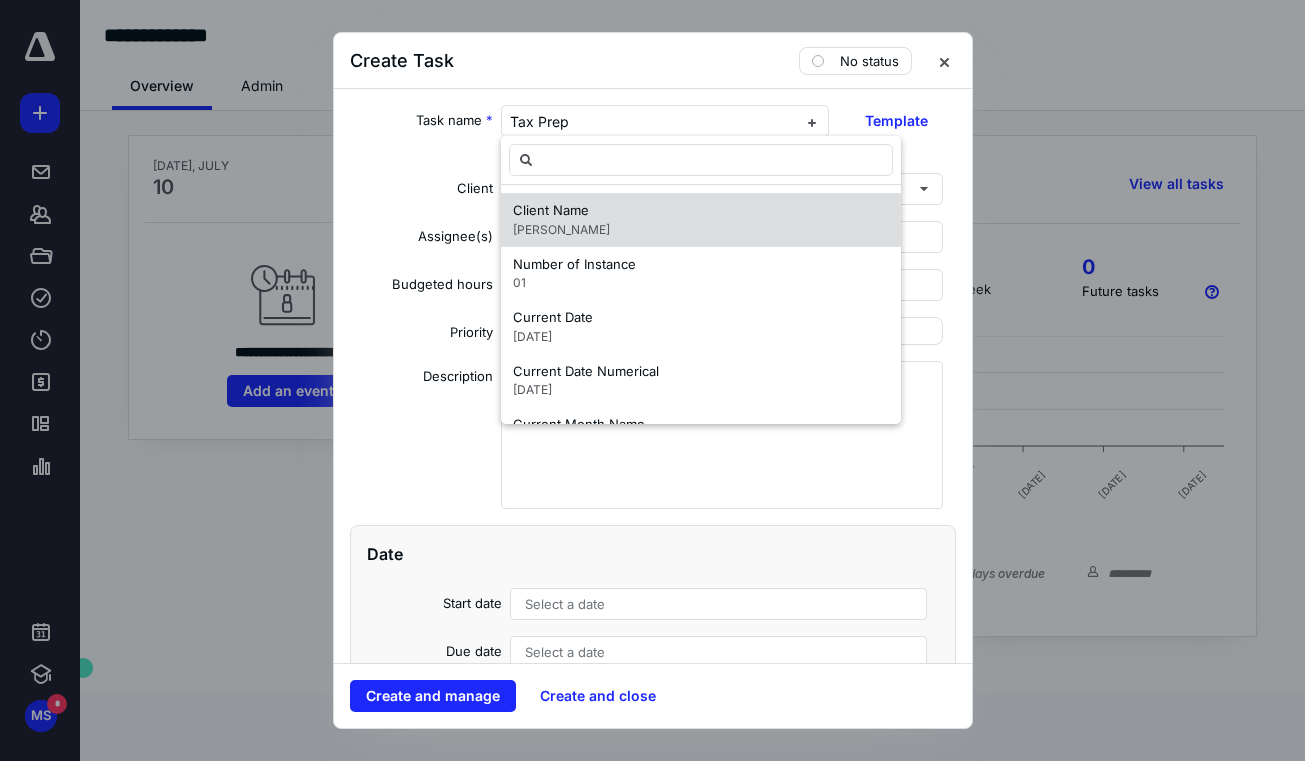 click on "Client Name [PERSON_NAME]" at bounding box center [701, 220] 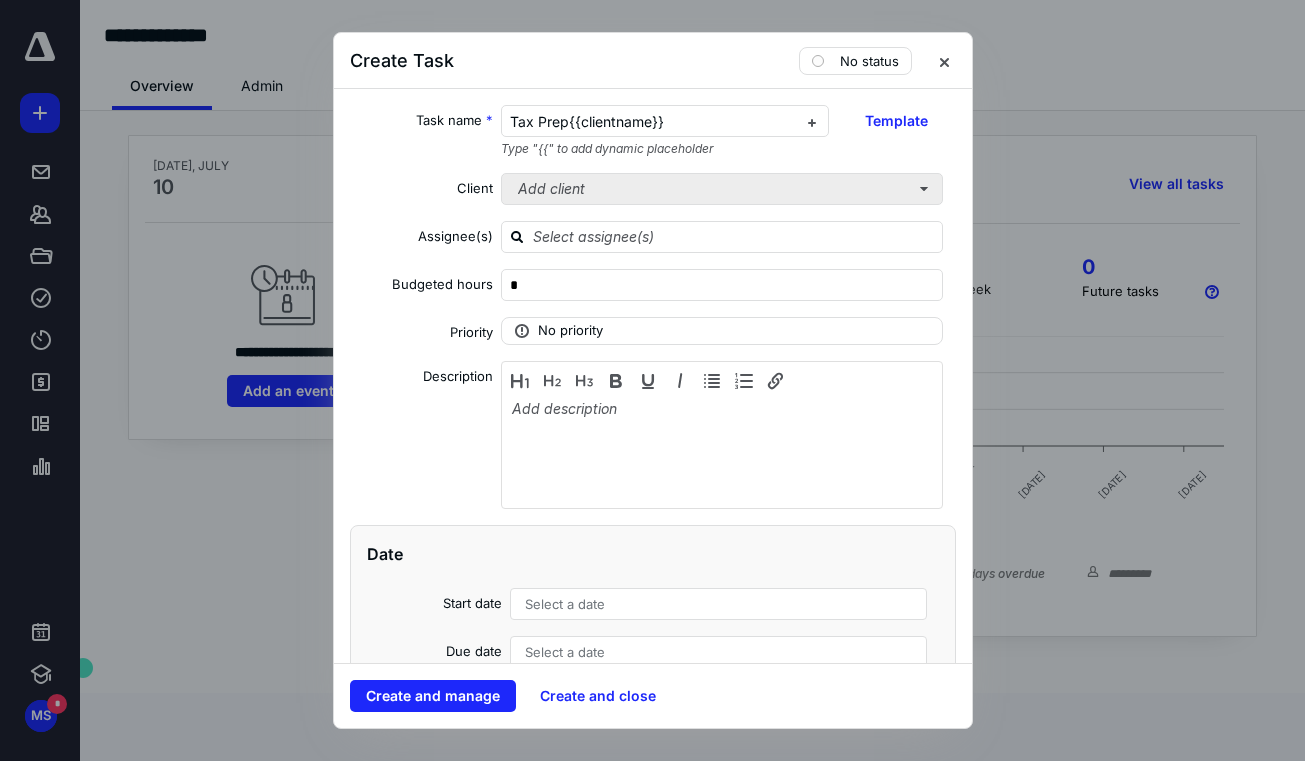click on "Add client" at bounding box center [722, 189] 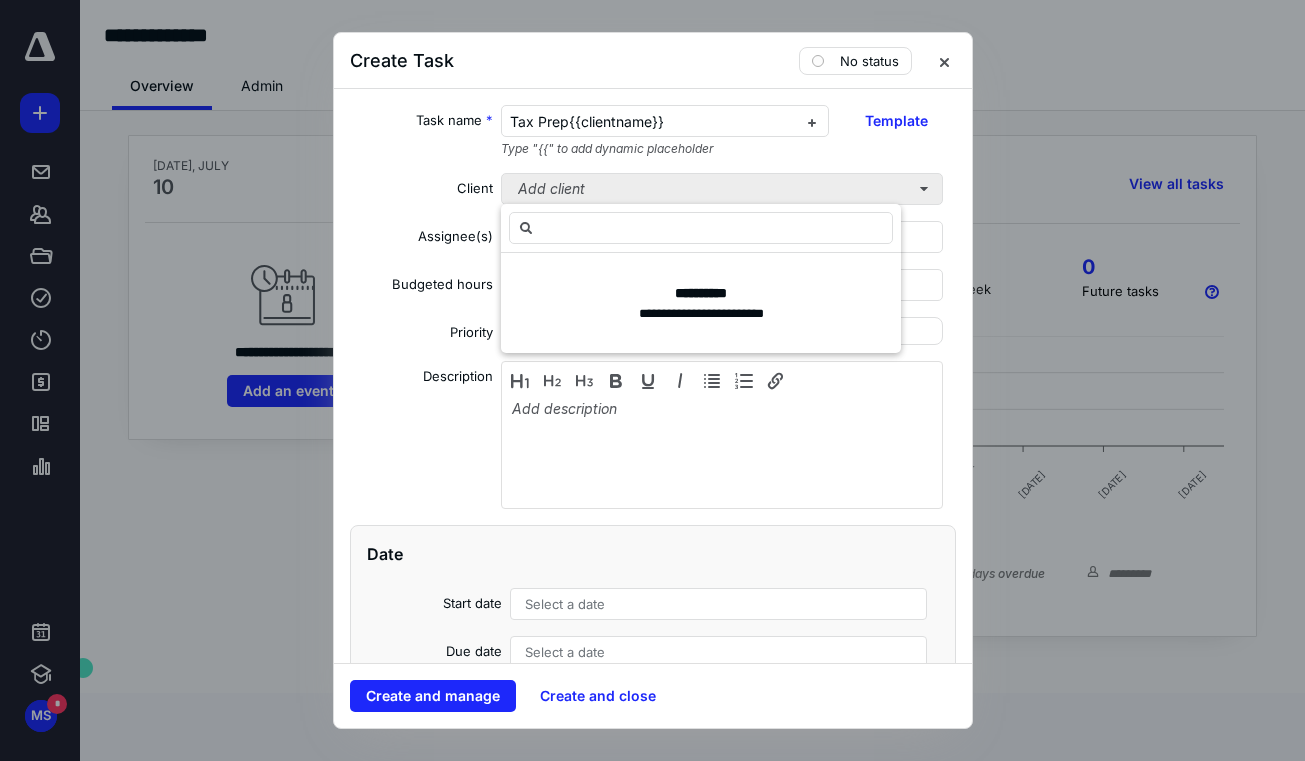 click on "Add client" at bounding box center [722, 189] 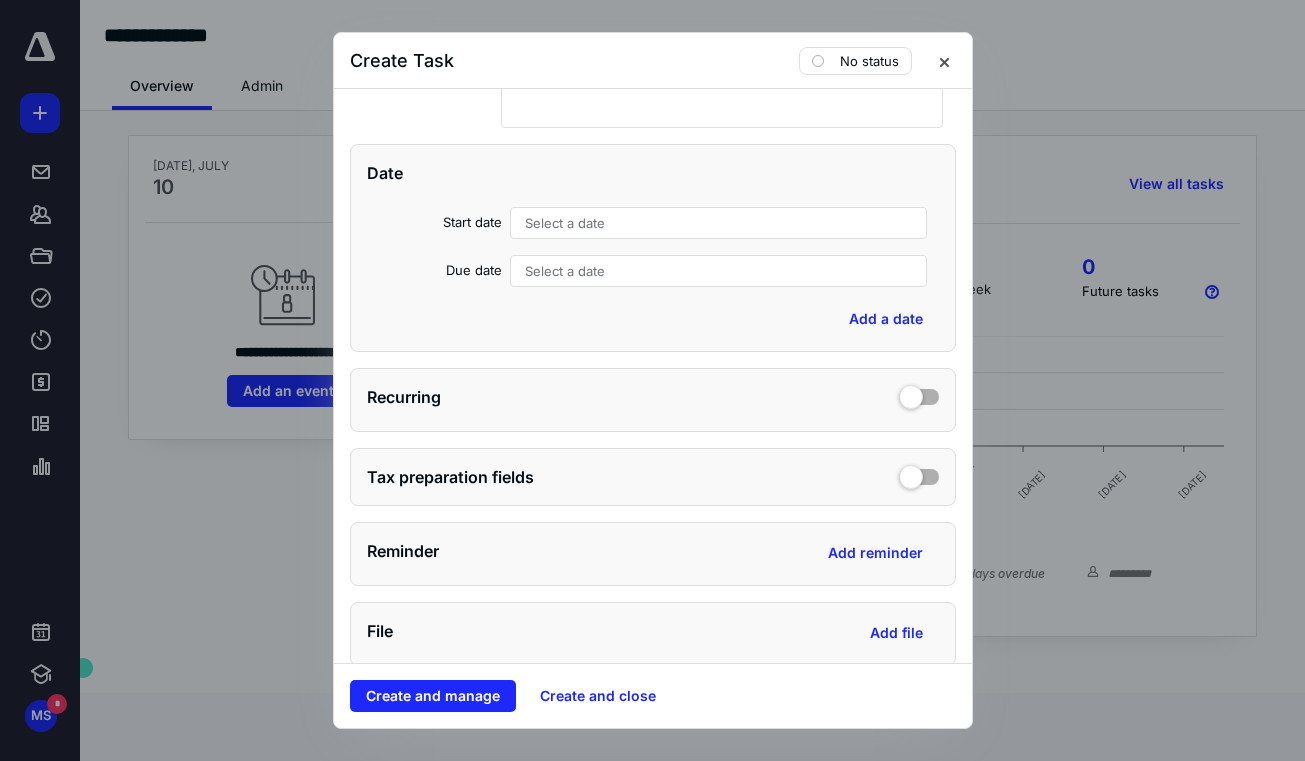 scroll, scrollTop: 373, scrollLeft: 0, axis: vertical 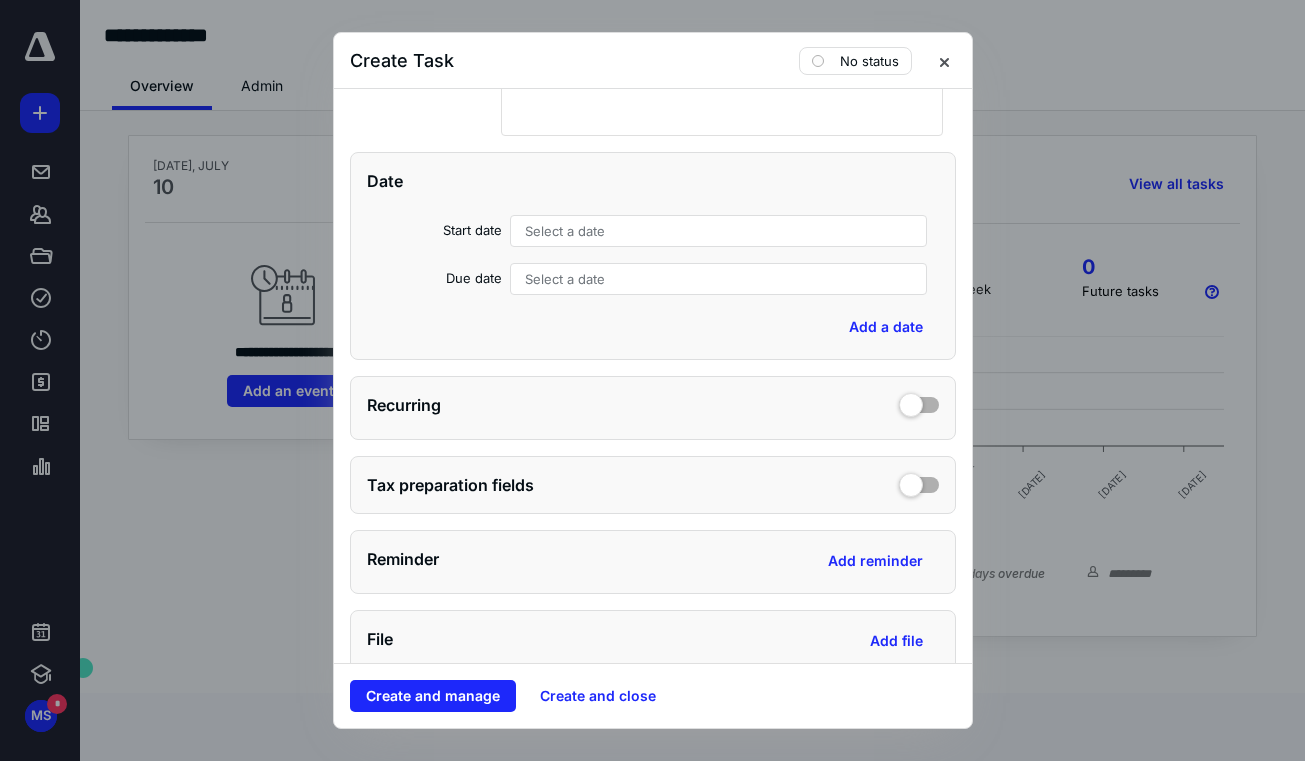 click on "Select a date" at bounding box center (719, 231) 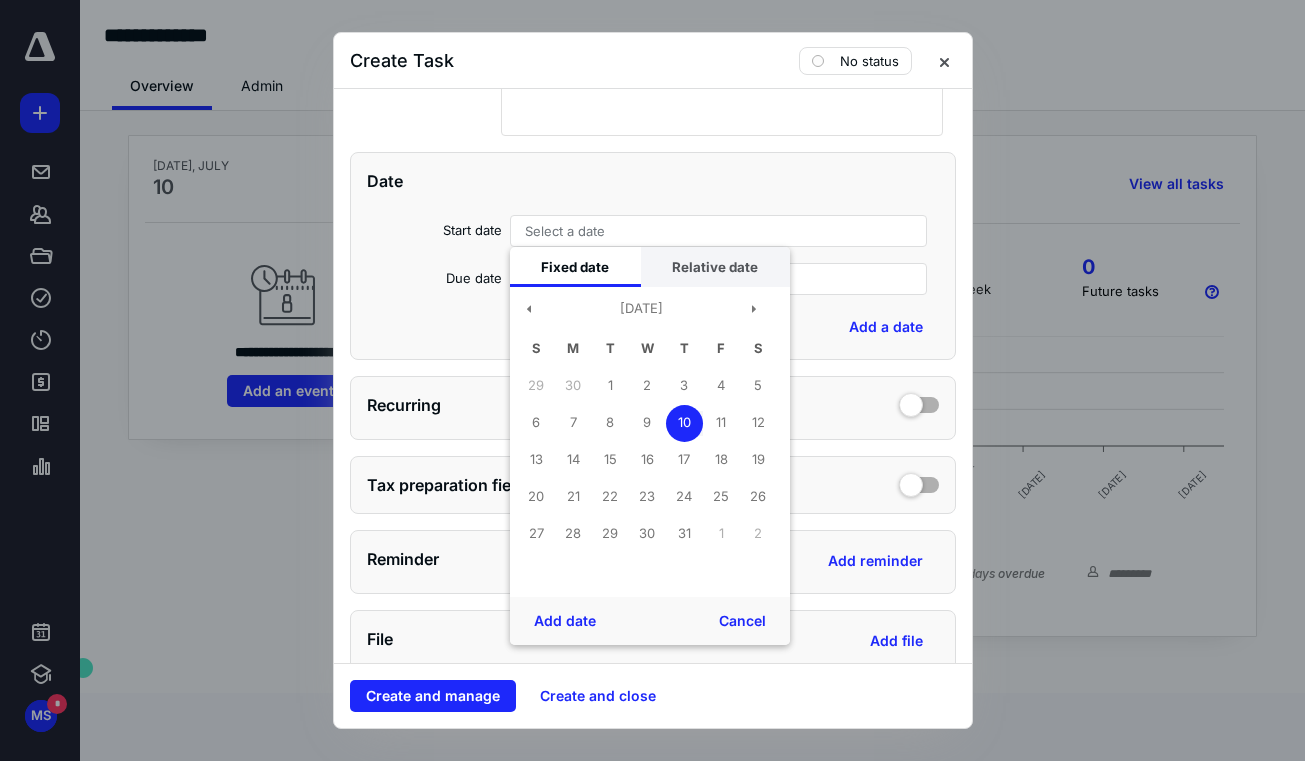 click on "Relative date" at bounding box center (715, 267) 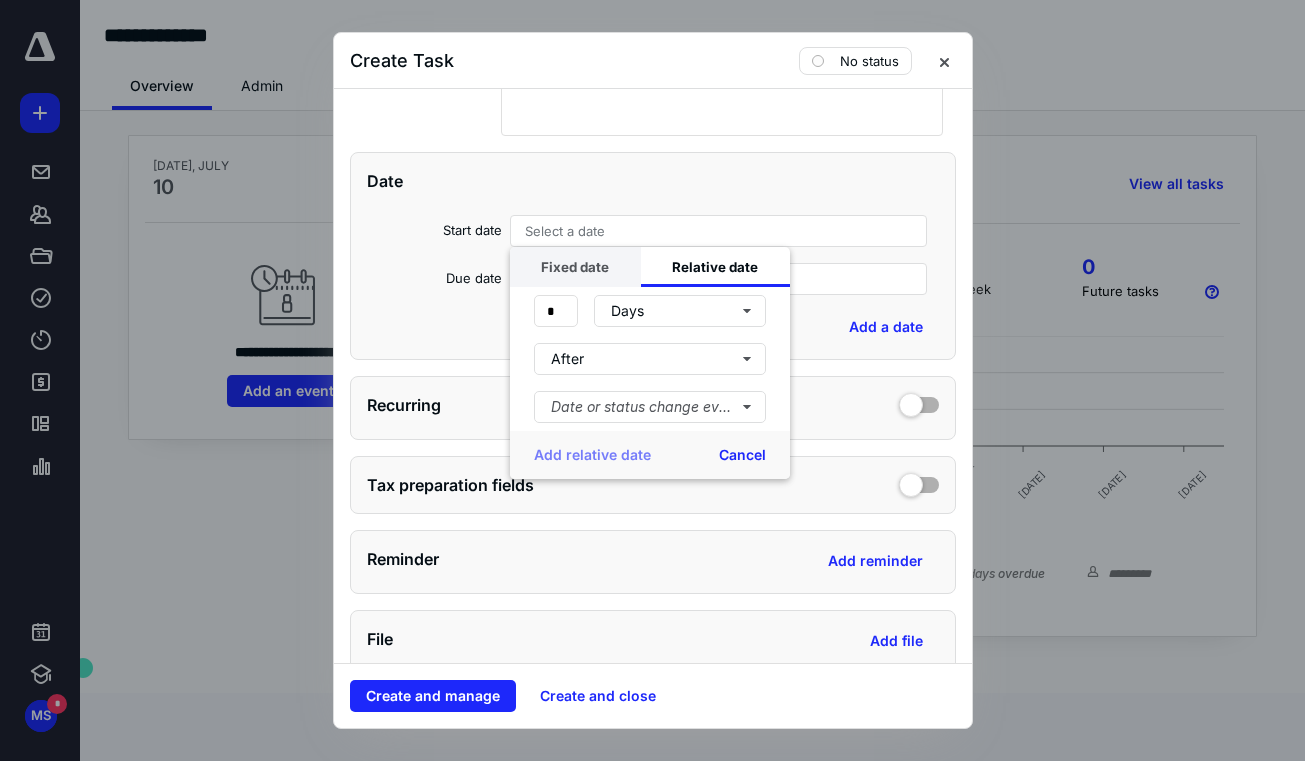 click on "Fixed date" at bounding box center [575, 267] 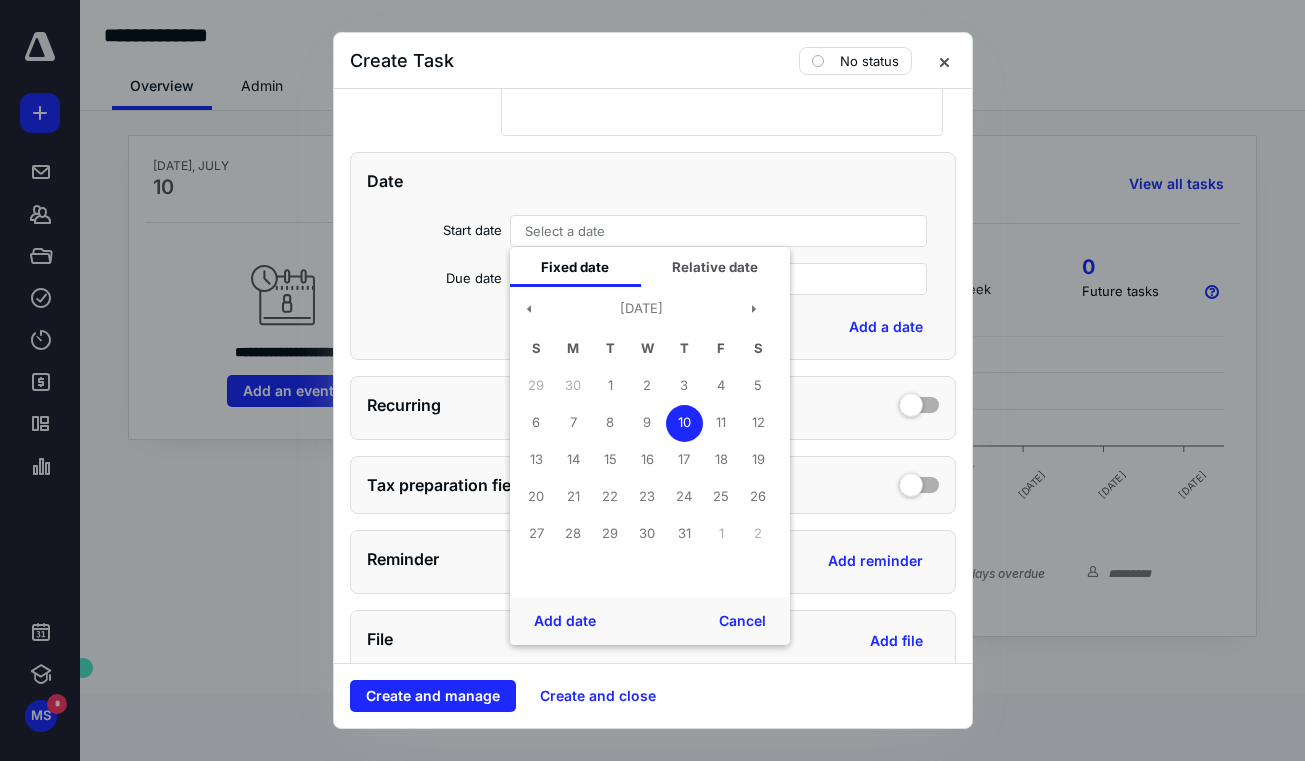 click on "Select a date" at bounding box center [719, 279] 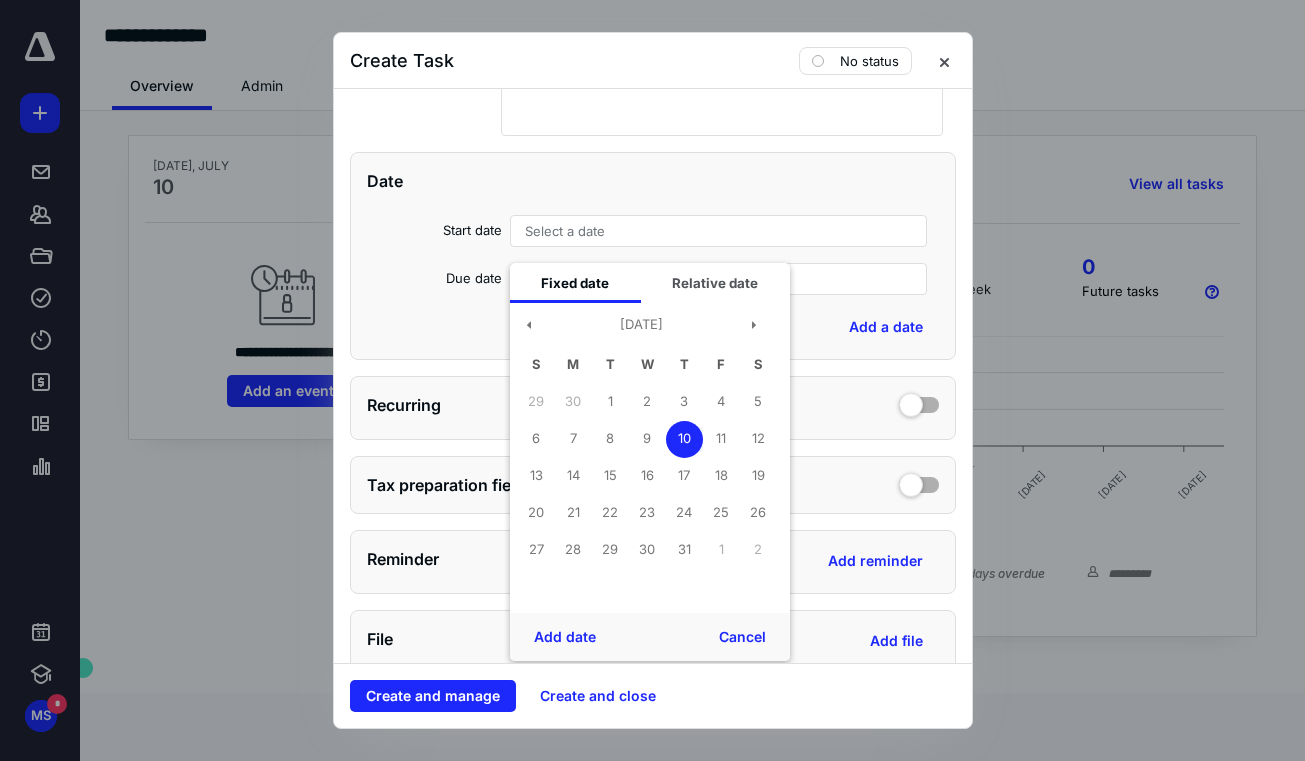 click on "Add a date" at bounding box center (653, 327) 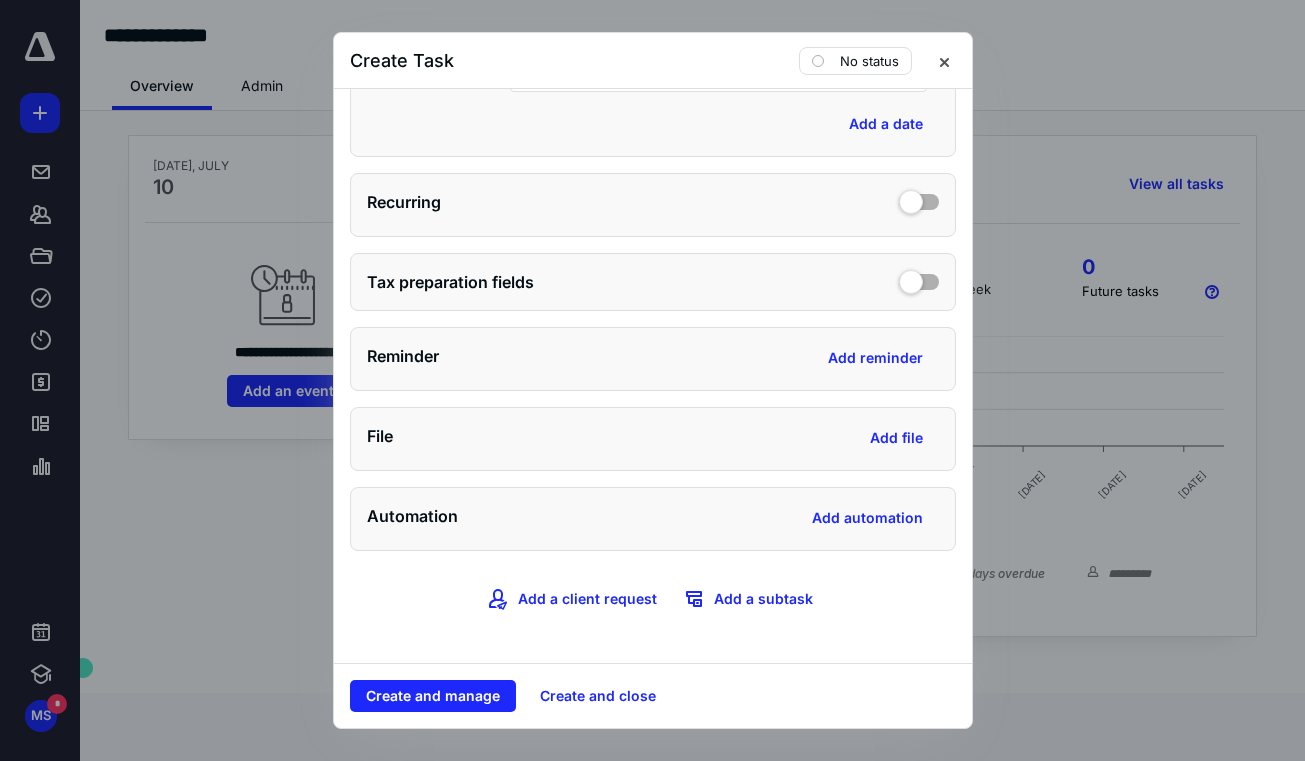 scroll, scrollTop: 576, scrollLeft: 0, axis: vertical 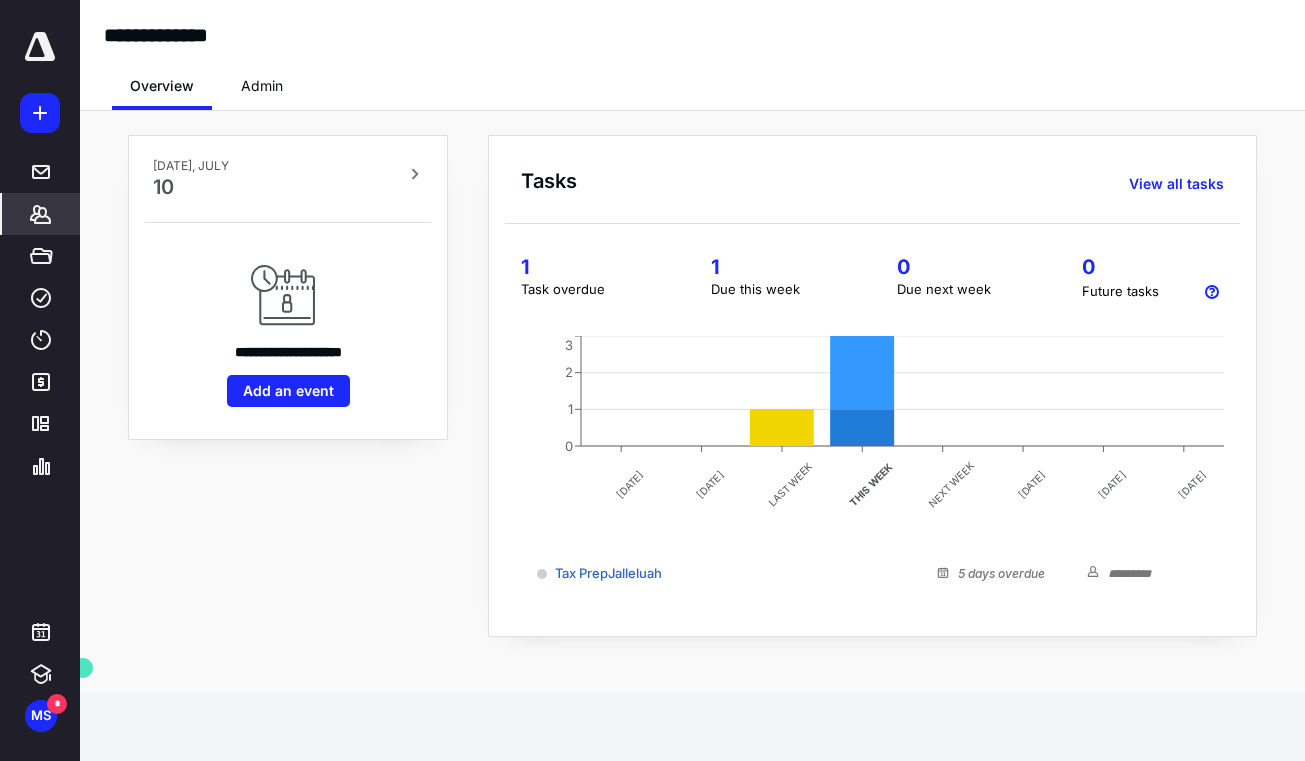 click on "*******" at bounding box center [41, 214] 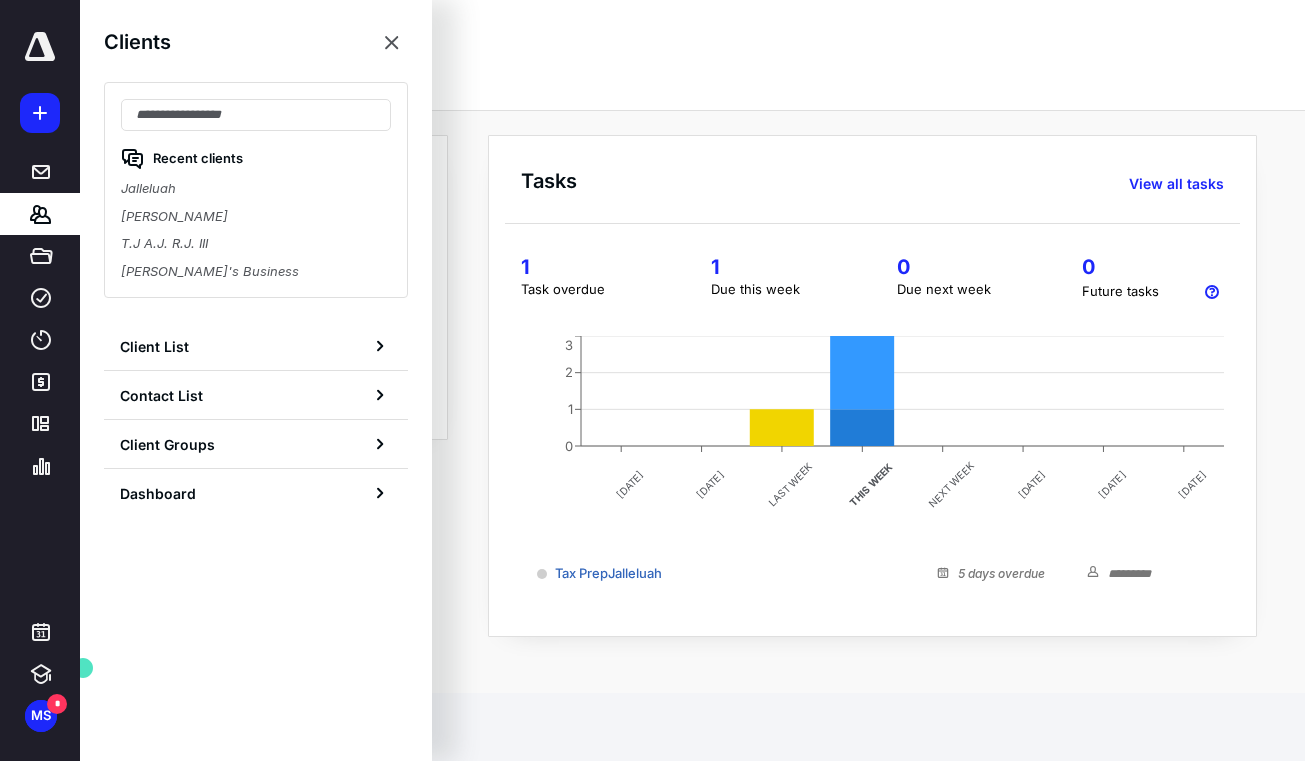 click on "Client List" at bounding box center (256, 346) 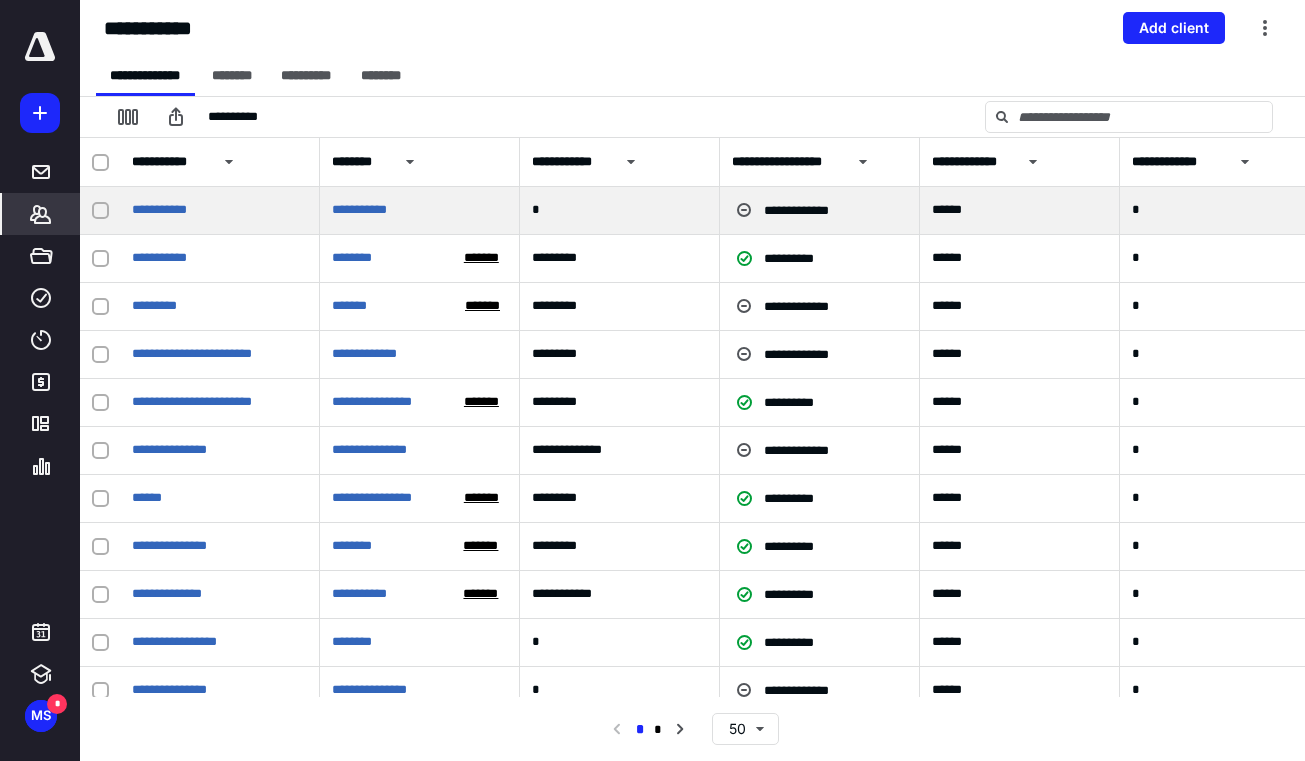 click at bounding box center (100, 211) 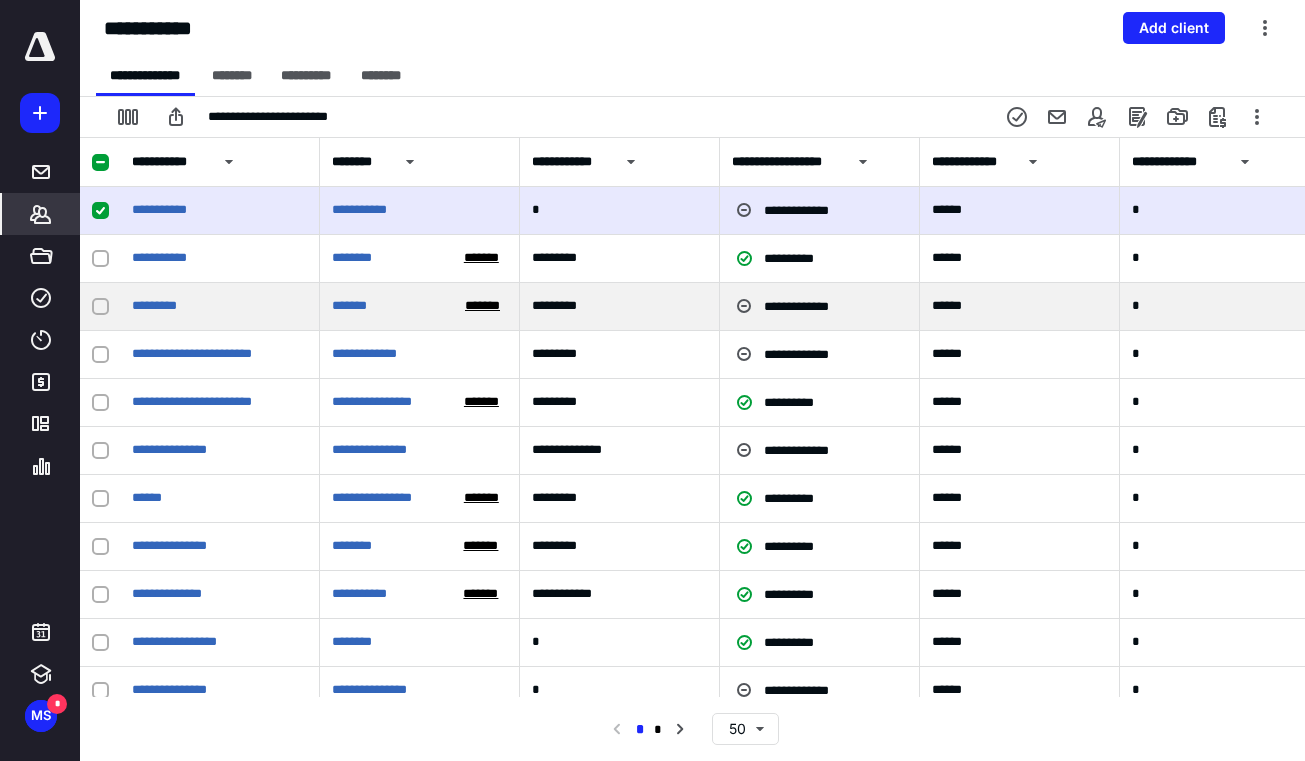 drag, startPoint x: 103, startPoint y: 255, endPoint x: 80, endPoint y: 284, distance: 37.01351 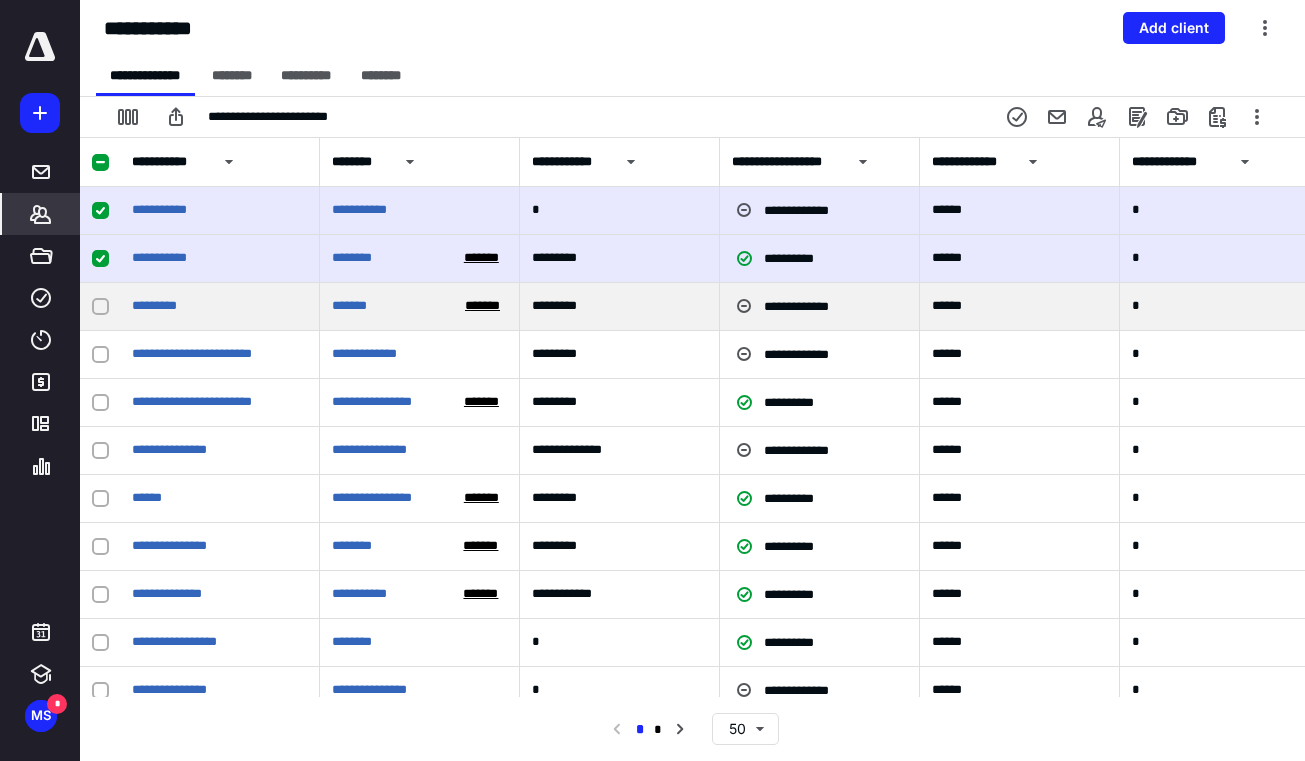 click at bounding box center (100, 307) 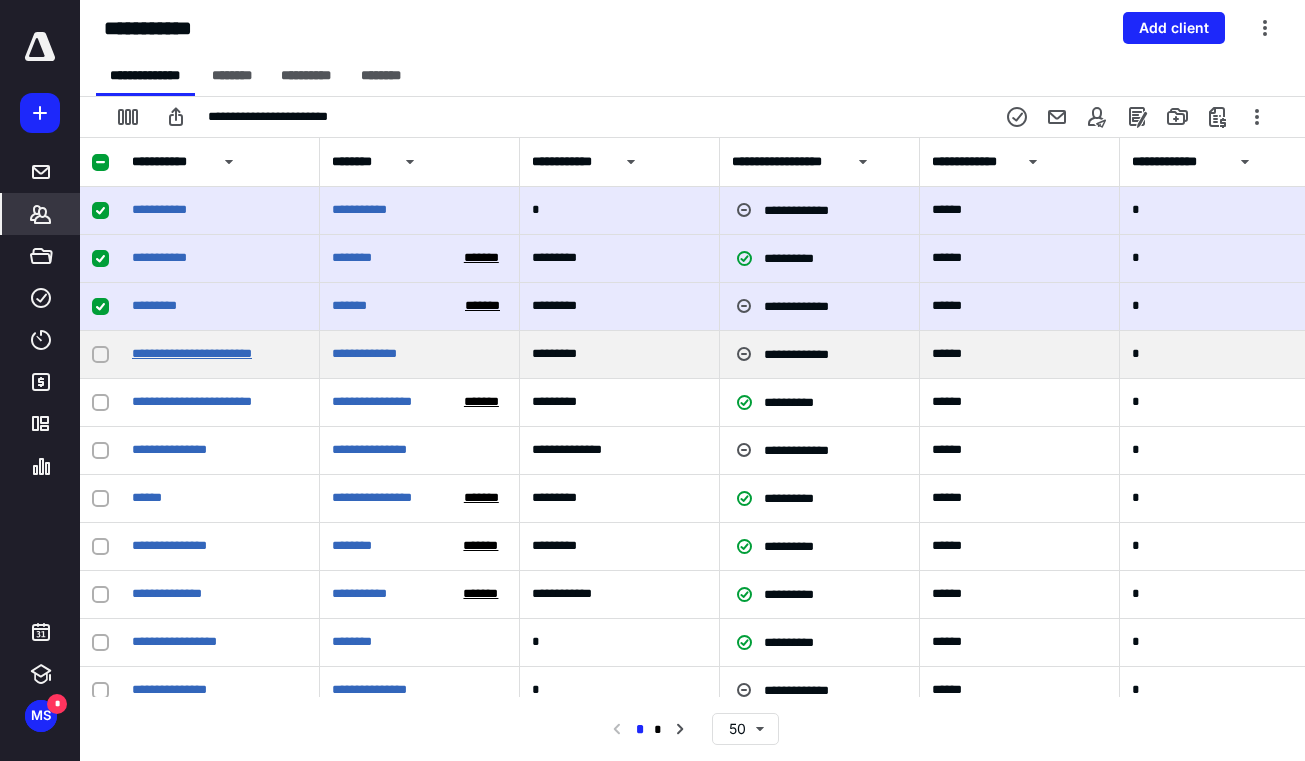 drag, startPoint x: 95, startPoint y: 354, endPoint x: 140, endPoint y: 352, distance: 45.044422 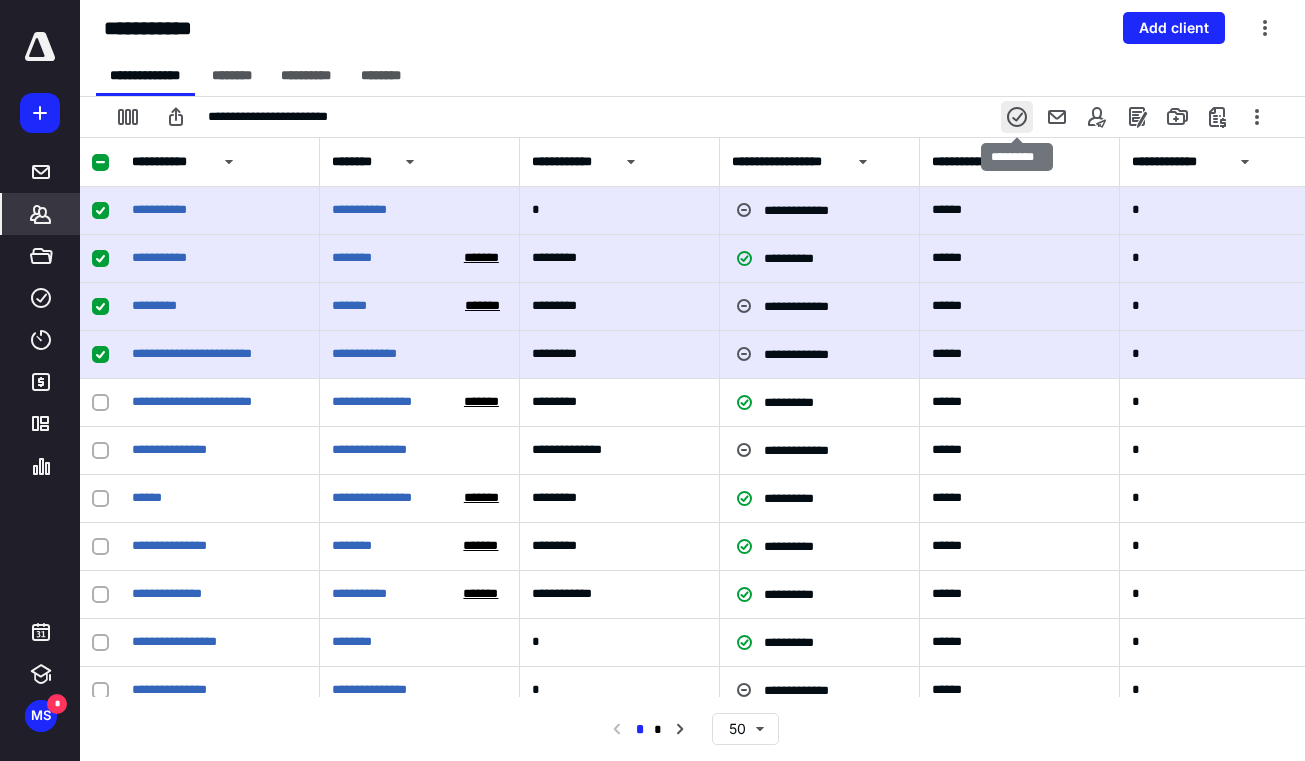 click at bounding box center [1017, 117] 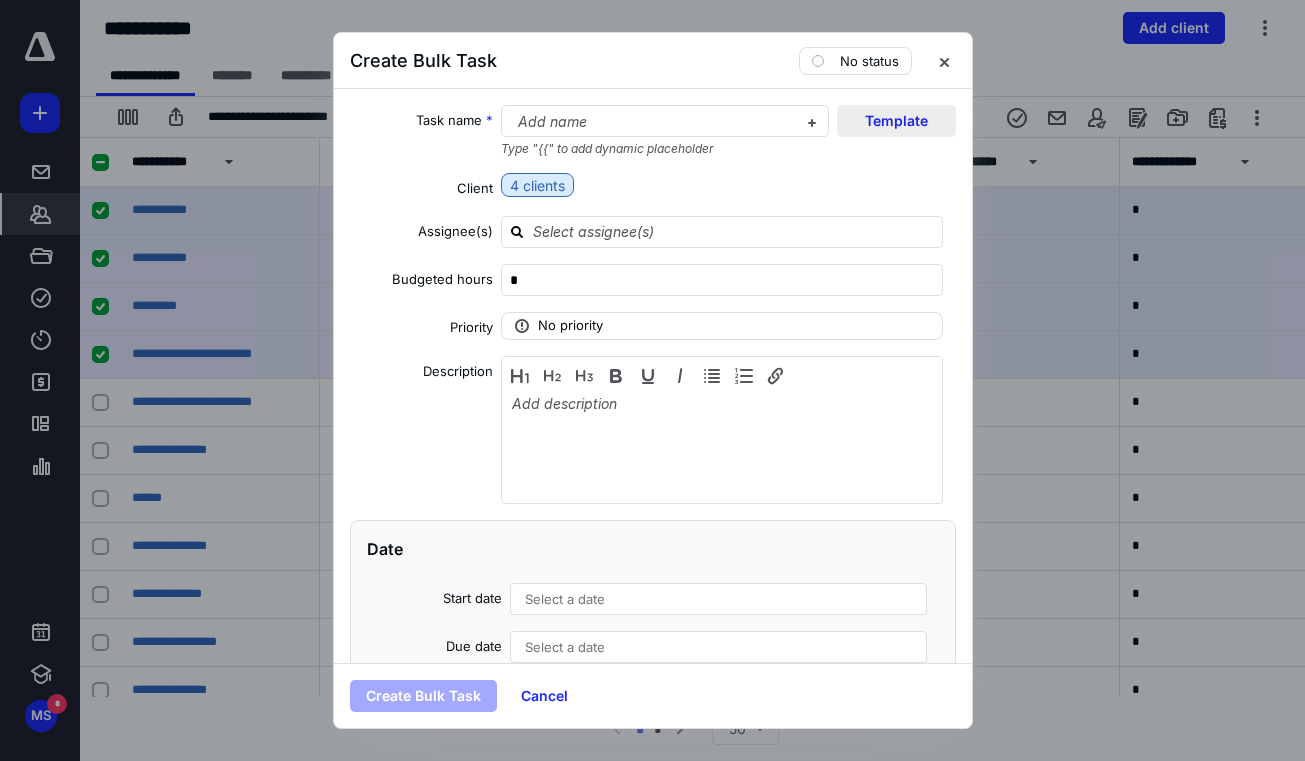 click on "Template" at bounding box center (896, 121) 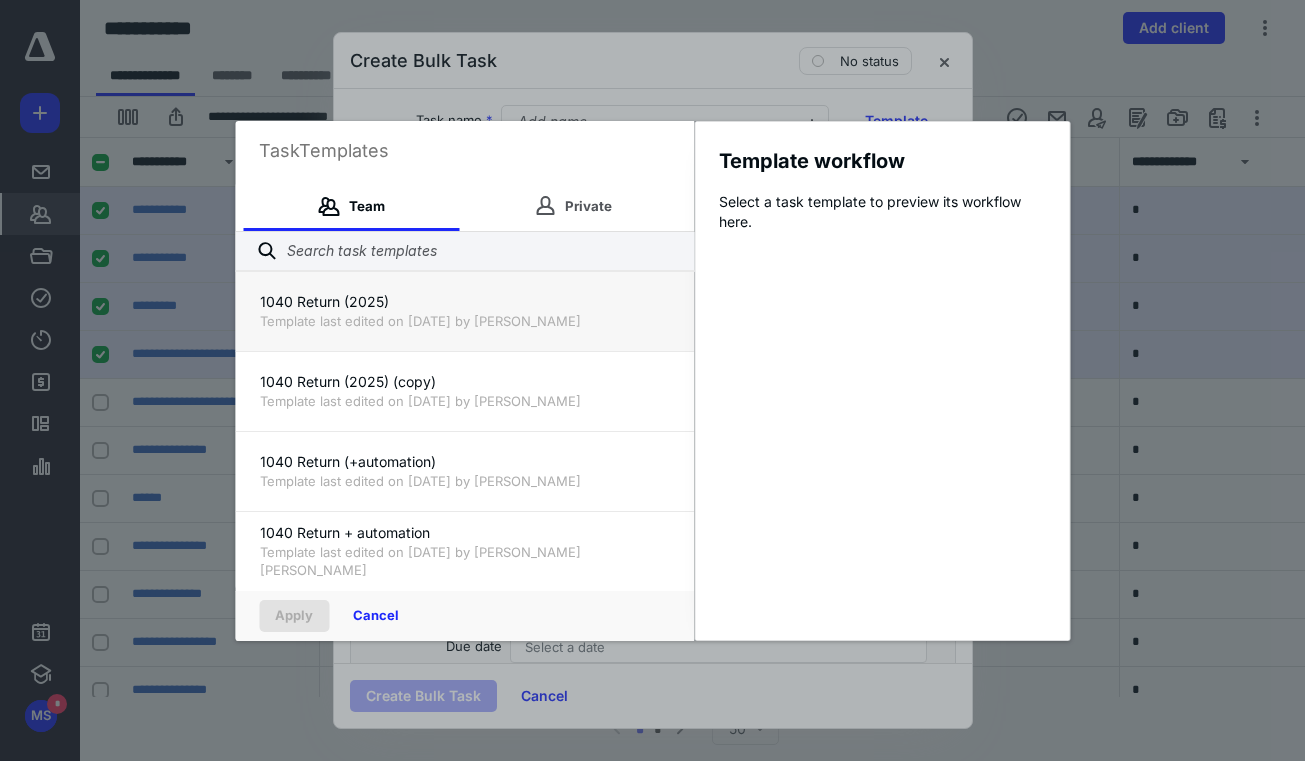 click on "1040 Return (2025)" at bounding box center (464, 302) 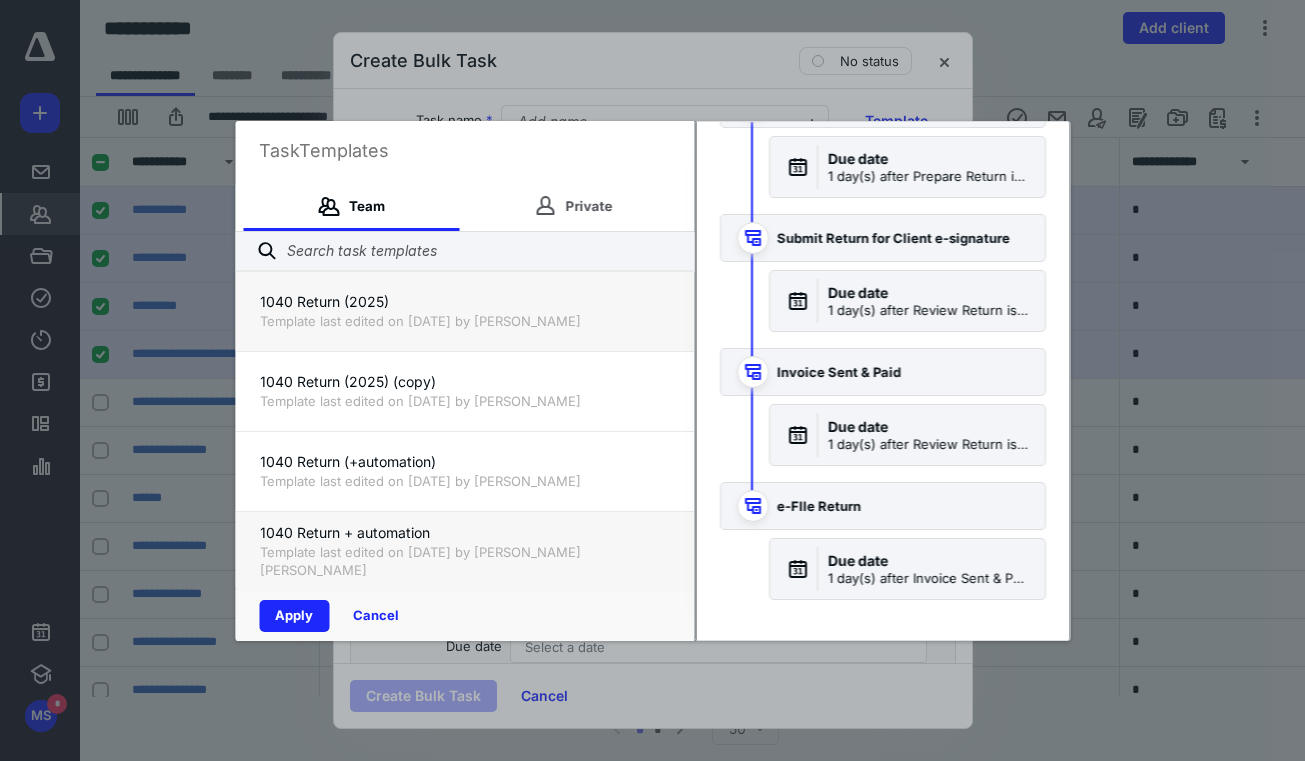 scroll, scrollTop: 782, scrollLeft: 0, axis: vertical 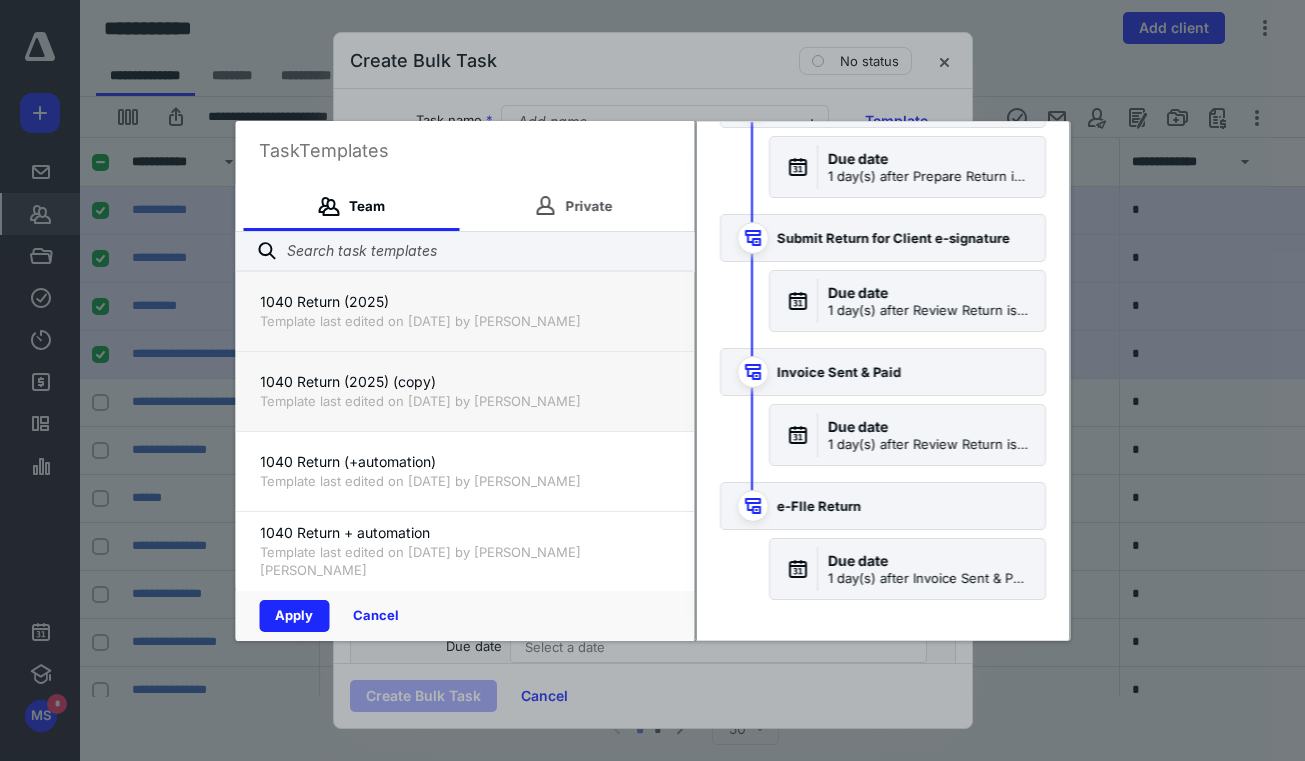 click on "Template last edited on [DATE] by [PERSON_NAME]" at bounding box center [464, 401] 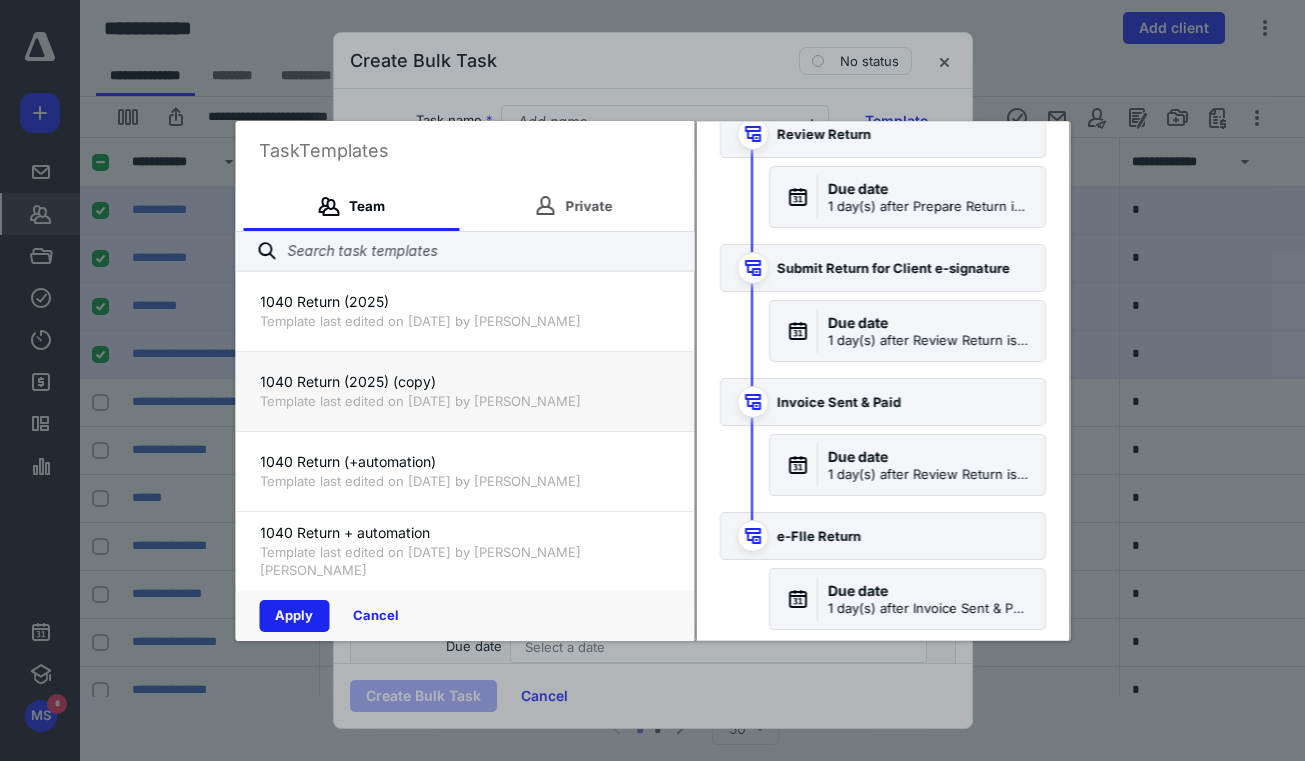 click on "Apply" at bounding box center [294, 616] 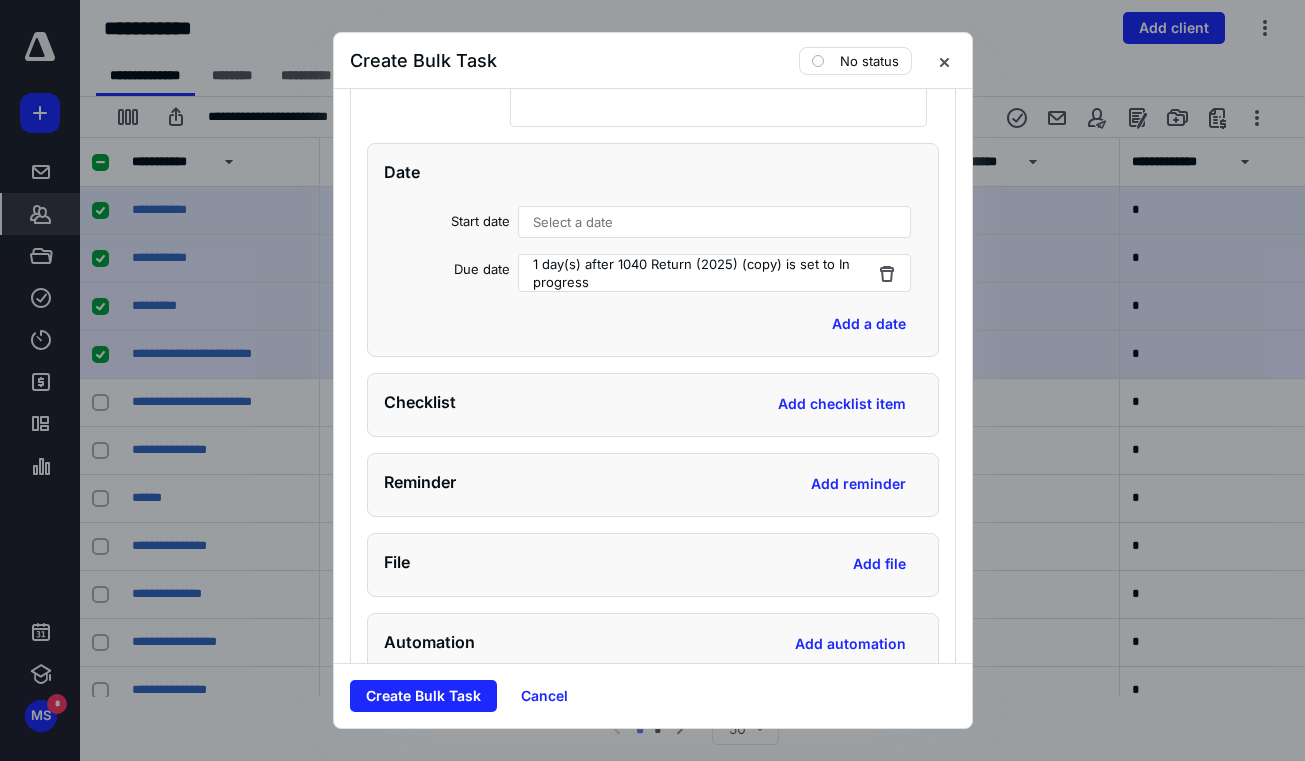 scroll, scrollTop: 1459, scrollLeft: 0, axis: vertical 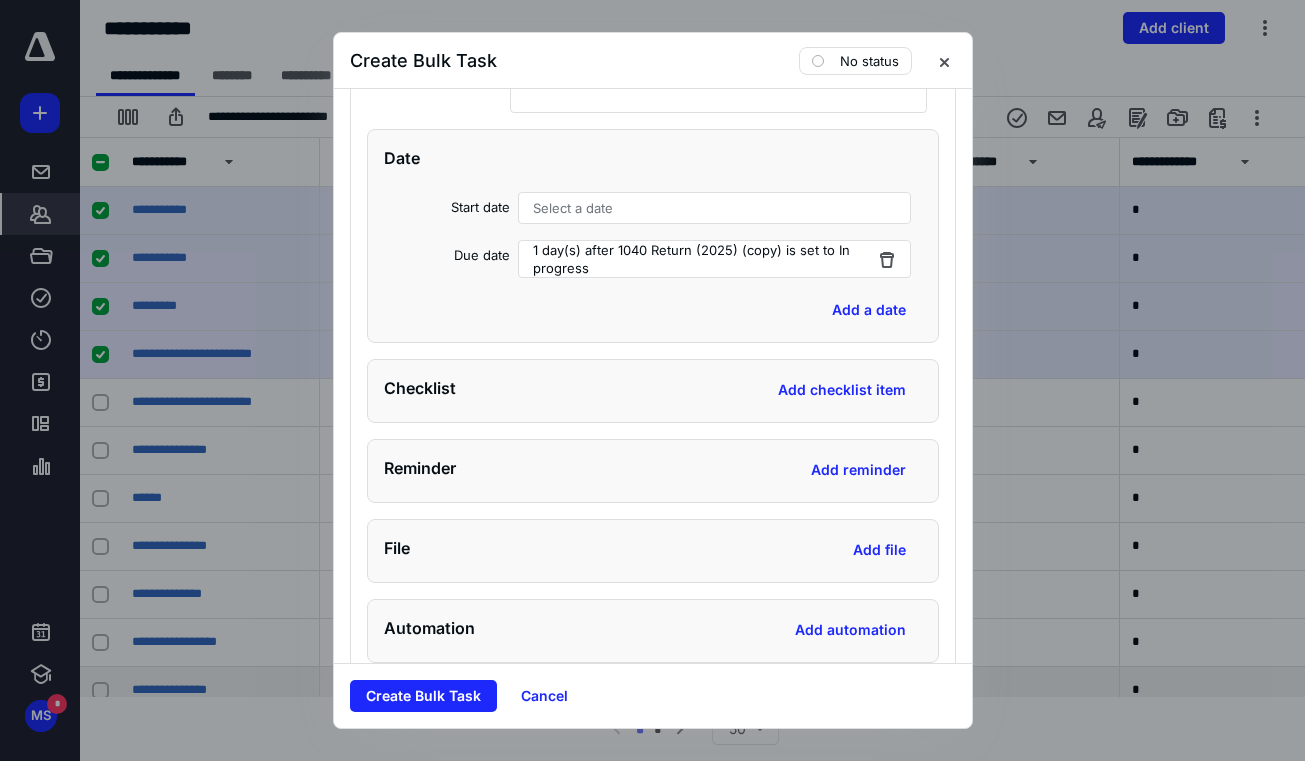 click on "Cancel" at bounding box center [544, 696] 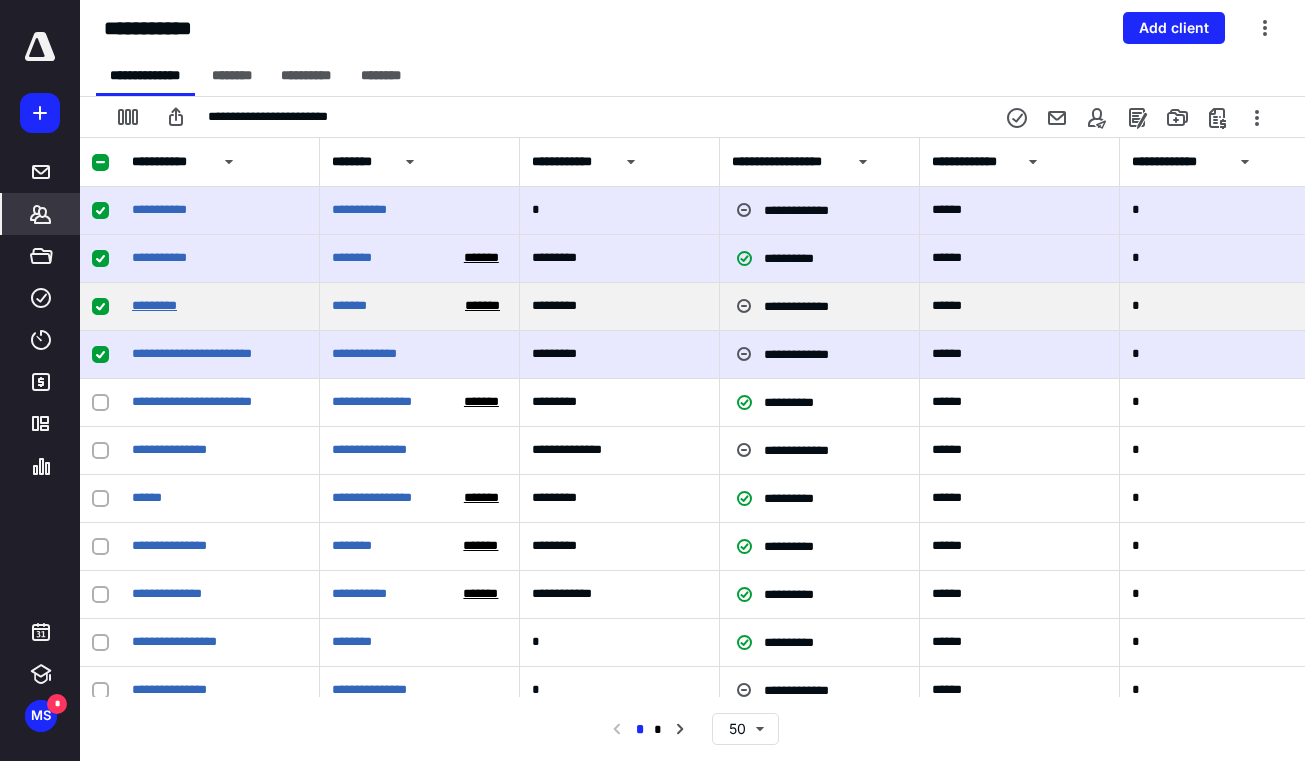 click on "*********" at bounding box center (154, 305) 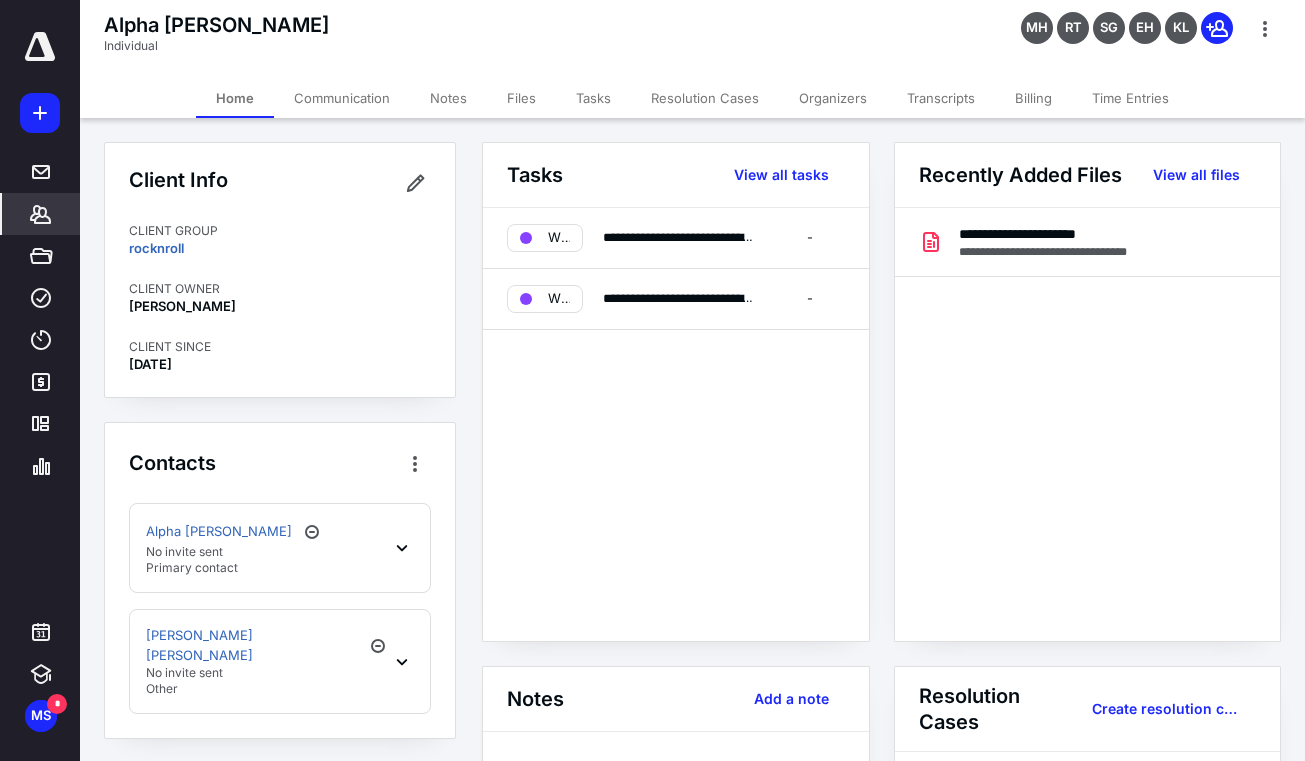 click on "Tasks" at bounding box center (593, 98) 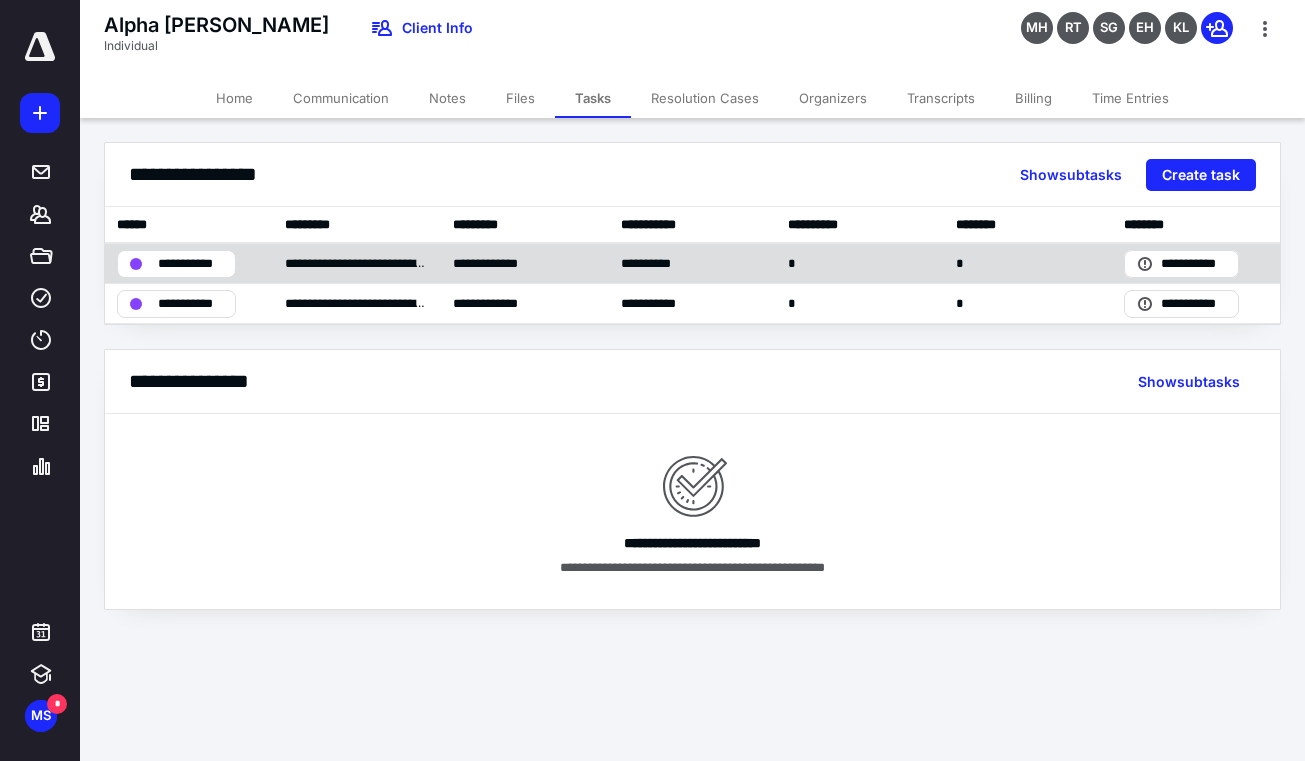 scroll, scrollTop: 0, scrollLeft: 0, axis: both 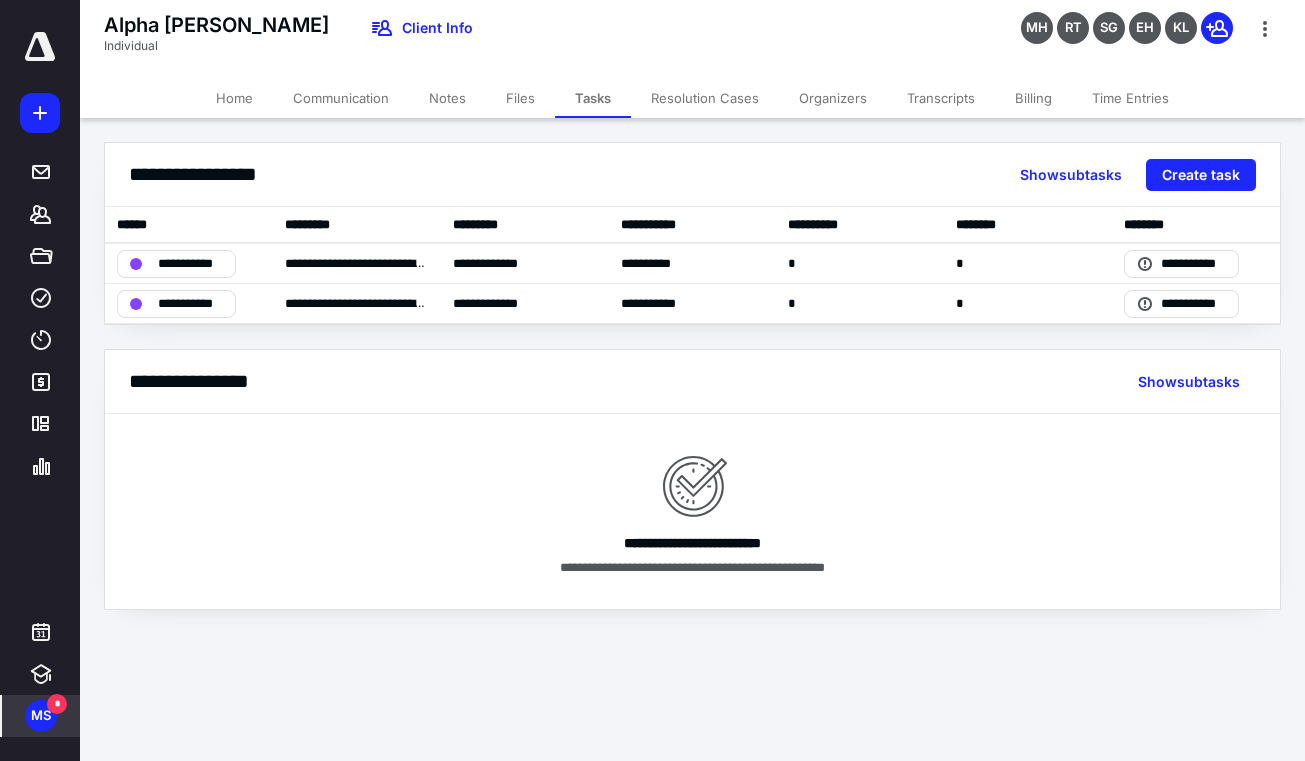 click on "MS" at bounding box center [41, 716] 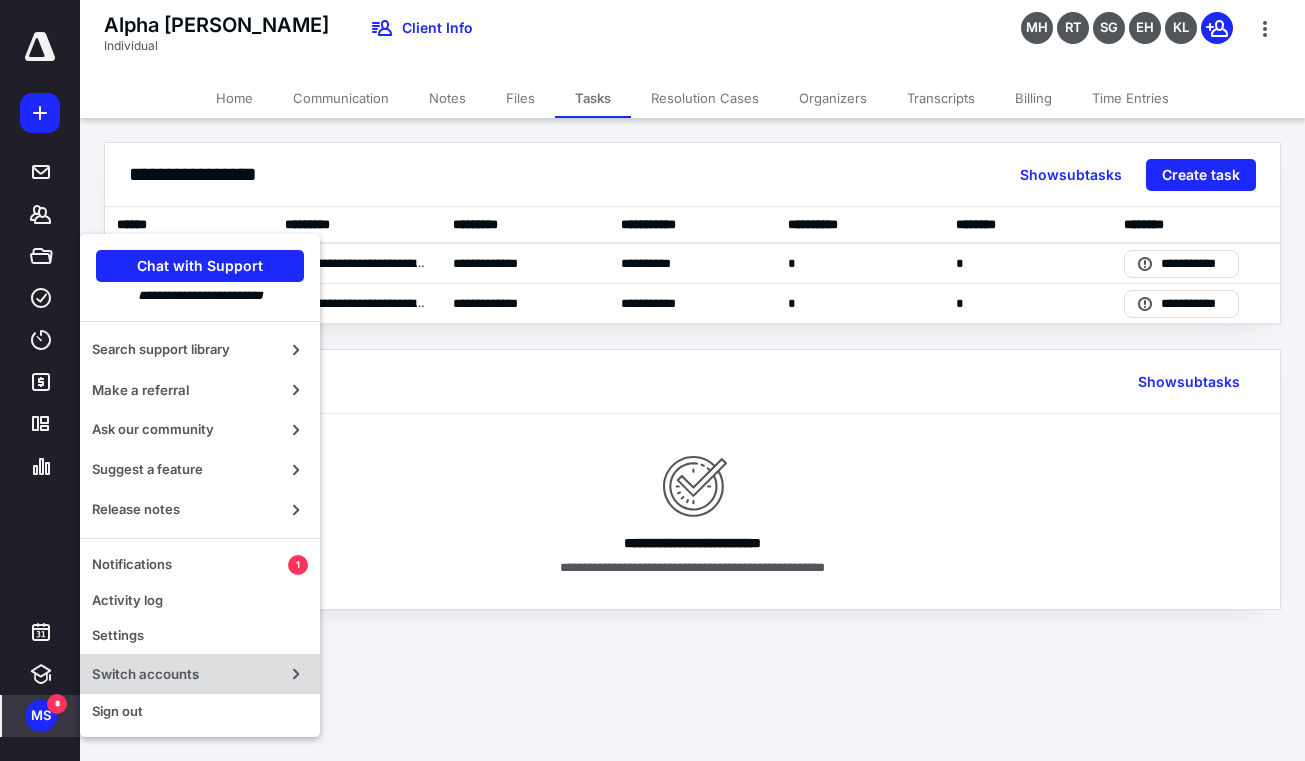 click on "Switch accounts" at bounding box center [200, 674] 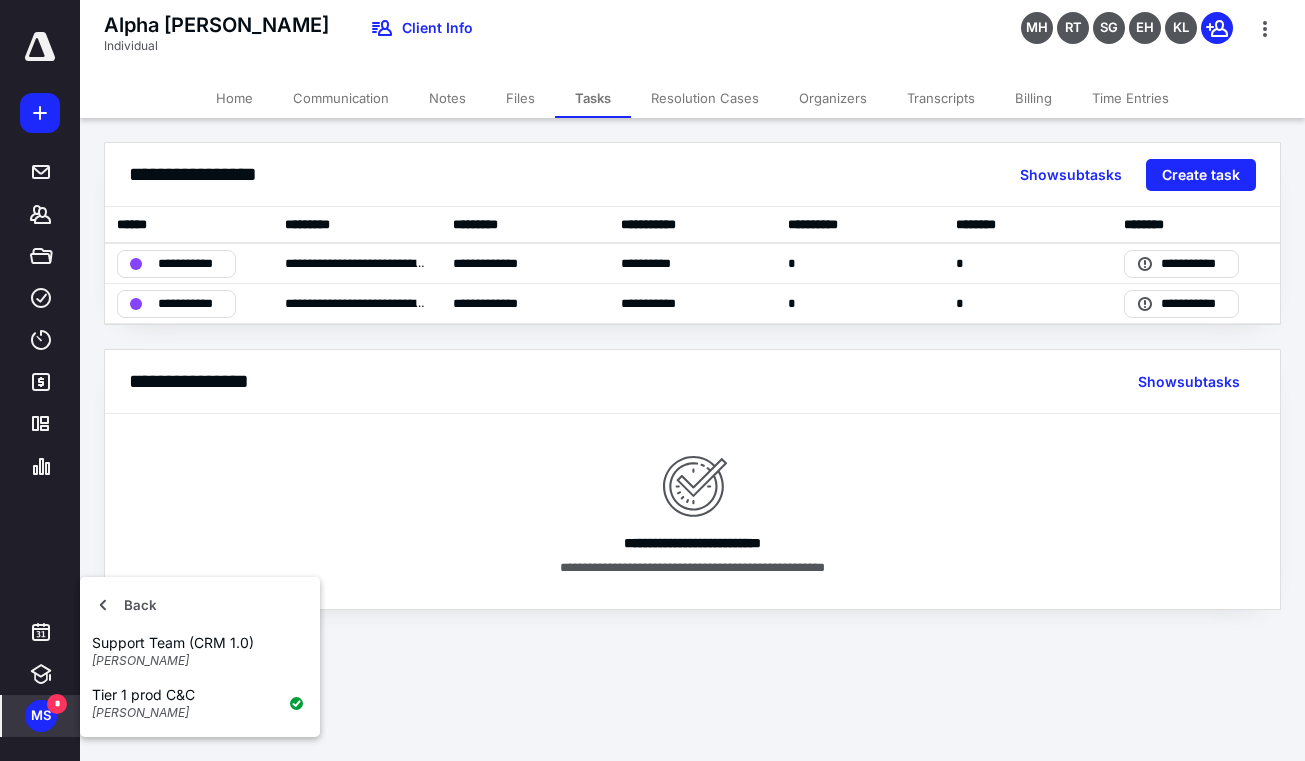 drag, startPoint x: 674, startPoint y: 716, endPoint x: 653, endPoint y: 714, distance: 21.095022 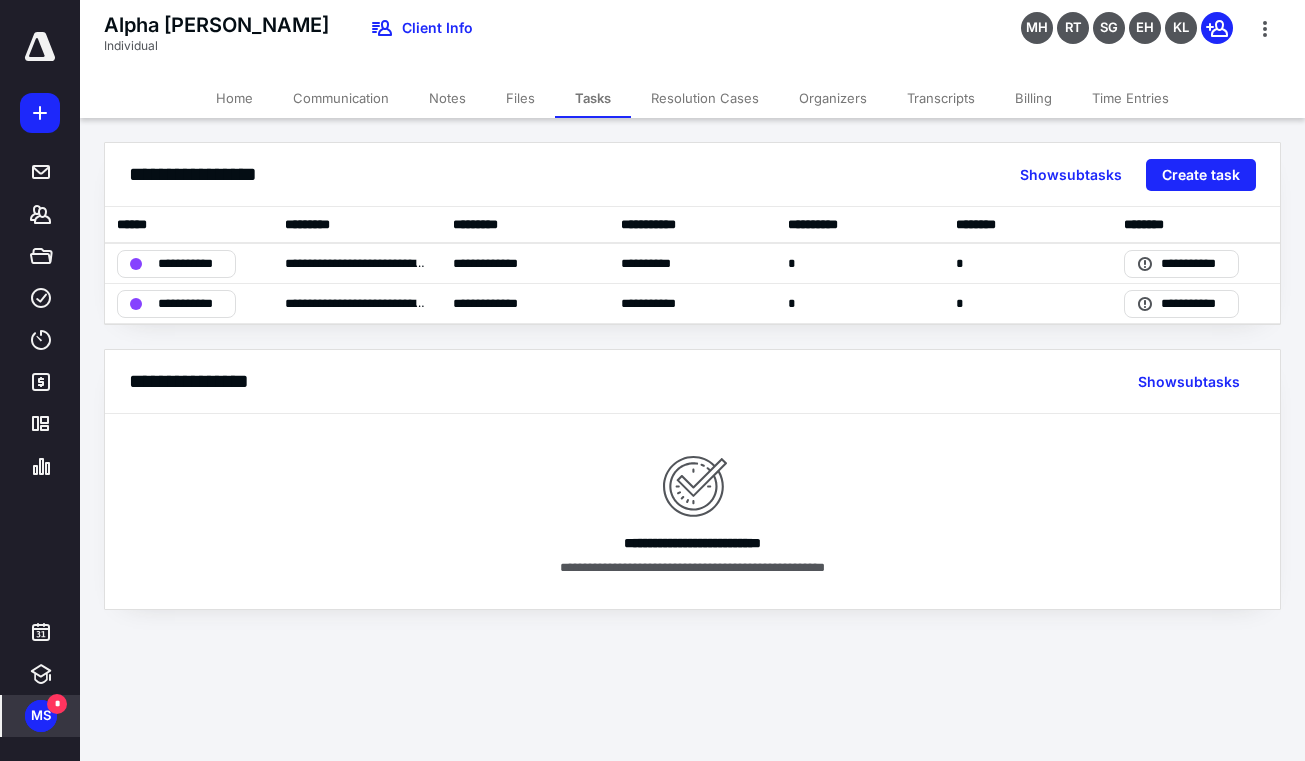 scroll, scrollTop: 0, scrollLeft: 0, axis: both 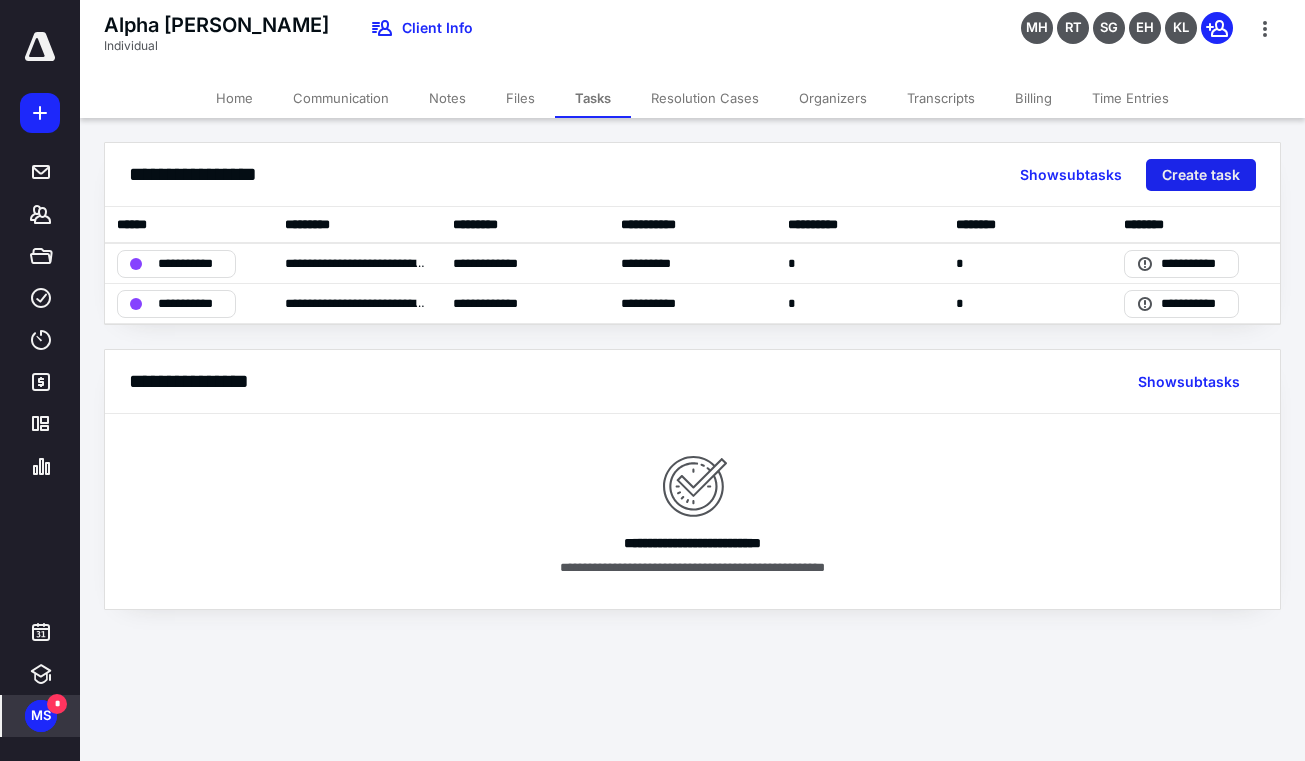click on "Create task" at bounding box center [1201, 175] 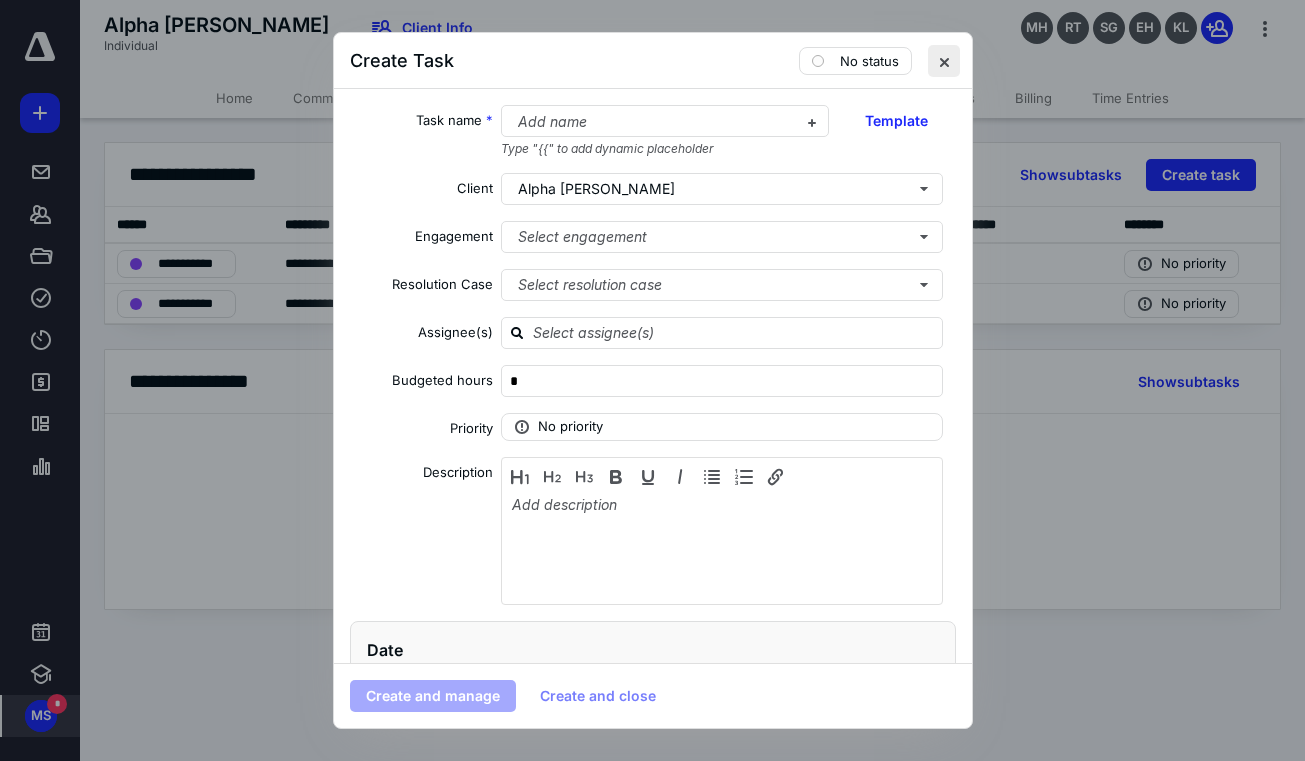 click at bounding box center [944, 61] 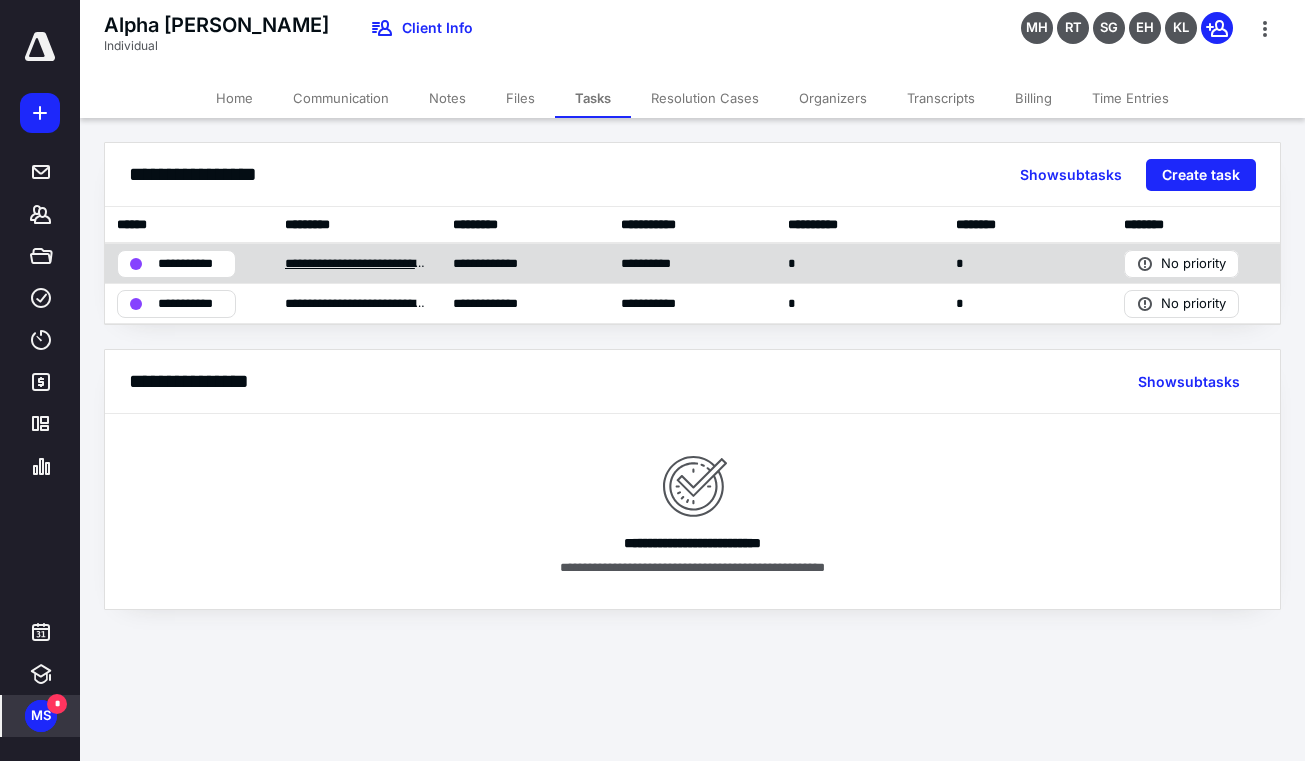 click on "**********" at bounding box center (357, 263) 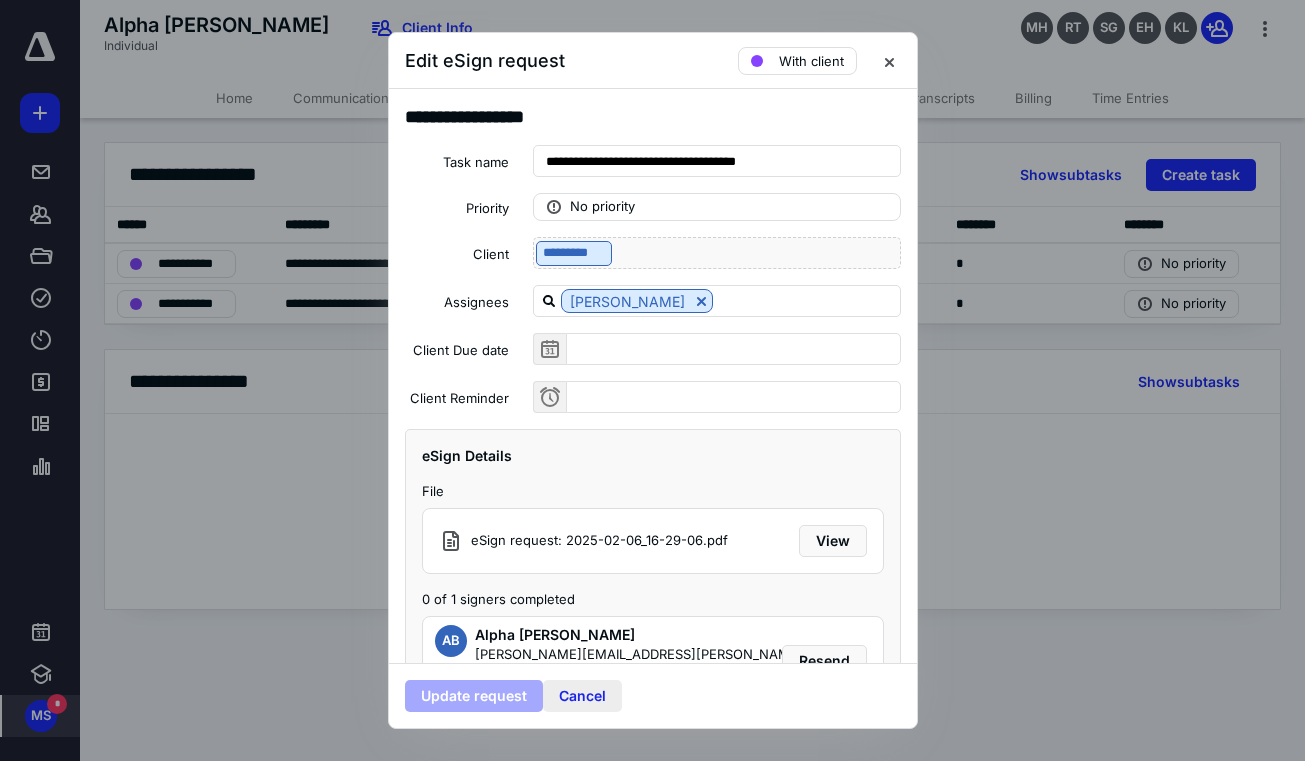 click on "Cancel" at bounding box center [582, 696] 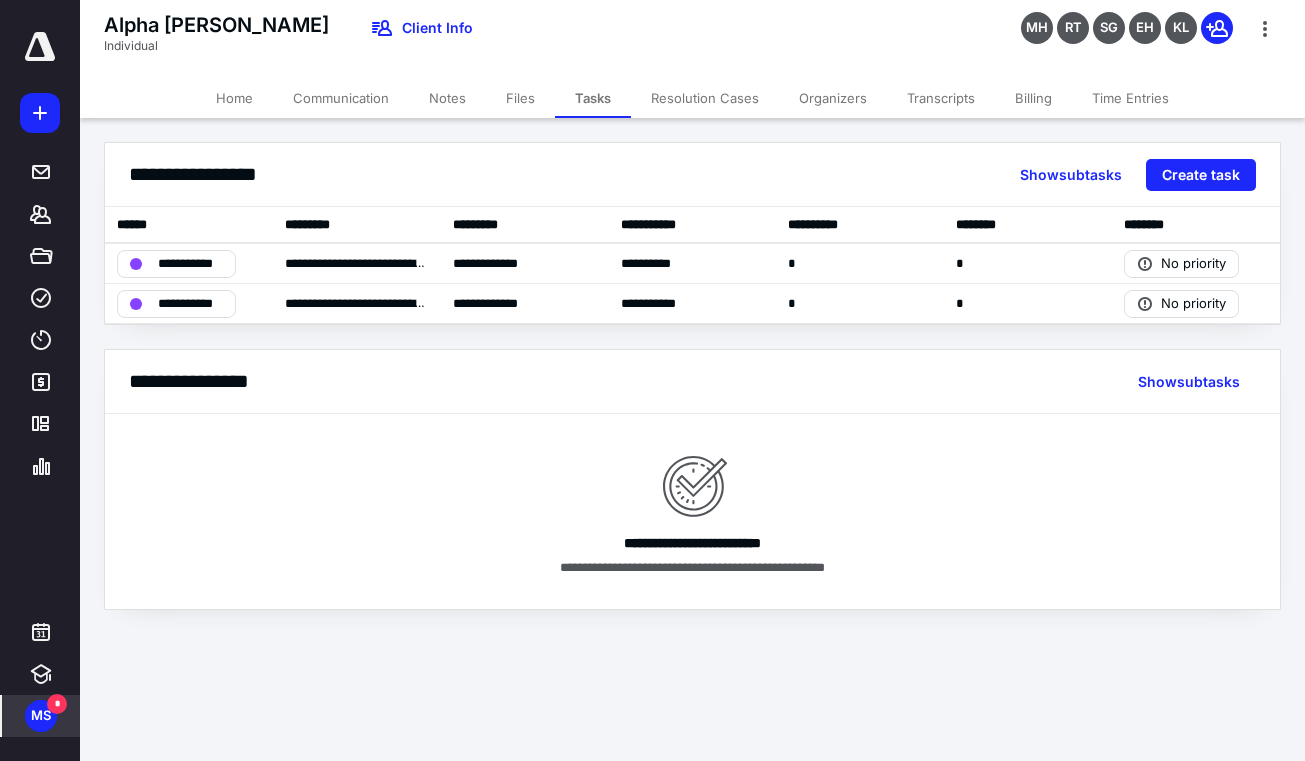 click at bounding box center (40, 47) 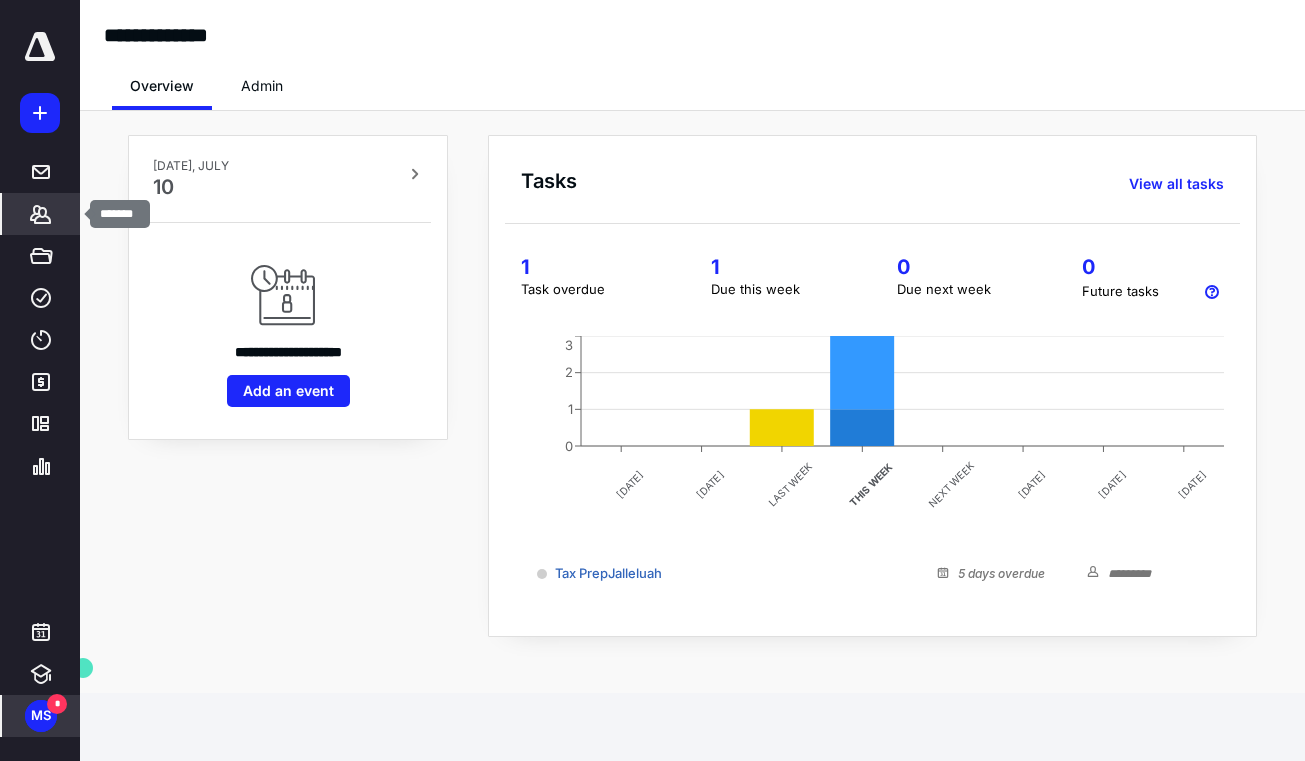 click on "*******" at bounding box center [41, 214] 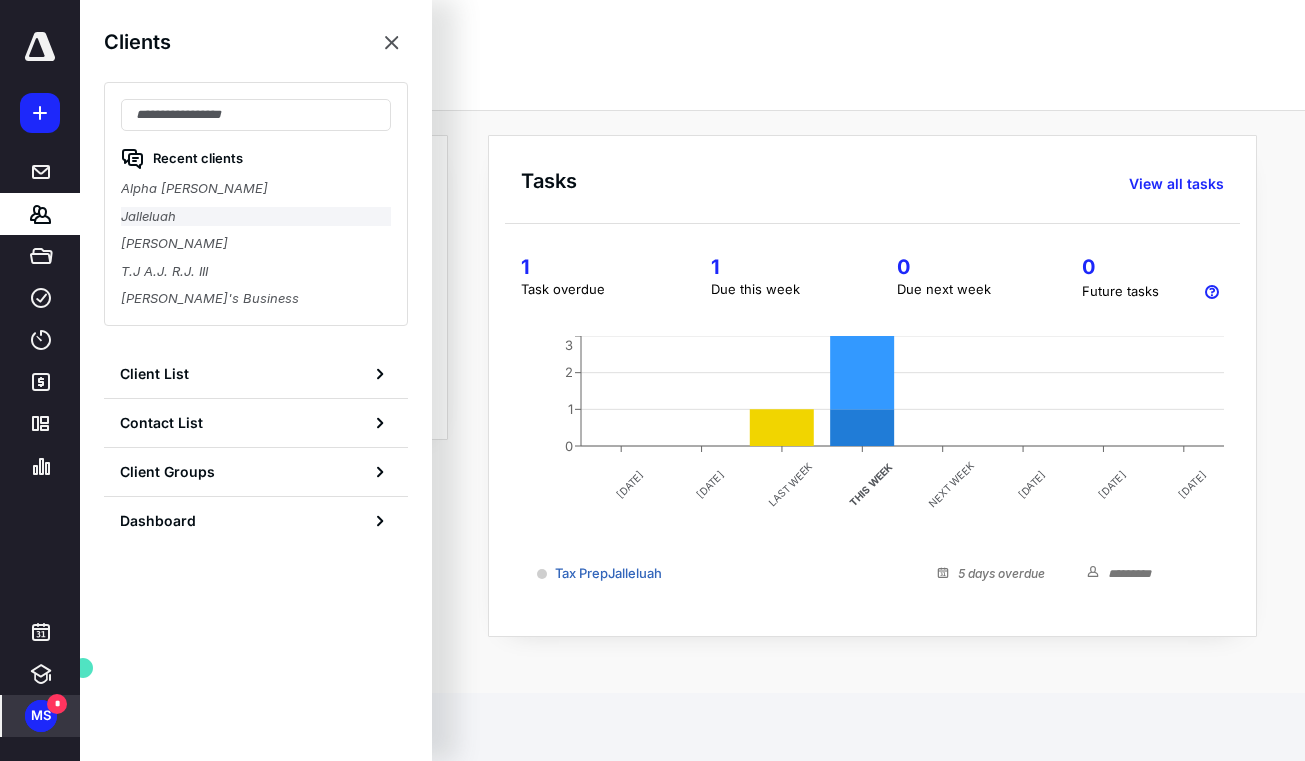 click on "Jalleluah" at bounding box center (256, 217) 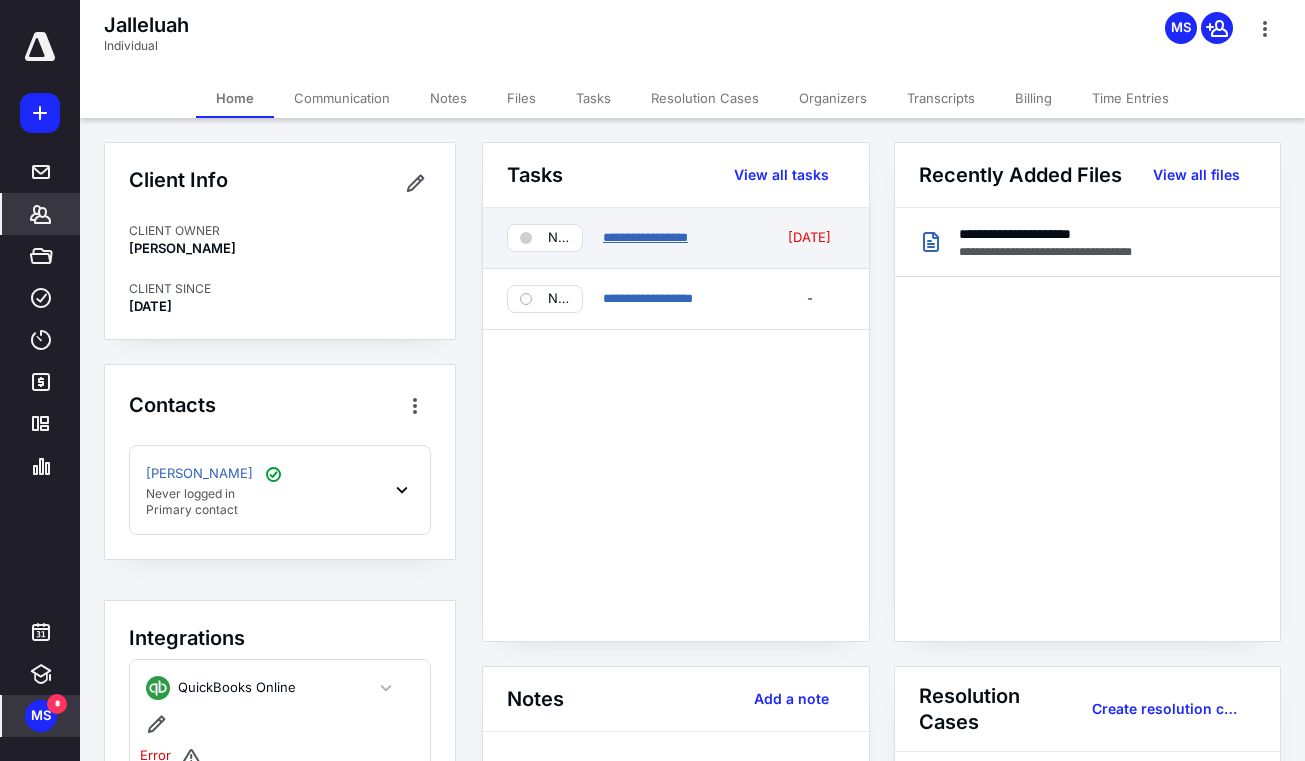 click on "**********" at bounding box center [645, 237] 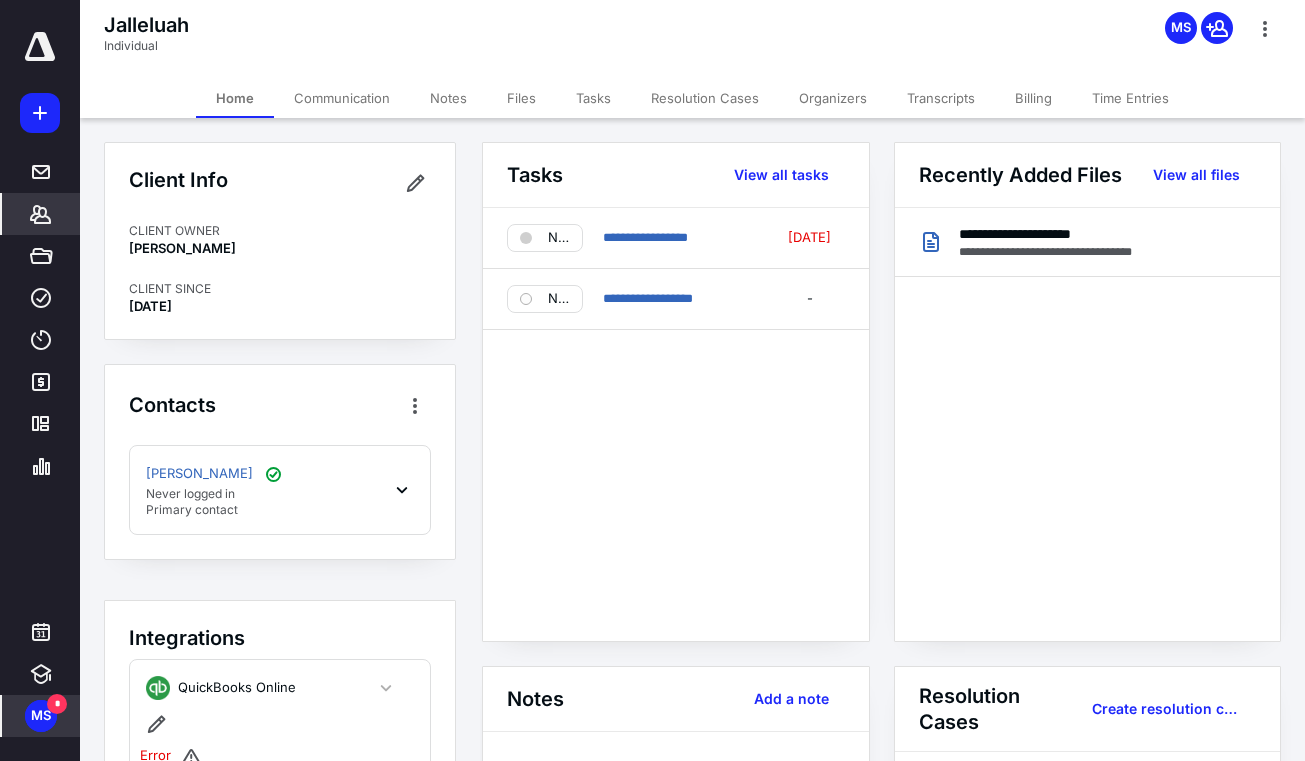 click on "Tasks" at bounding box center [593, 98] 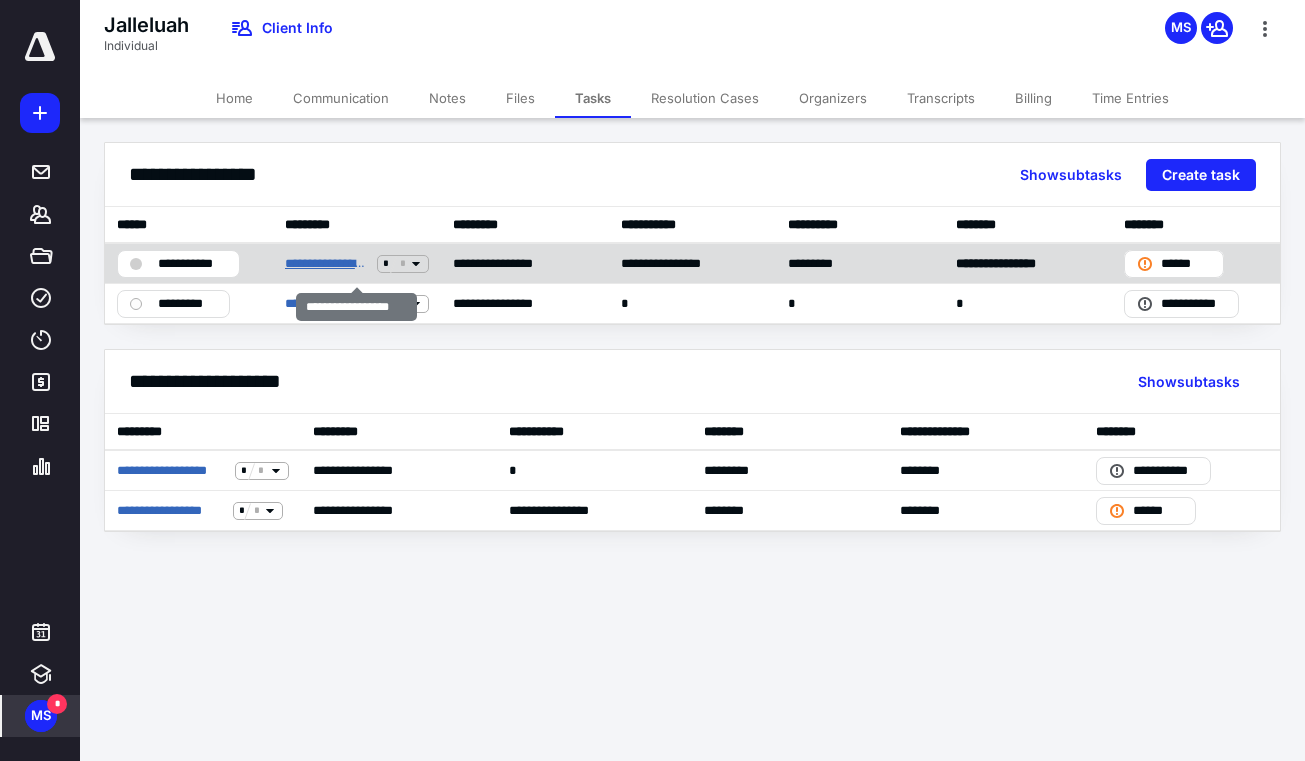 click on "**********" at bounding box center (327, 263) 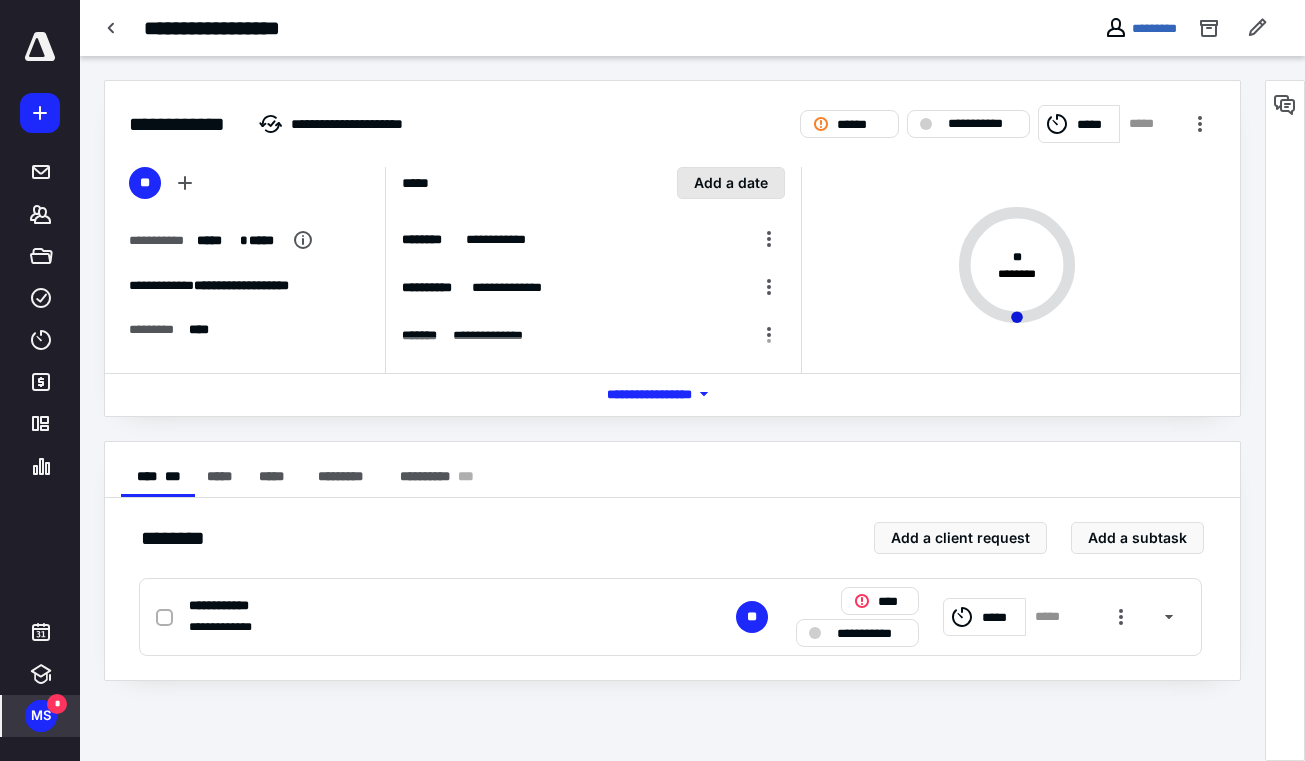click on "Add a date" at bounding box center [731, 183] 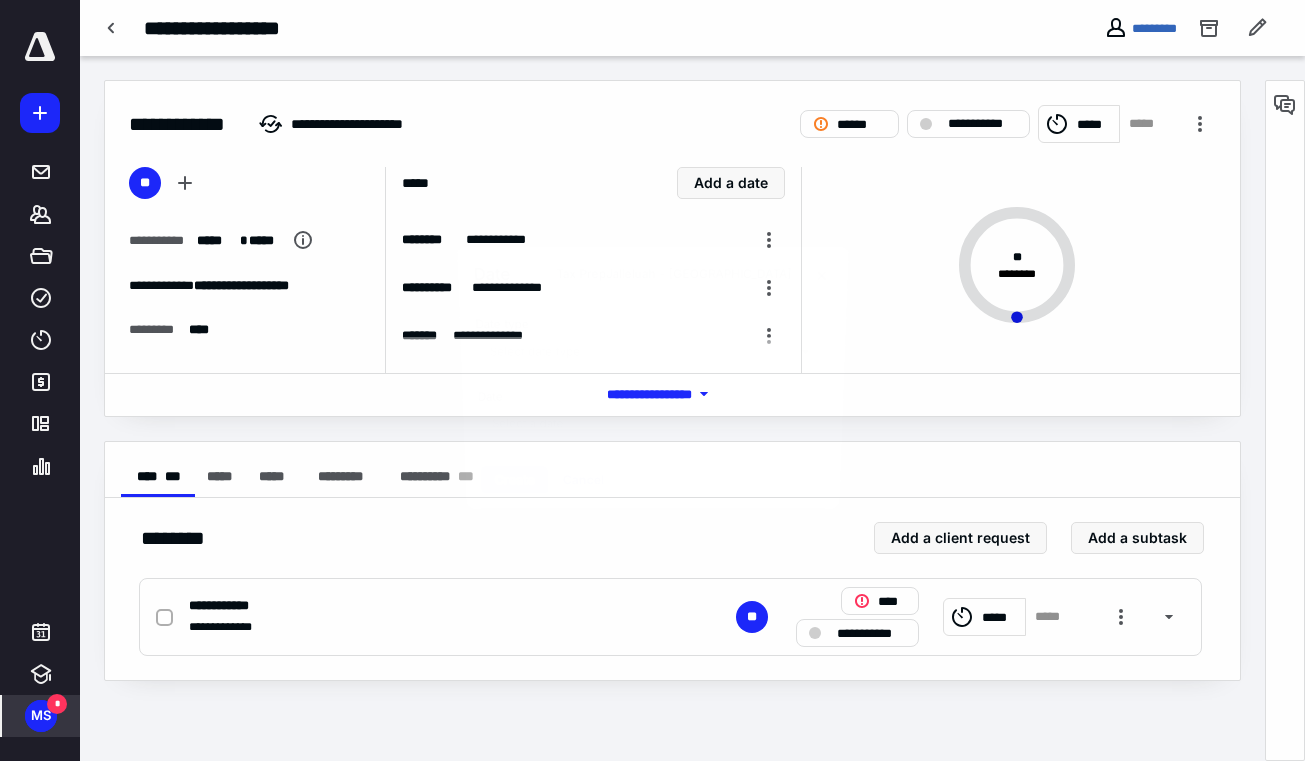 click at bounding box center (652, 380) 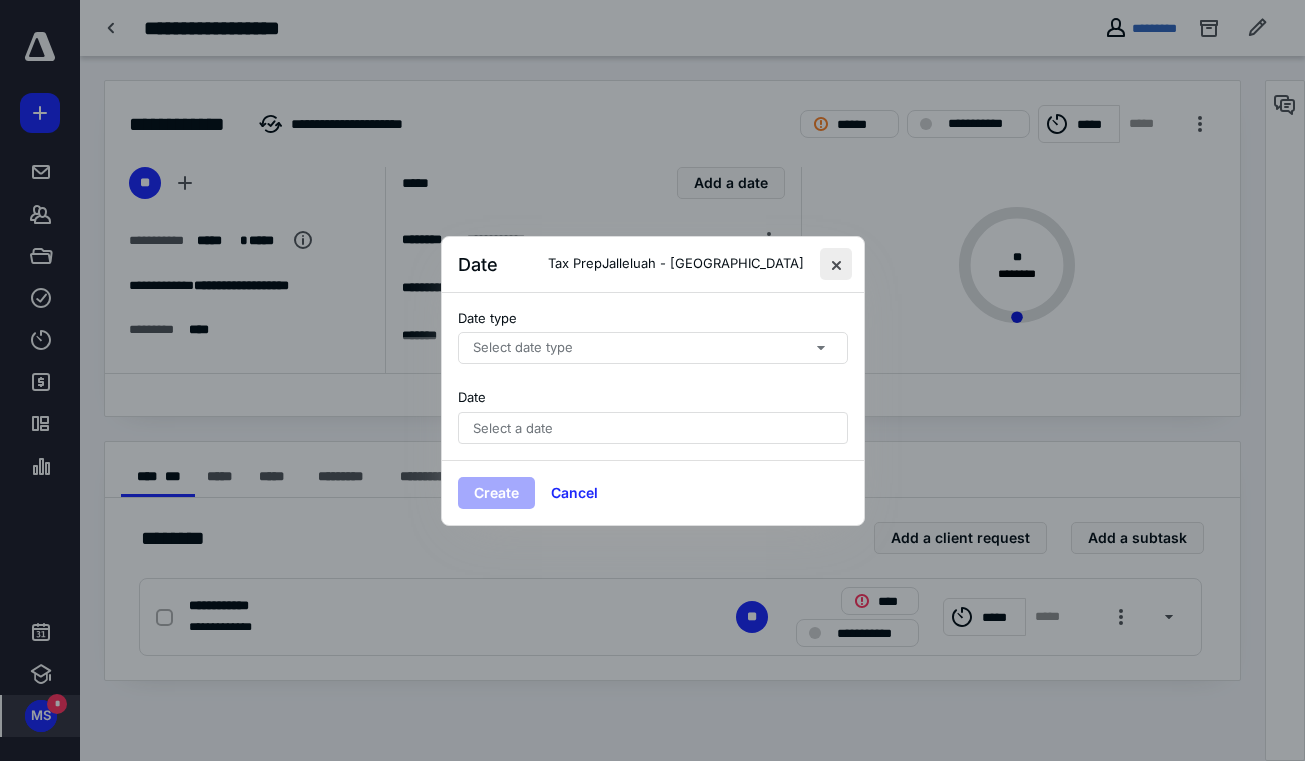 click at bounding box center (836, 264) 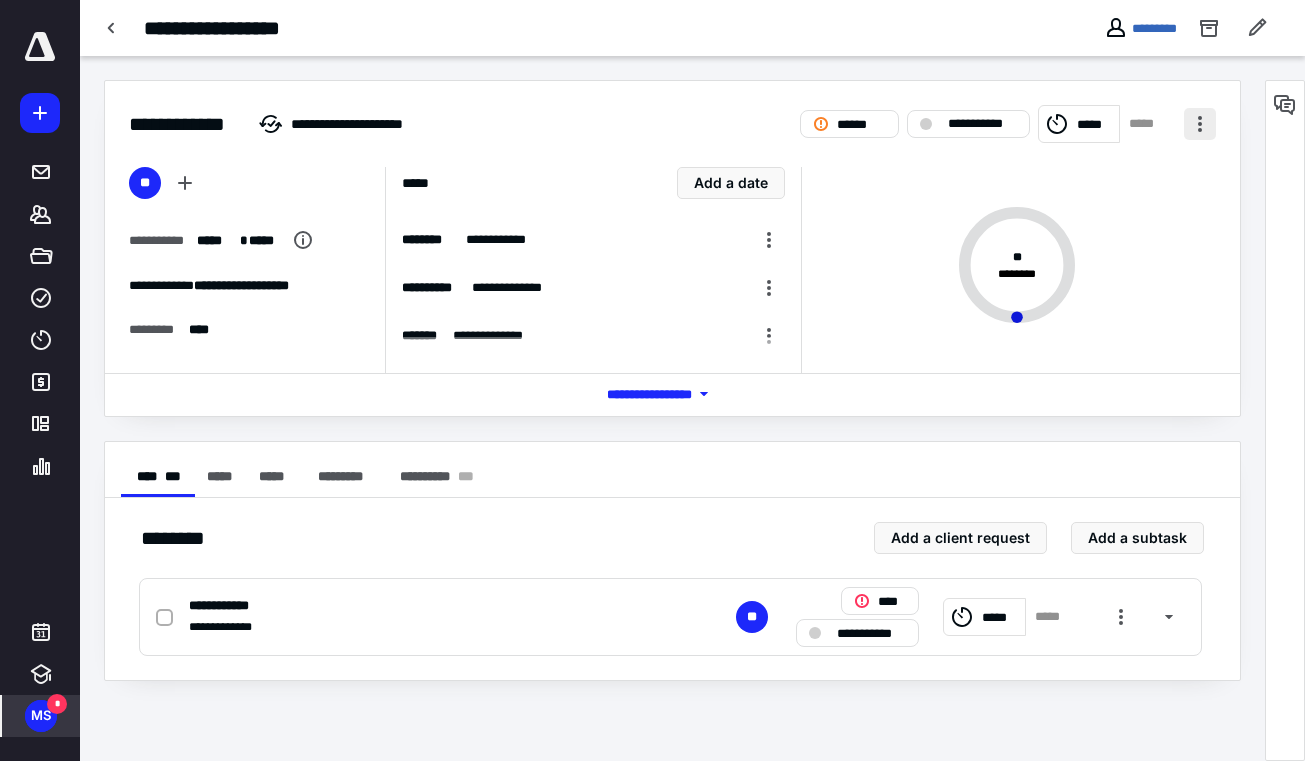 click on "**********" at bounding box center (672, 112) 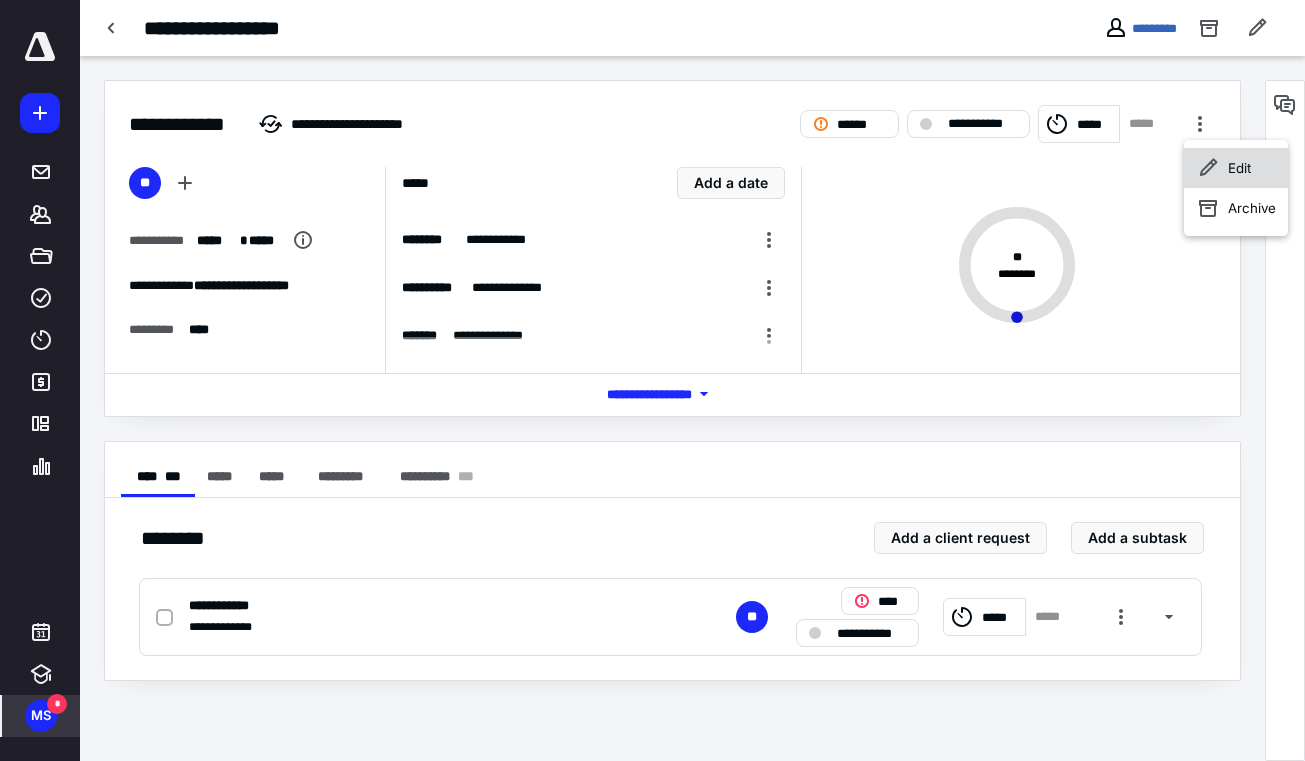 click on "Edit" at bounding box center (1236, 168) 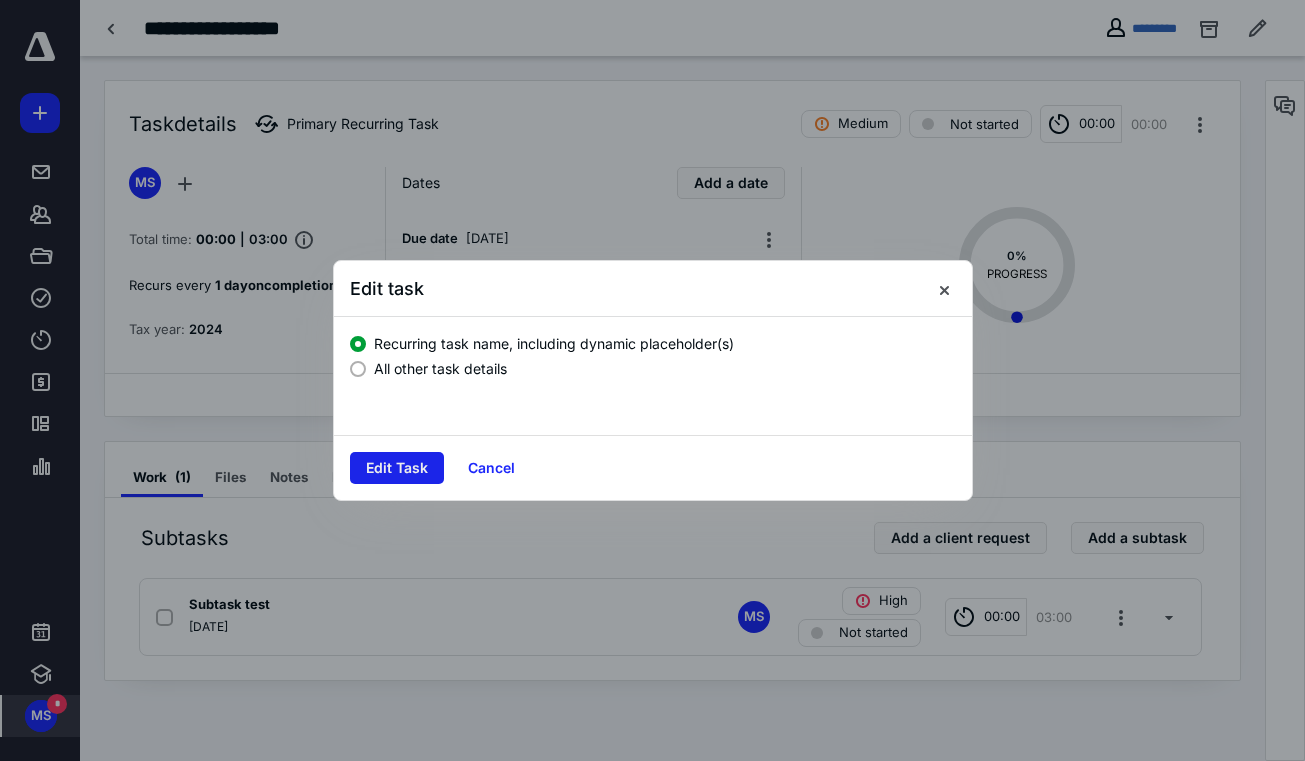 click on "Edit Task" at bounding box center (397, 468) 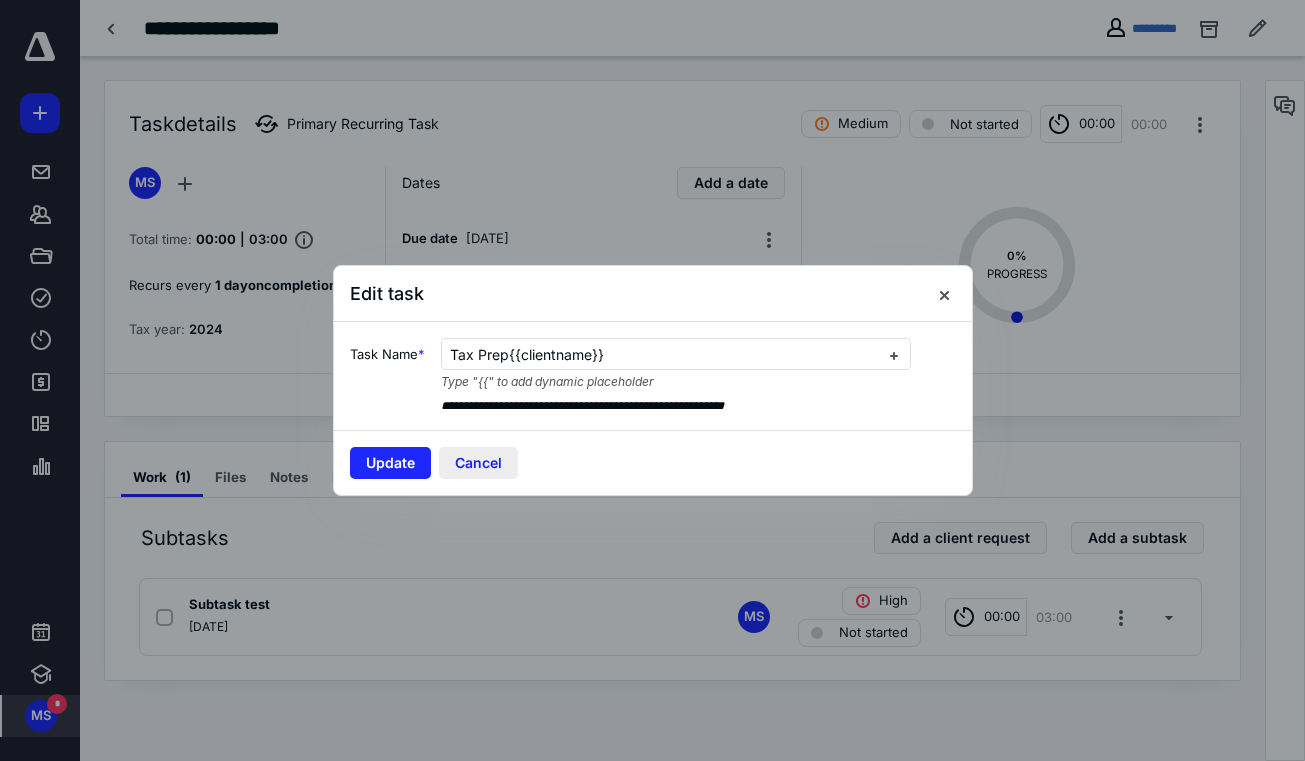 click on "Cancel" at bounding box center (478, 463) 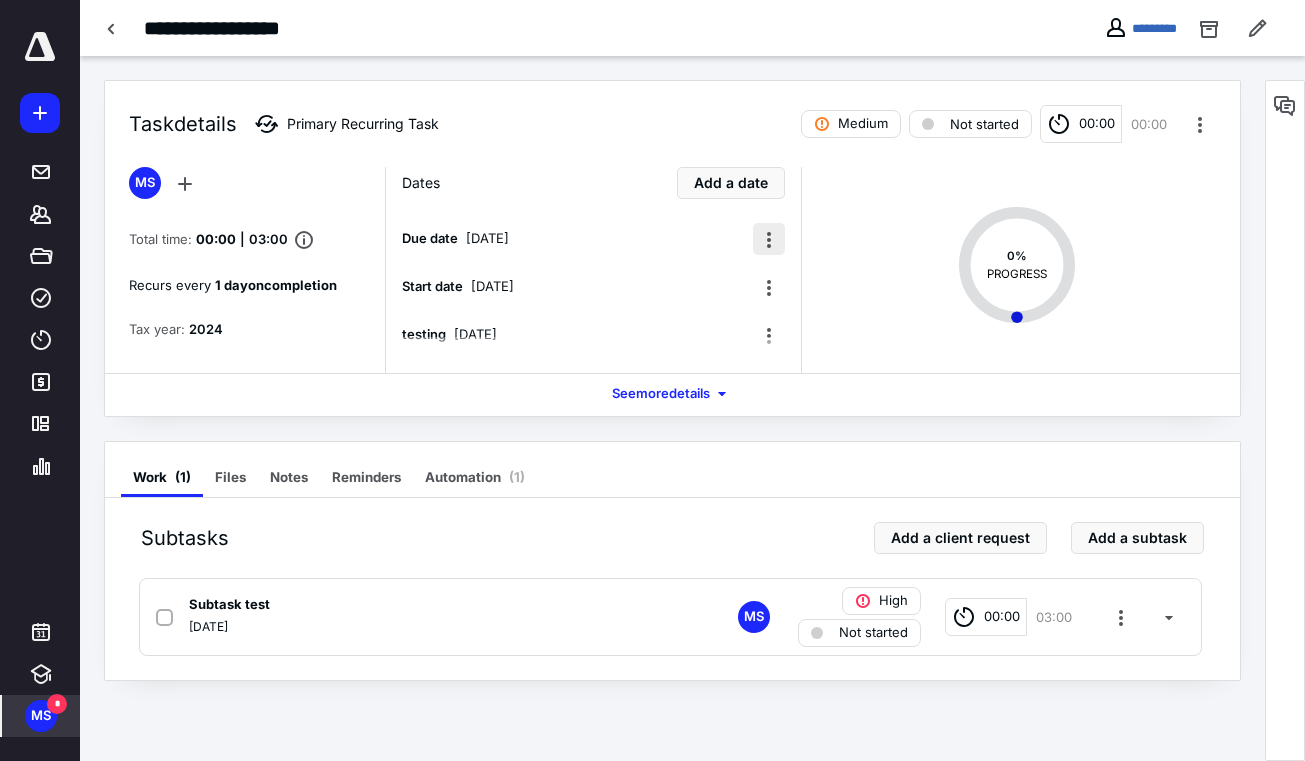 click at bounding box center [769, 239] 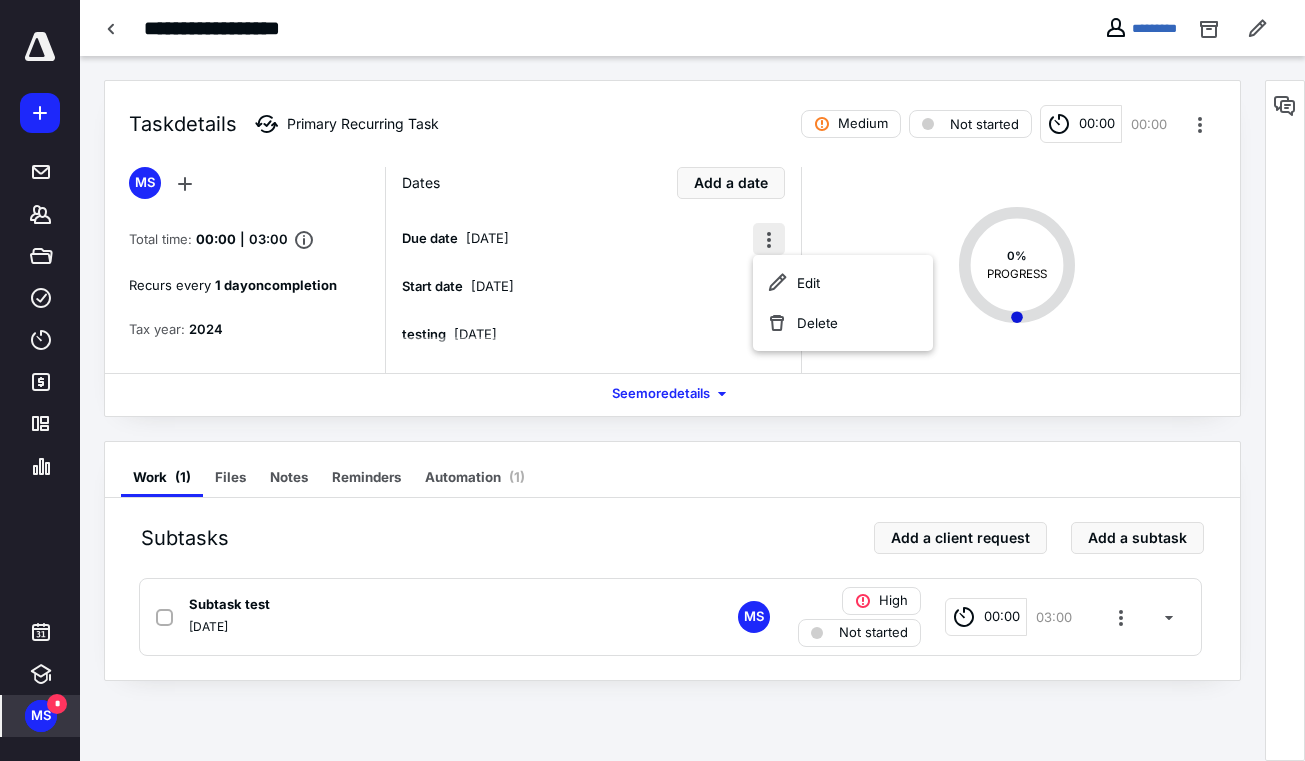 click at bounding box center [769, 239] 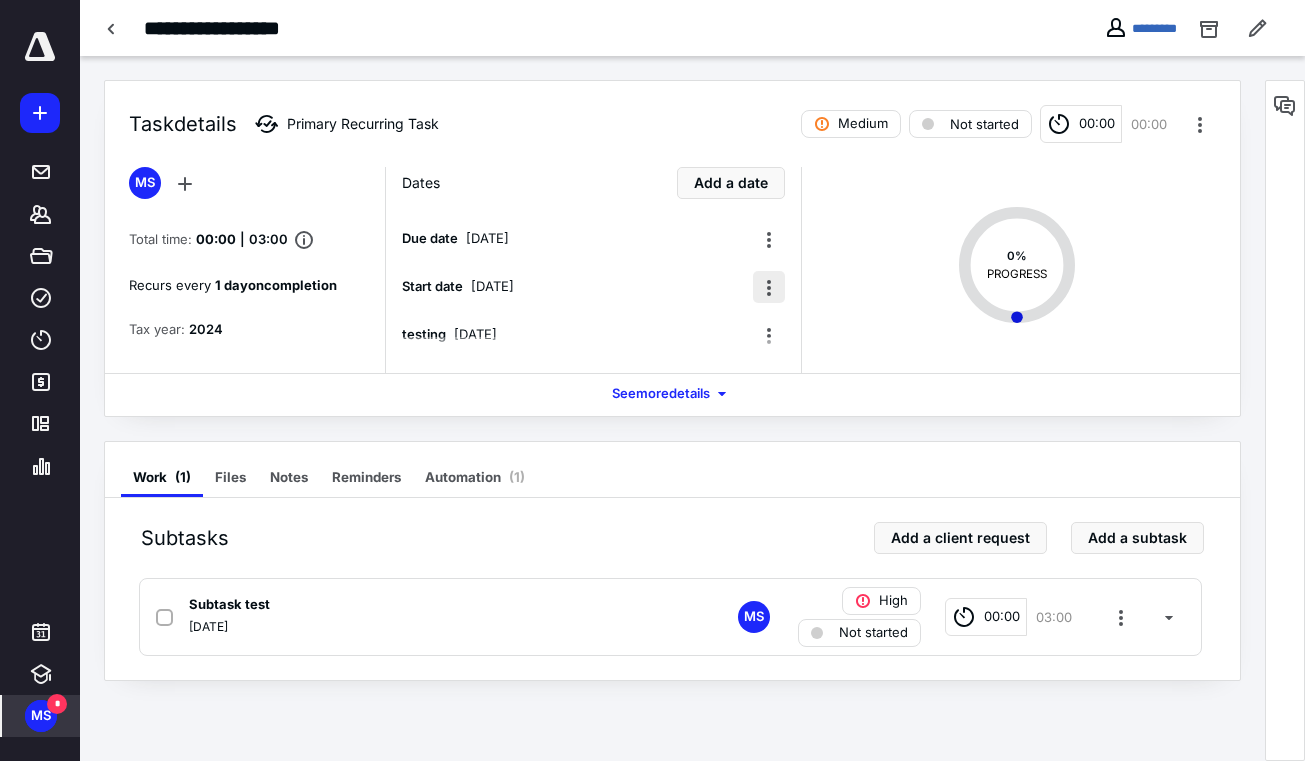 click at bounding box center [769, 287] 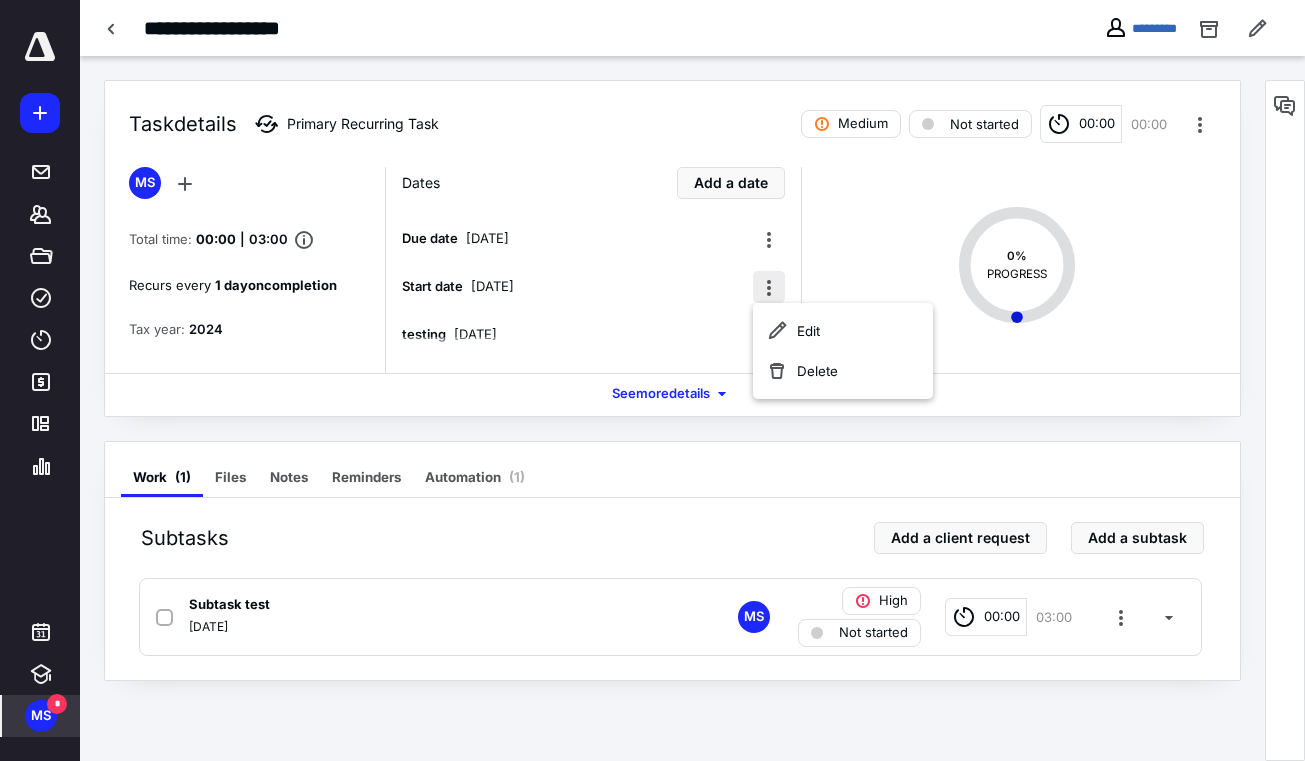 click at bounding box center (769, 287) 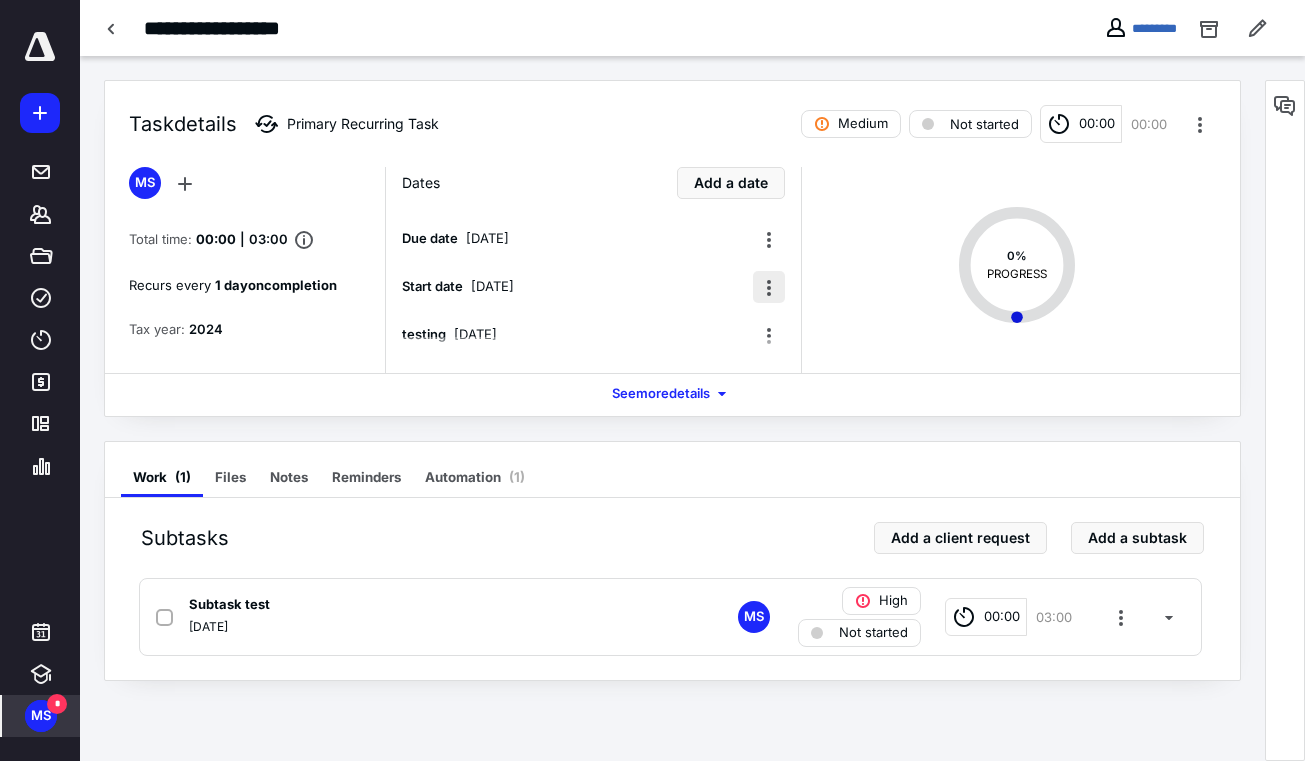 click at bounding box center [769, 287] 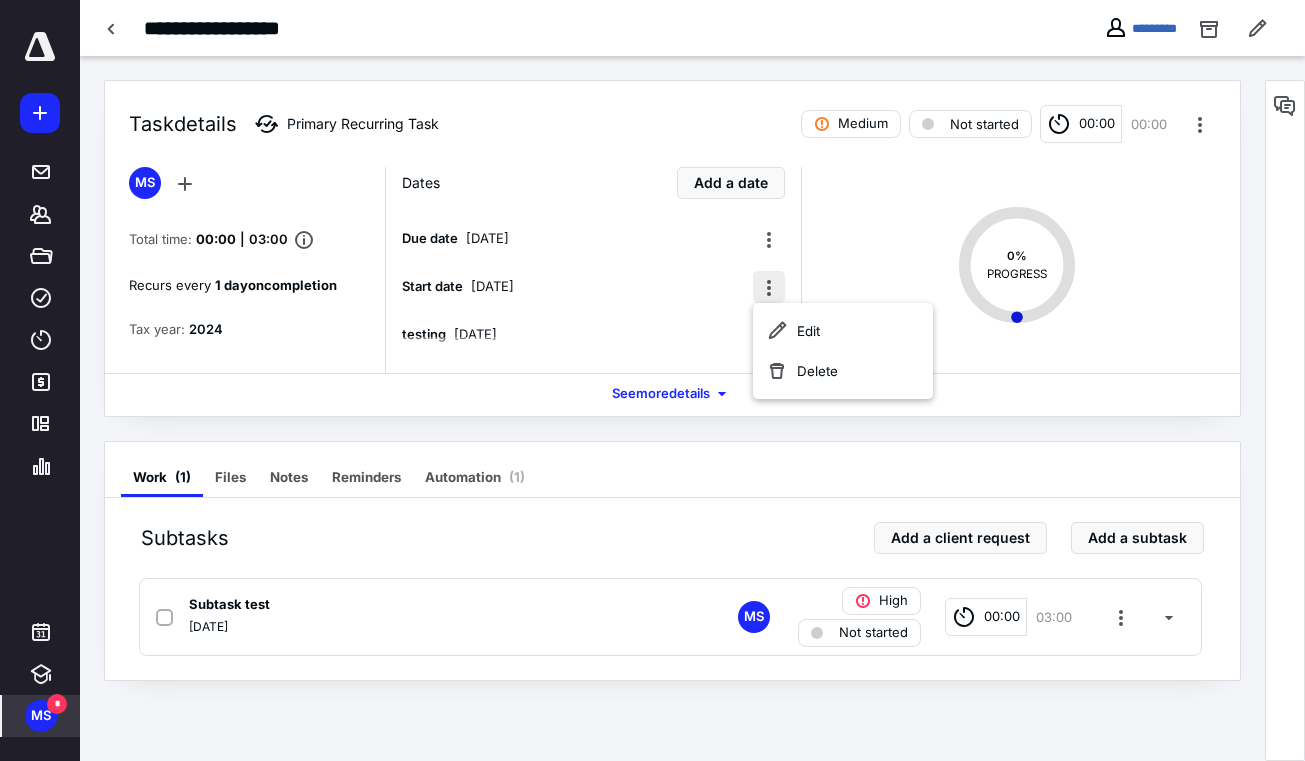 click at bounding box center (769, 287) 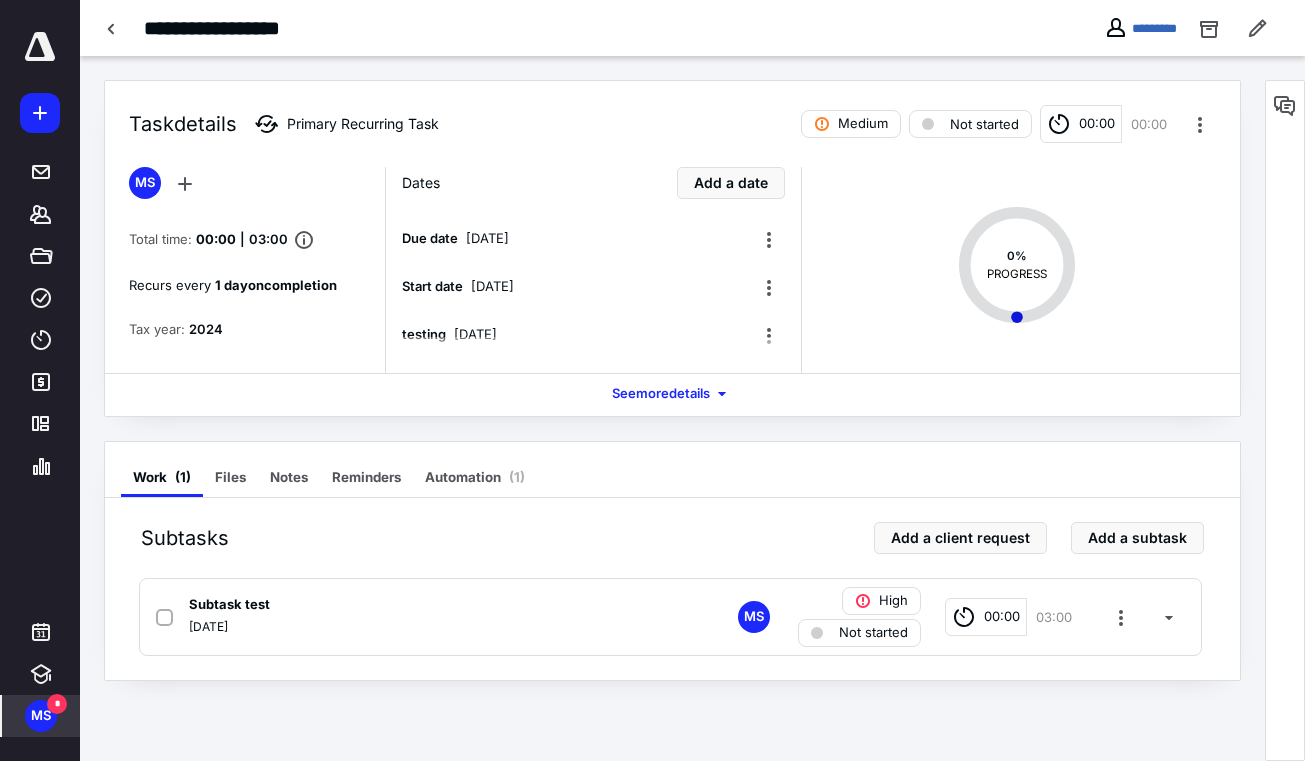 scroll, scrollTop: 0, scrollLeft: 0, axis: both 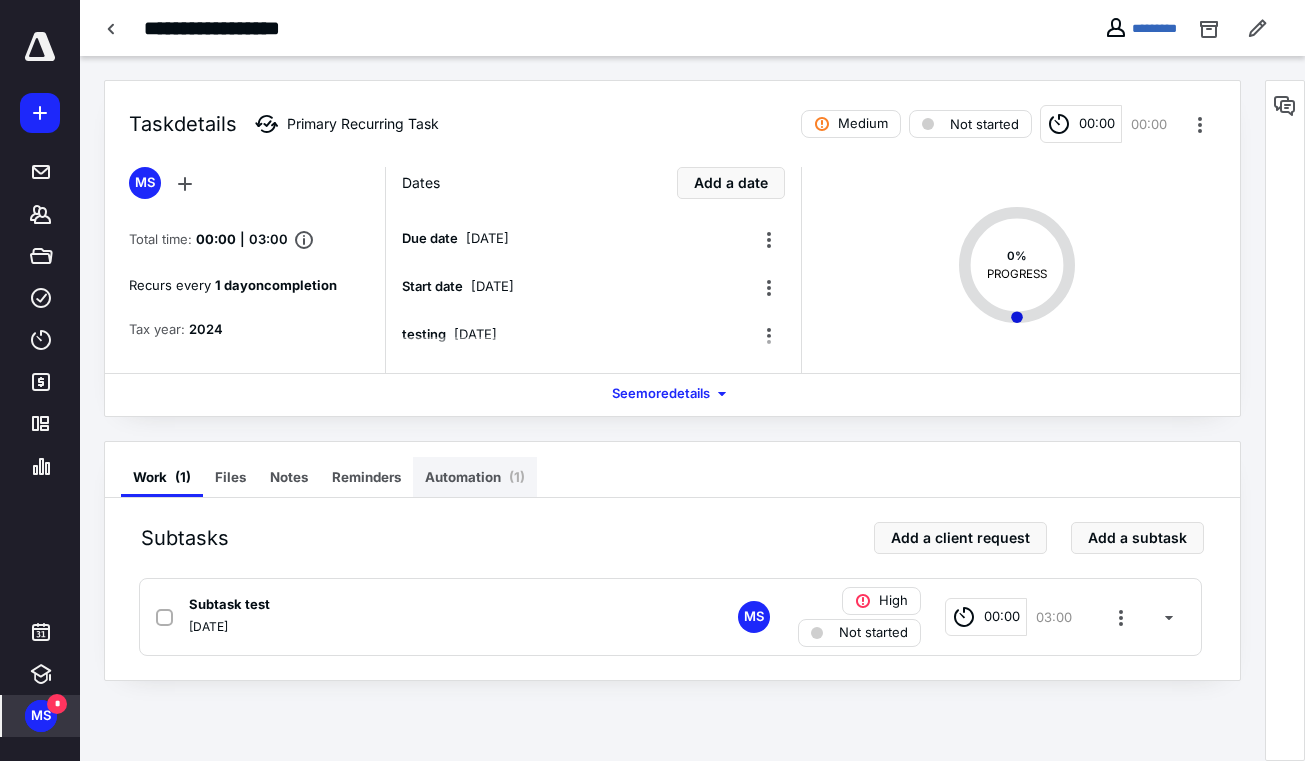 click on "Automation ( 1 )" at bounding box center (475, 477) 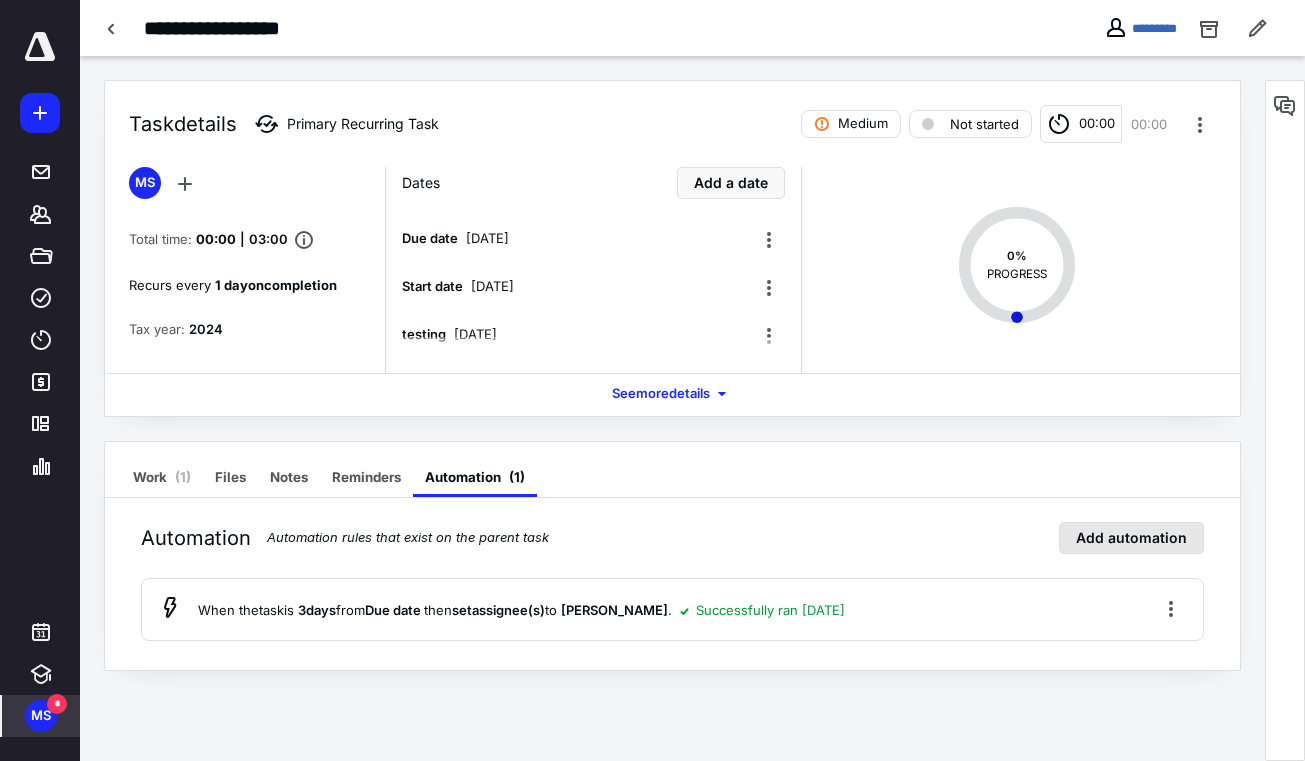 click on "Add automation" at bounding box center [1131, 538] 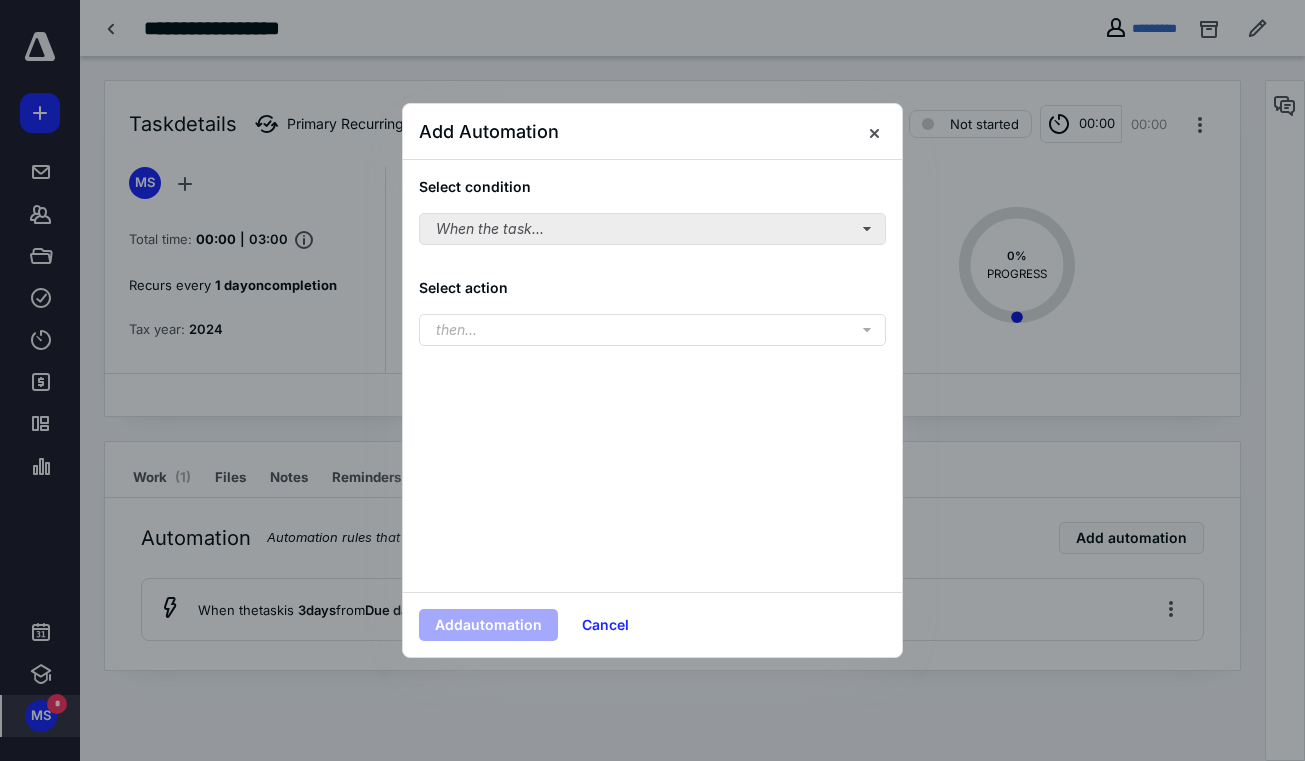 click on "When the task..." at bounding box center [652, 229] 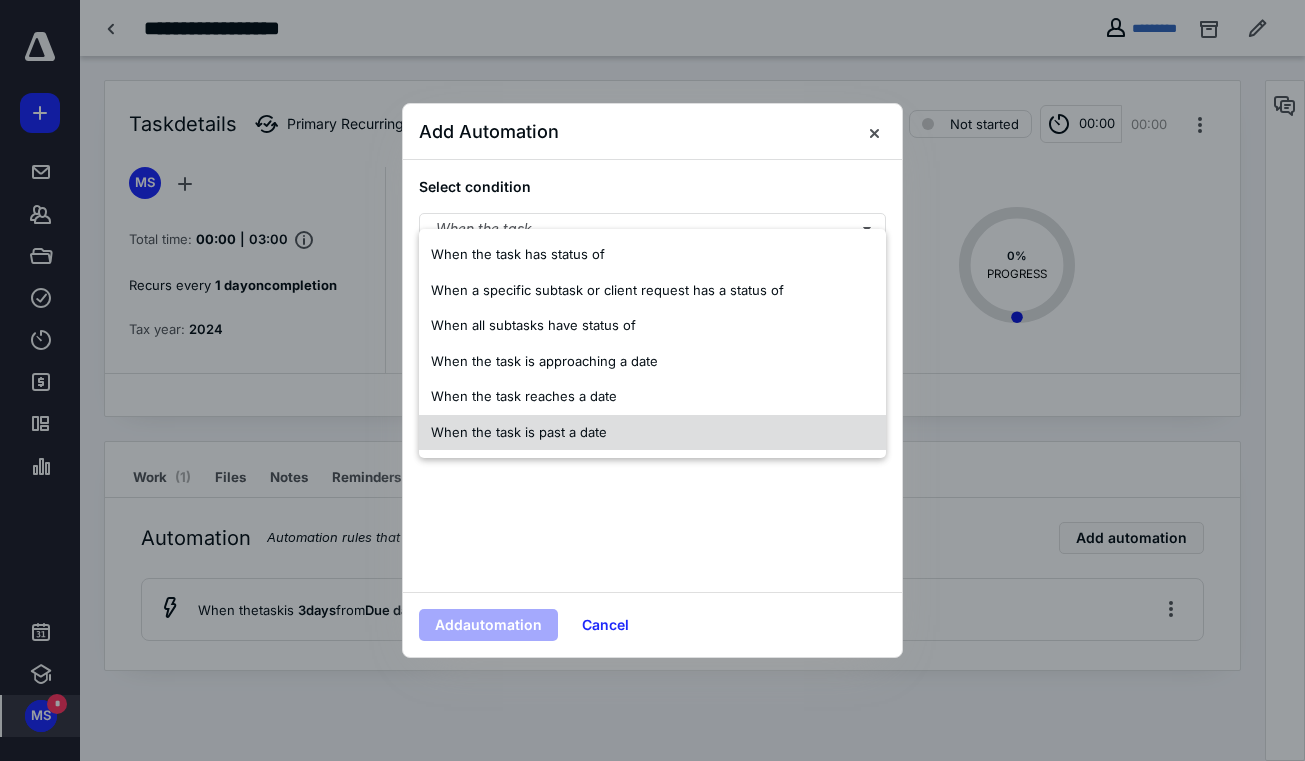 click on "When the task is past a date" at bounding box center (519, 432) 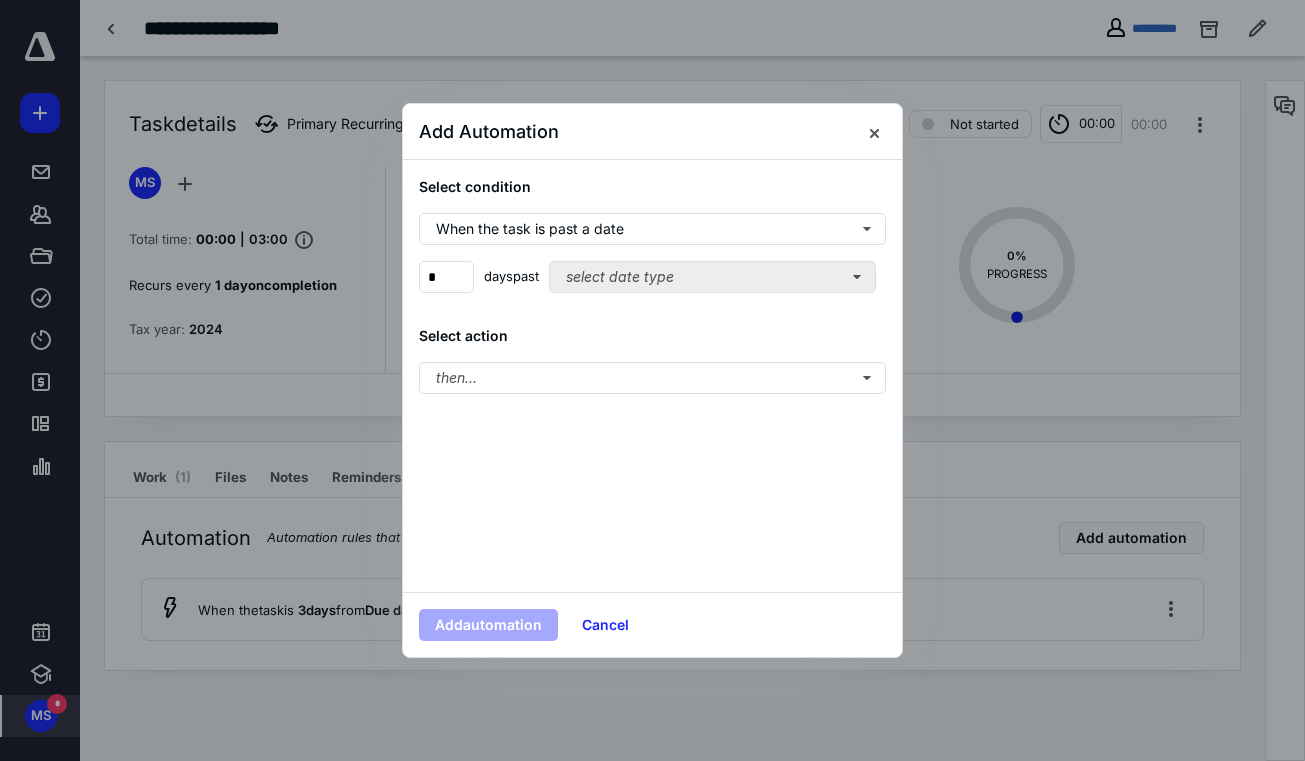 click on "select date type" at bounding box center [712, 277] 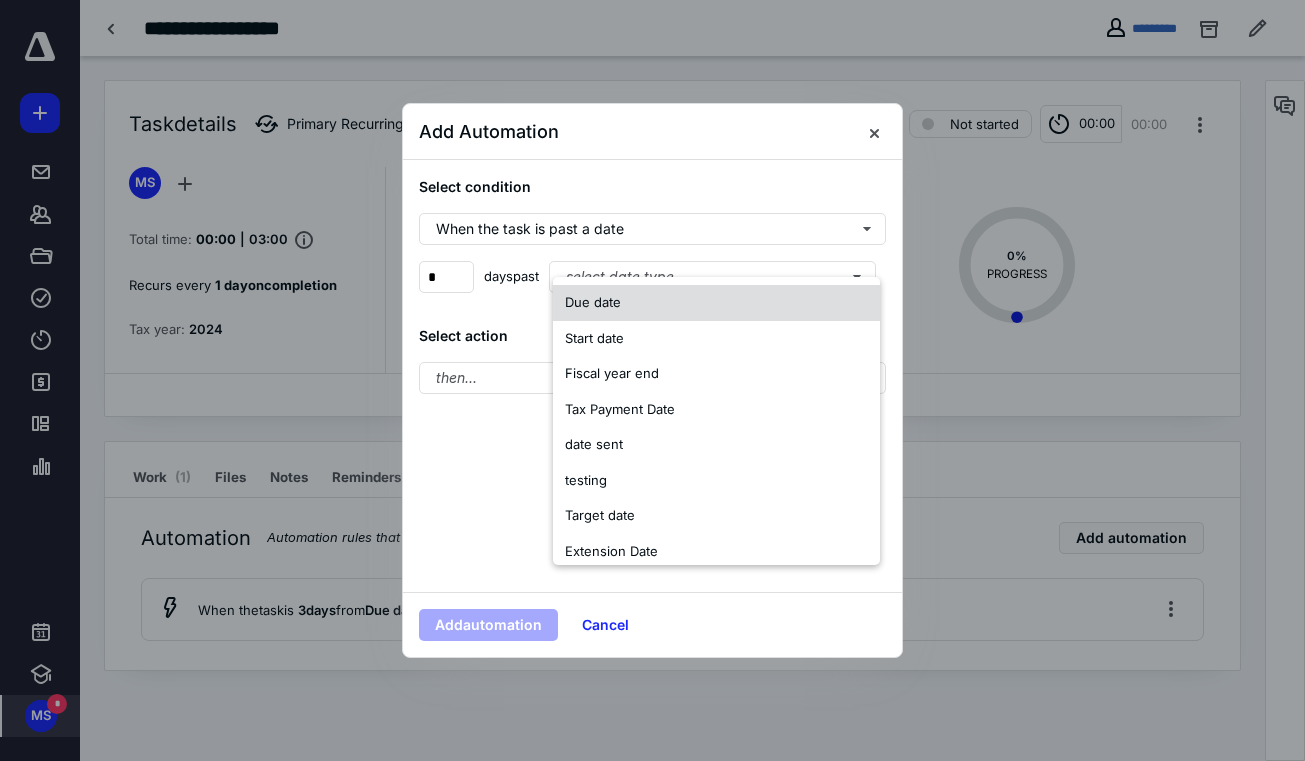 click on "Due date" at bounding box center (716, 303) 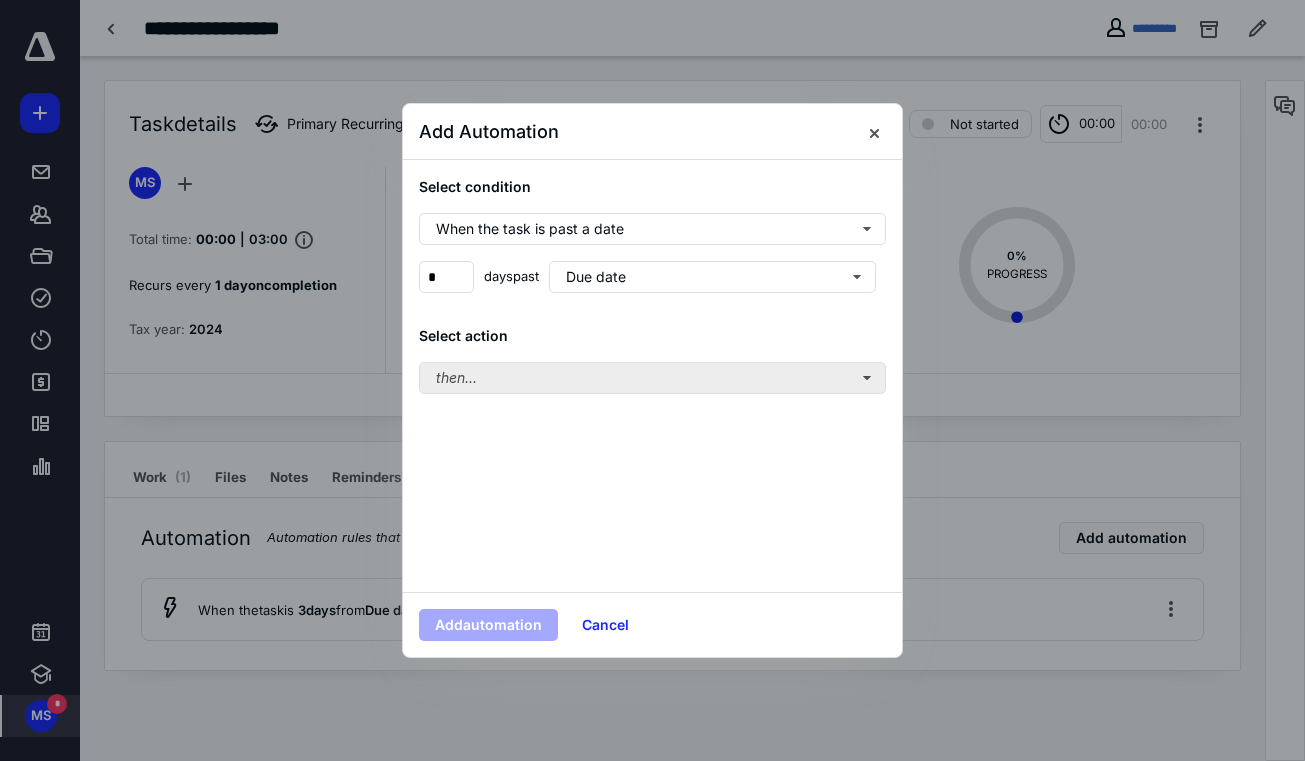 drag, startPoint x: 612, startPoint y: 341, endPoint x: 599, endPoint y: 362, distance: 24.698177 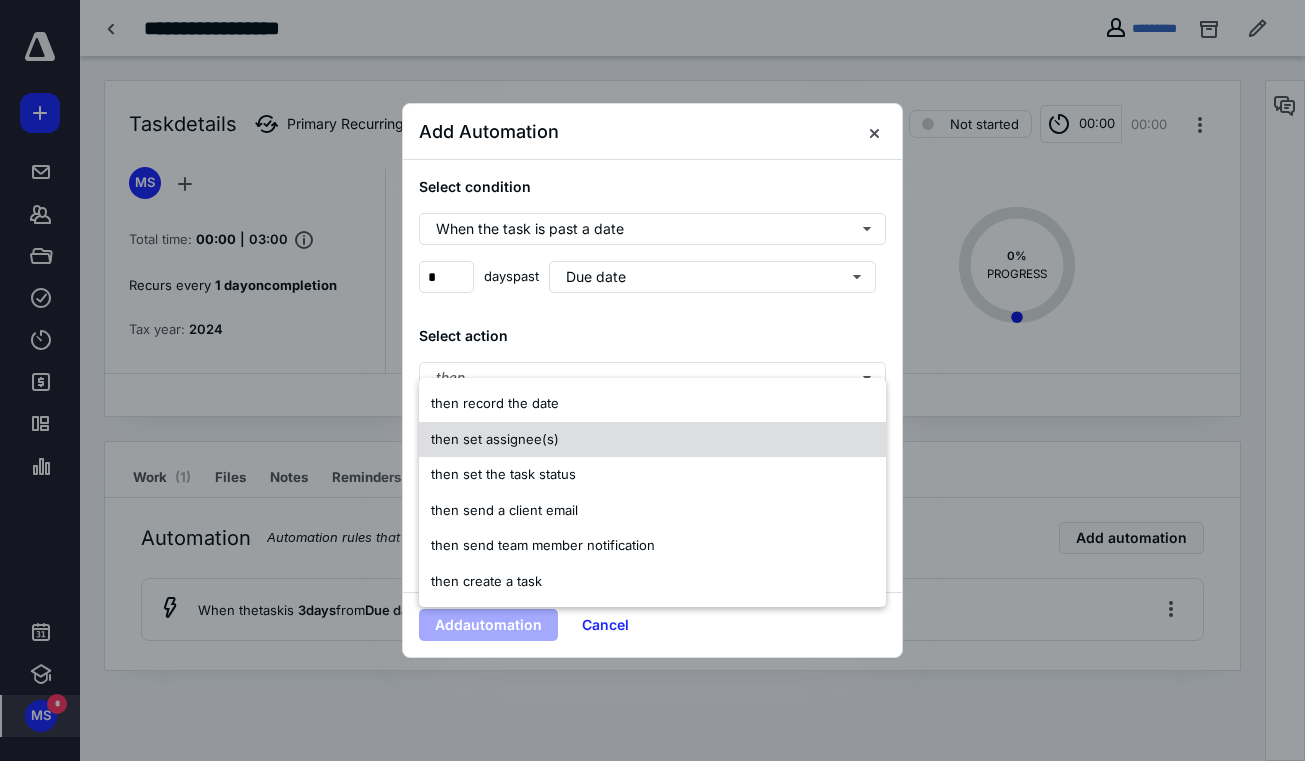 click on "then set assignee(s)" at bounding box center [495, 439] 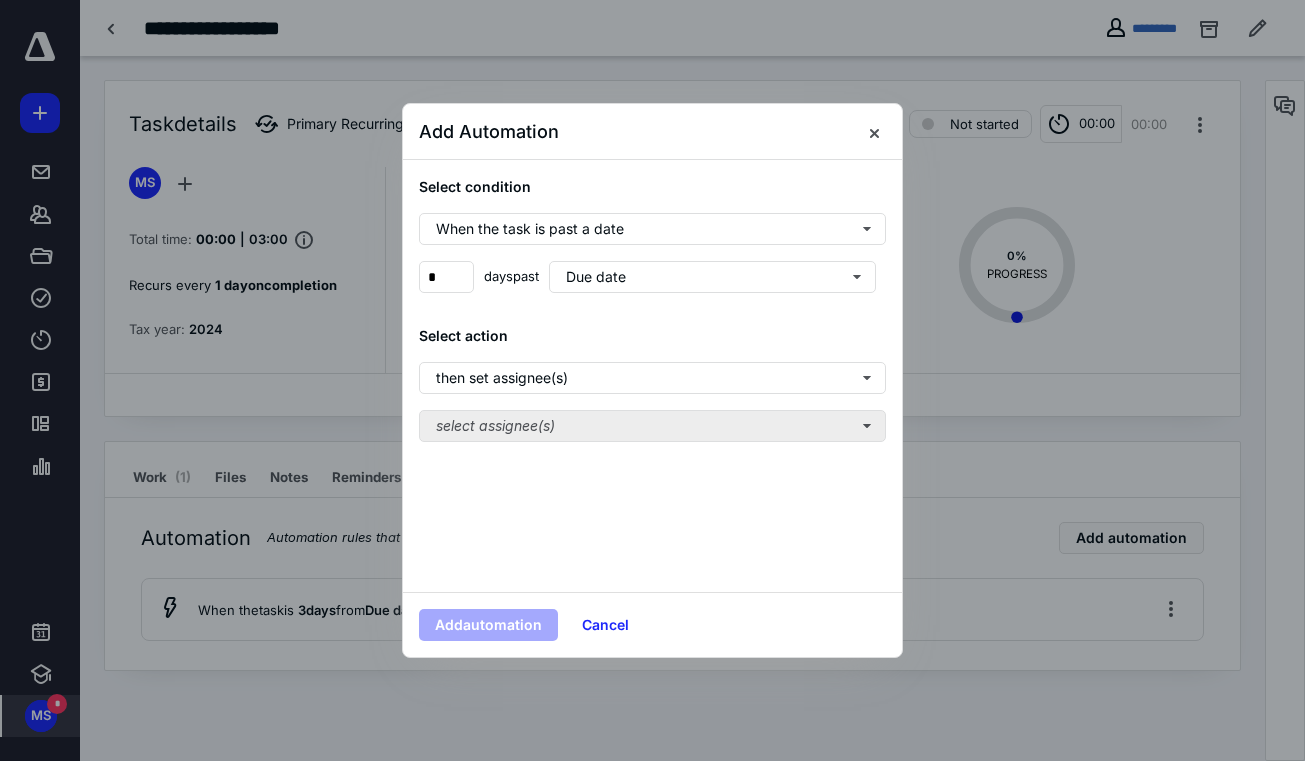 click on "select assignee(s)" at bounding box center (652, 426) 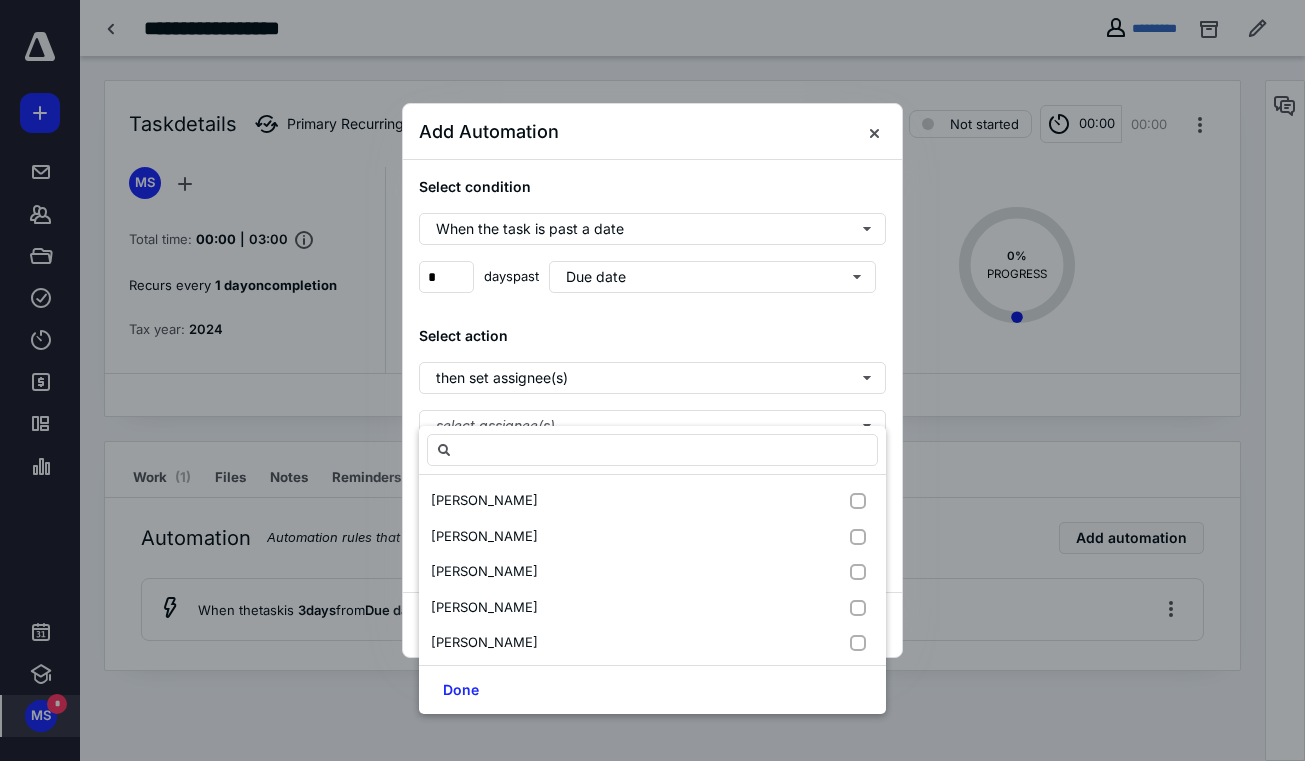 click on "Select action then set assignee(s) select assignee(s)" at bounding box center (652, 383) 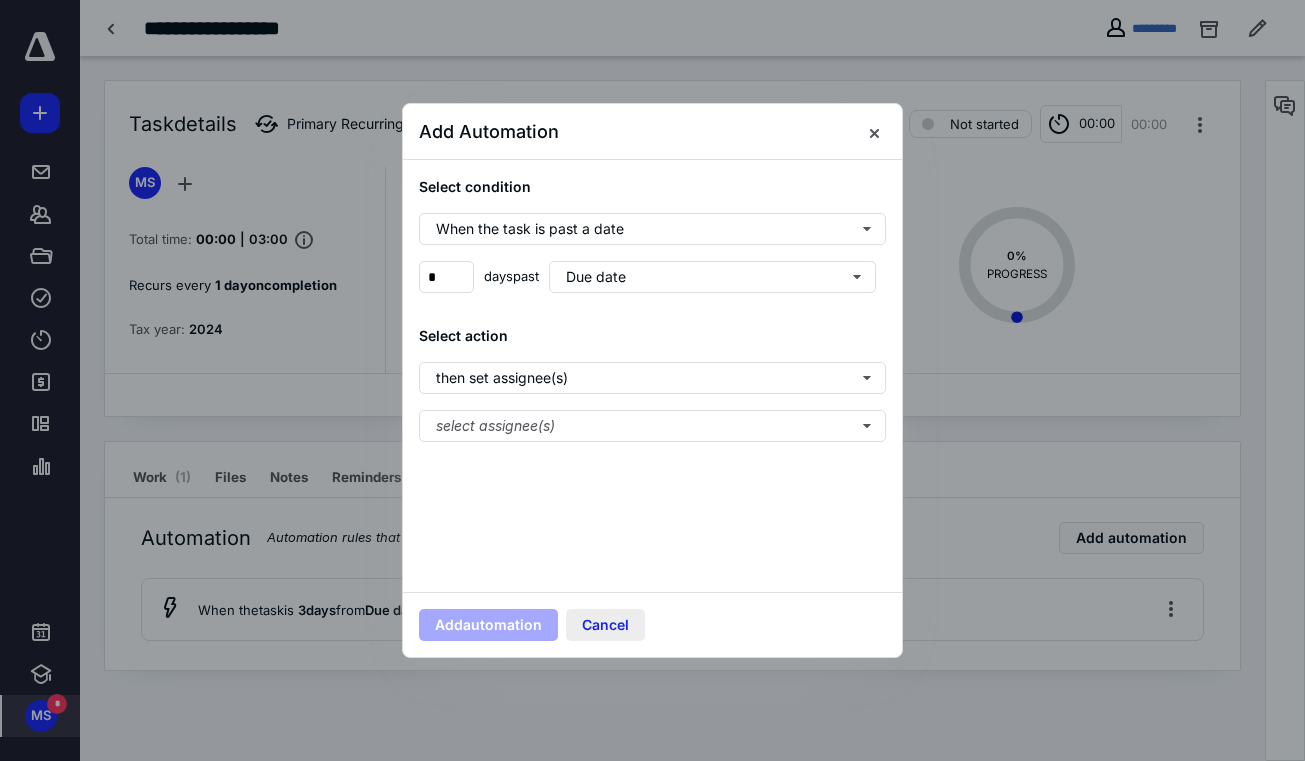 click on "Cancel" at bounding box center (605, 625) 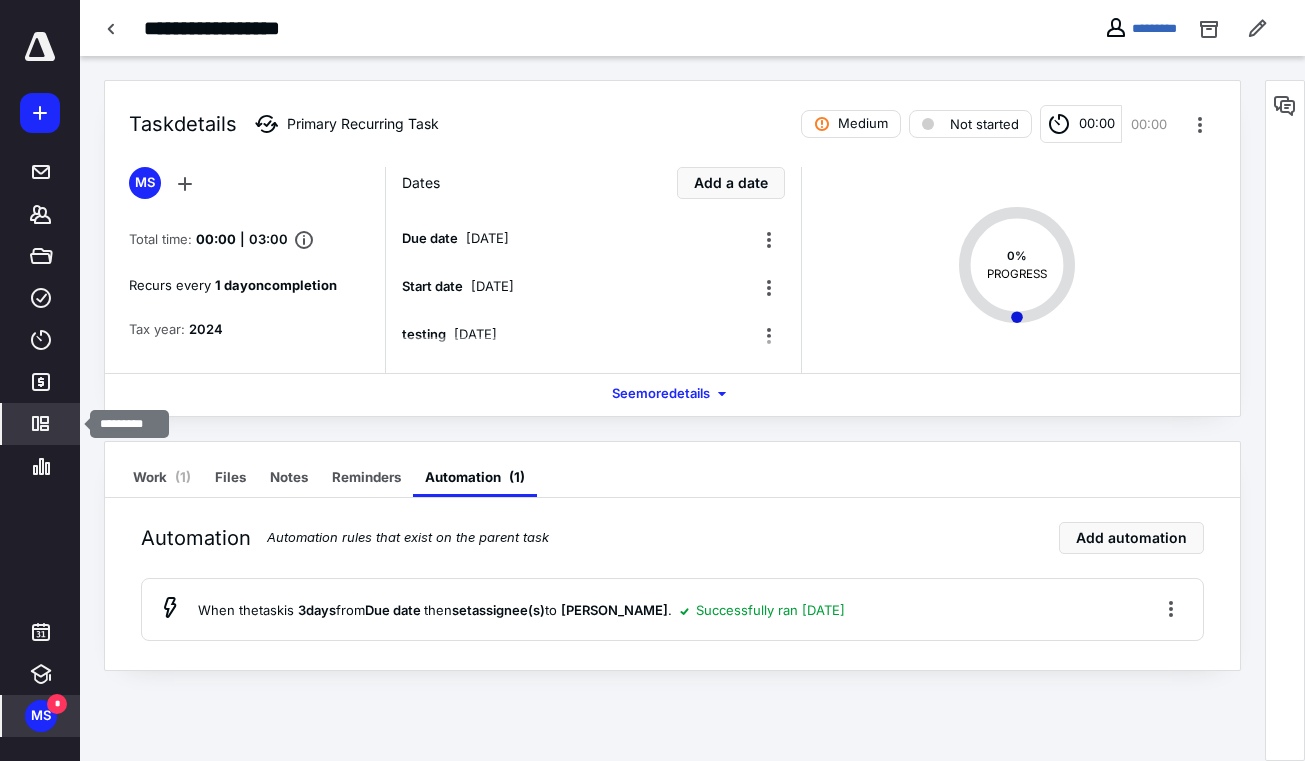 click on "*********" at bounding box center (41, 424) 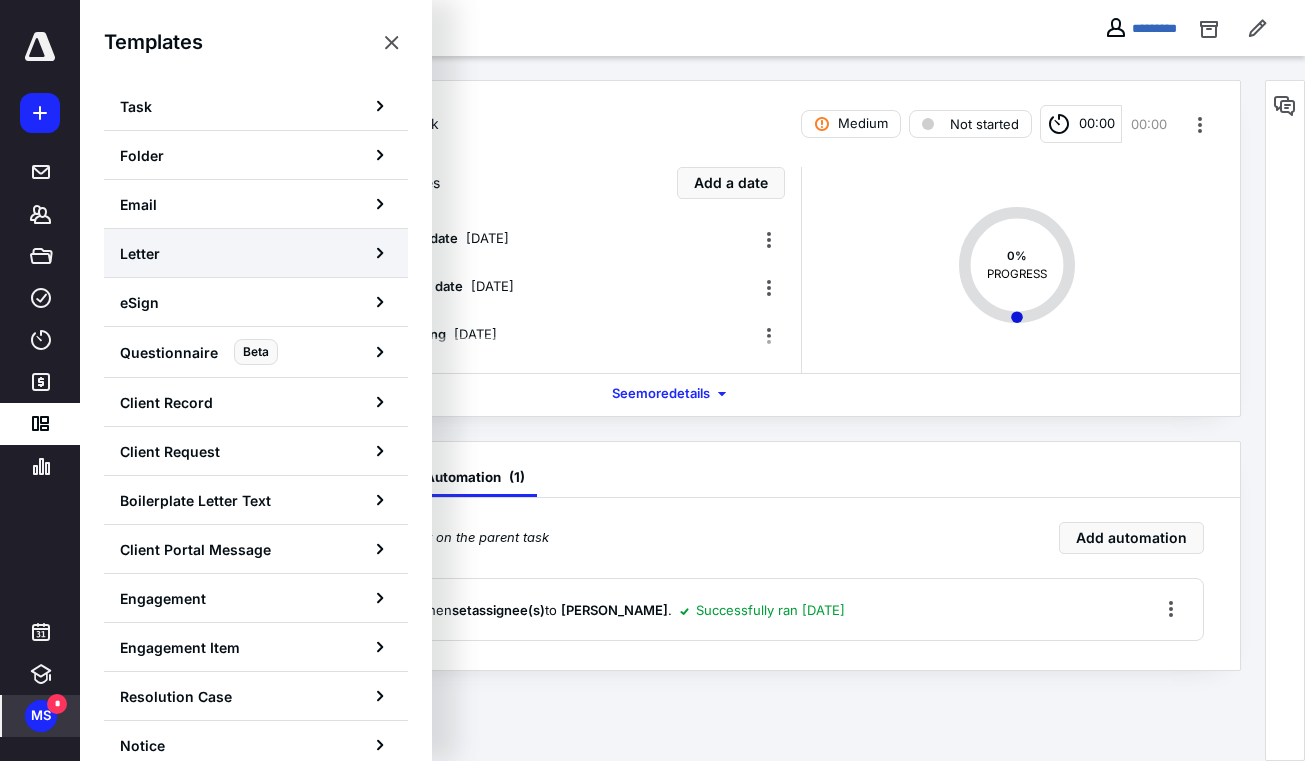 scroll, scrollTop: 0, scrollLeft: 0, axis: both 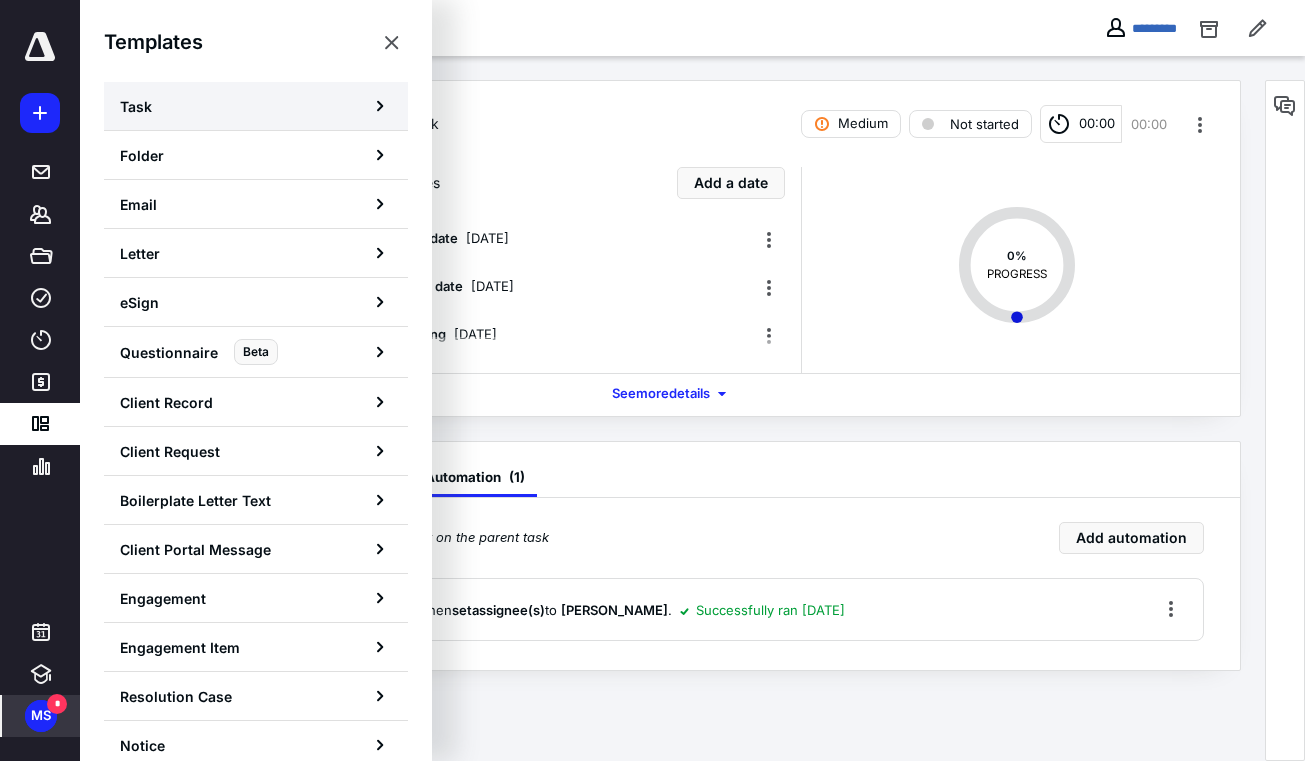 click on "Task" at bounding box center (256, 106) 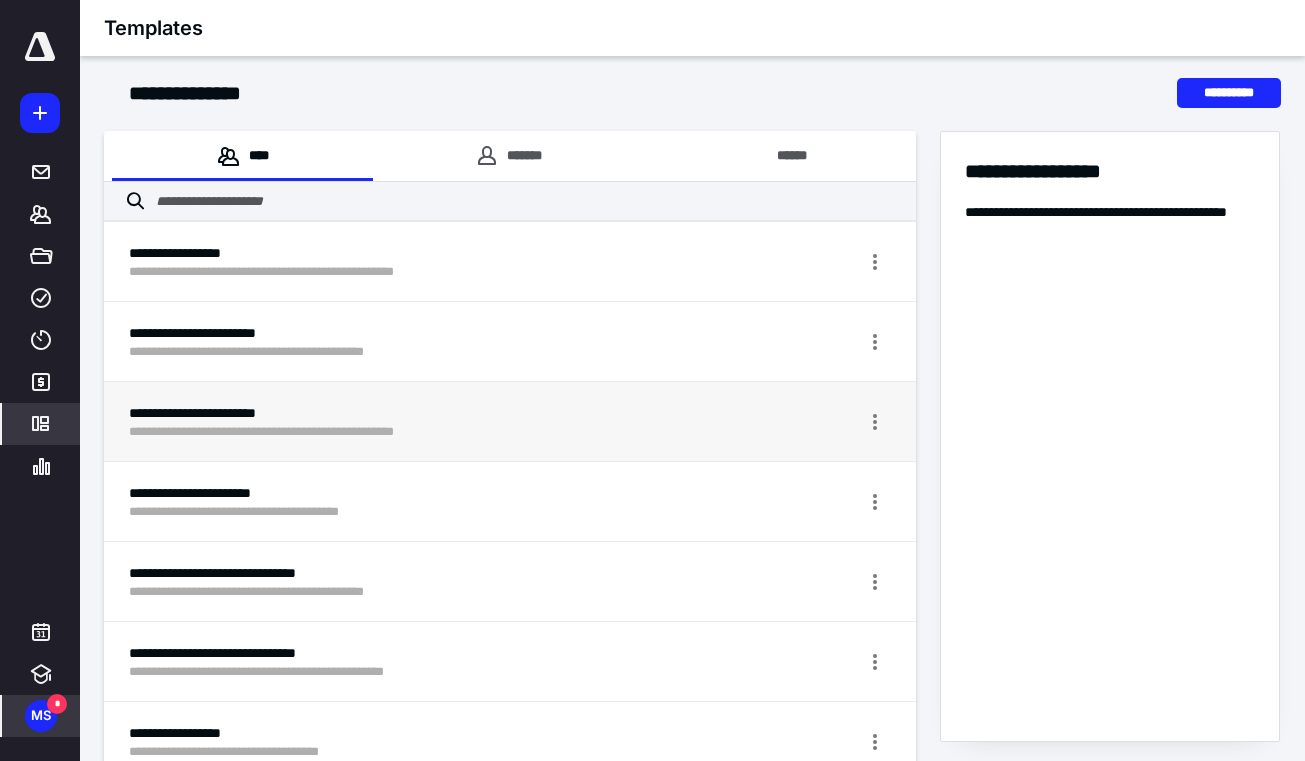 scroll, scrollTop: 0, scrollLeft: 0, axis: both 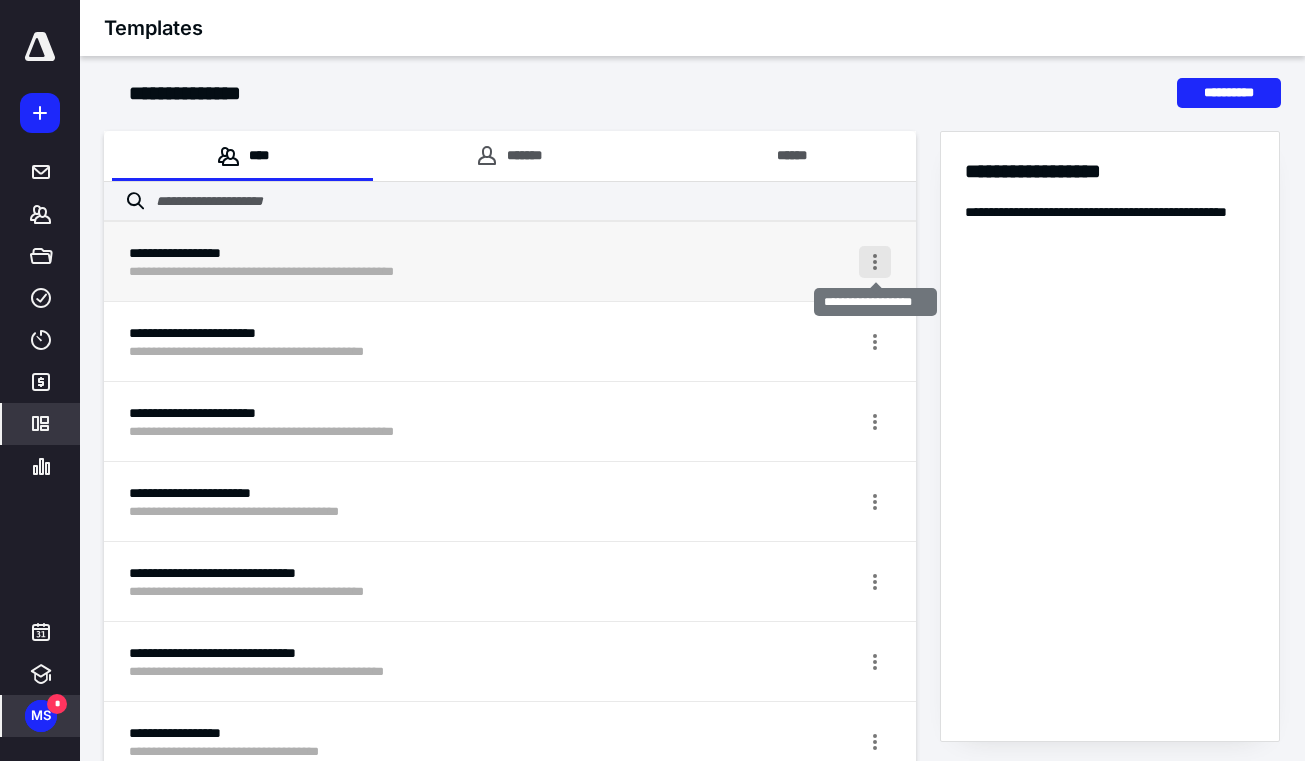 click at bounding box center (875, 262) 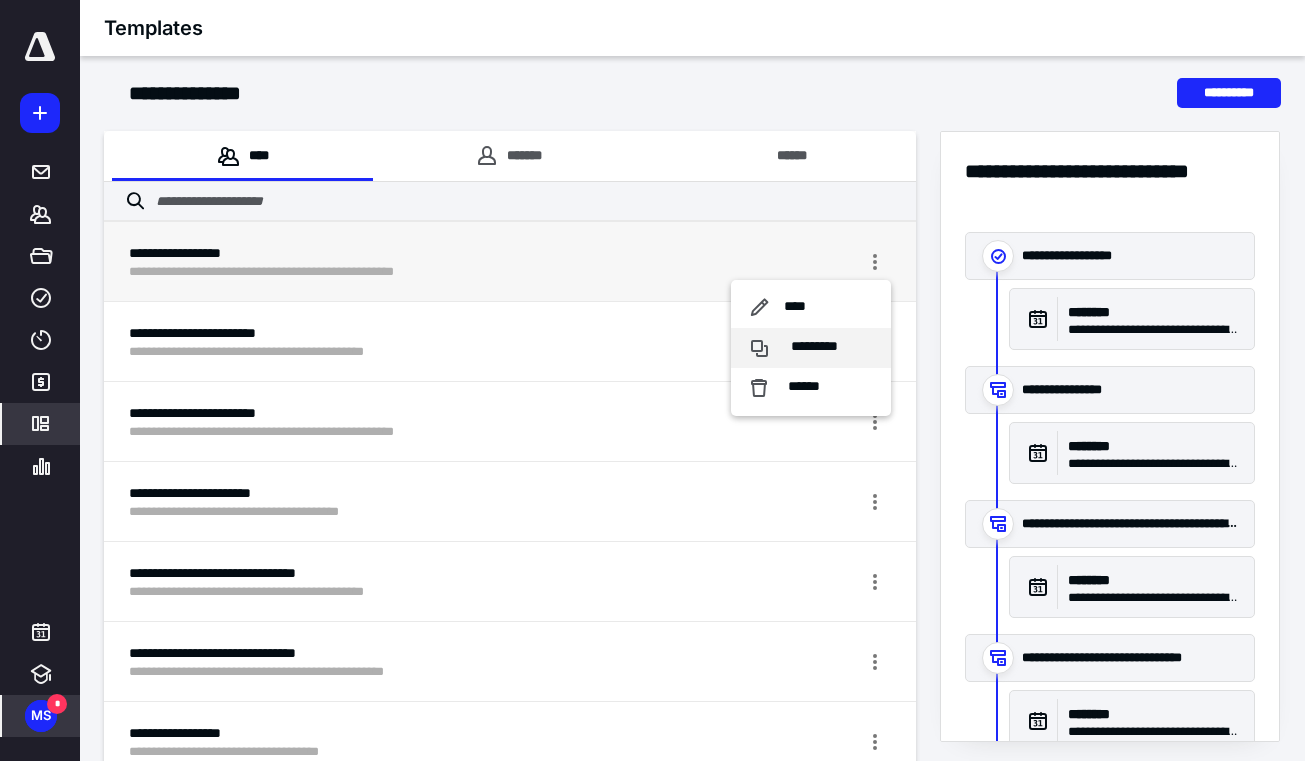 click on "*********" at bounding box center (814, 347) 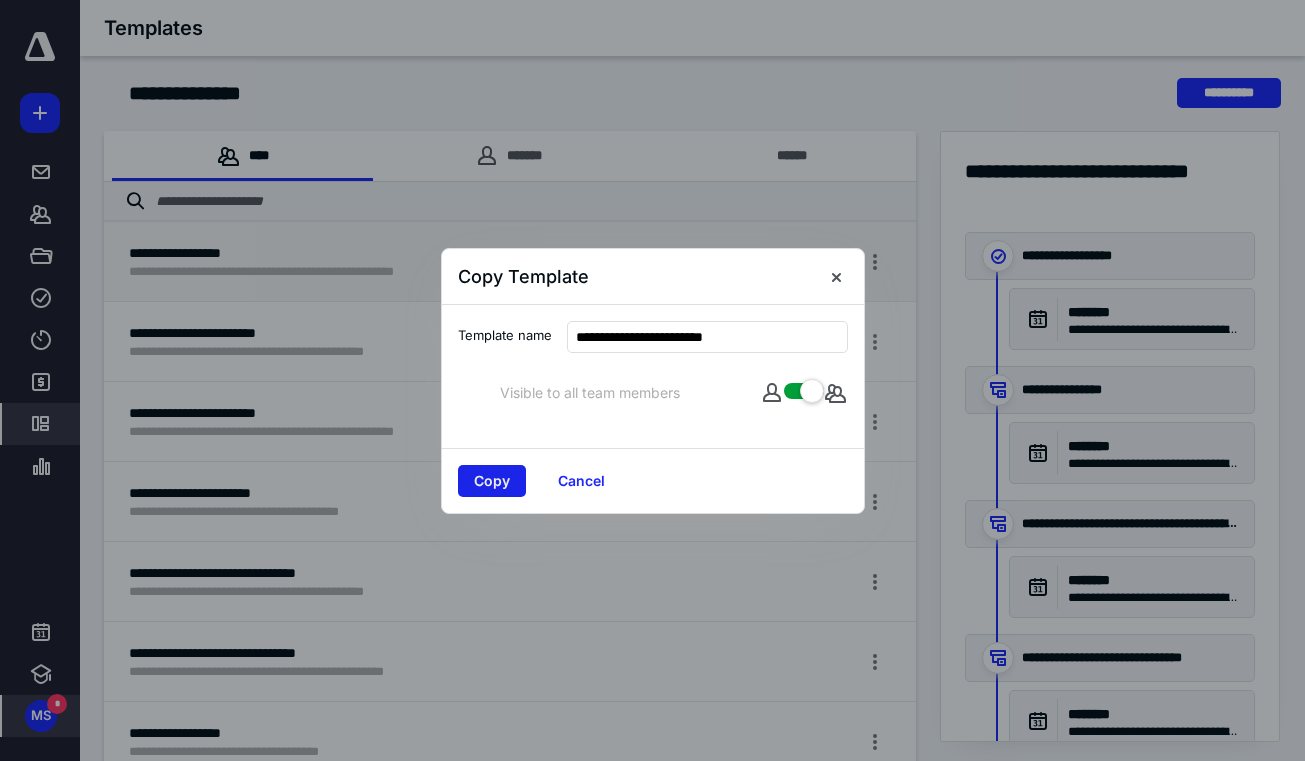click on "Copy" at bounding box center (492, 481) 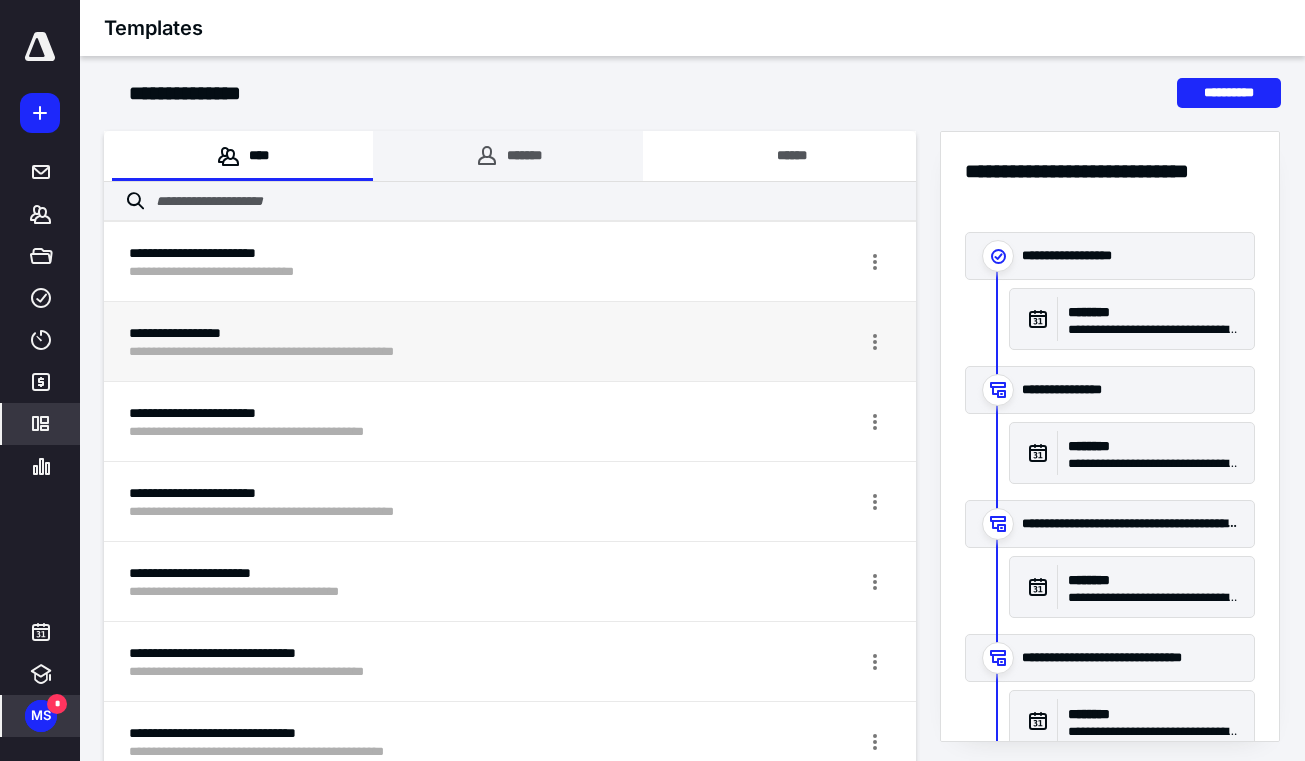 click on "*******" at bounding box center (508, 156) 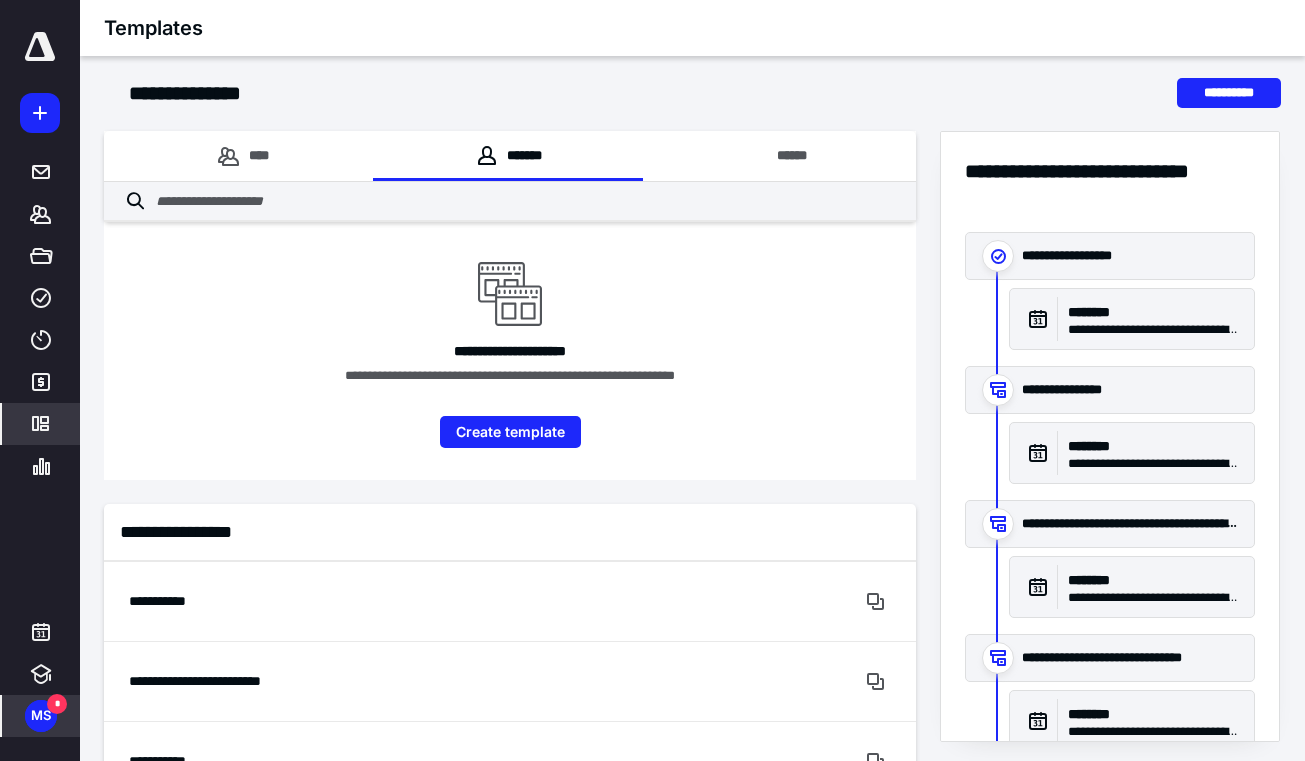 scroll, scrollTop: 0, scrollLeft: 0, axis: both 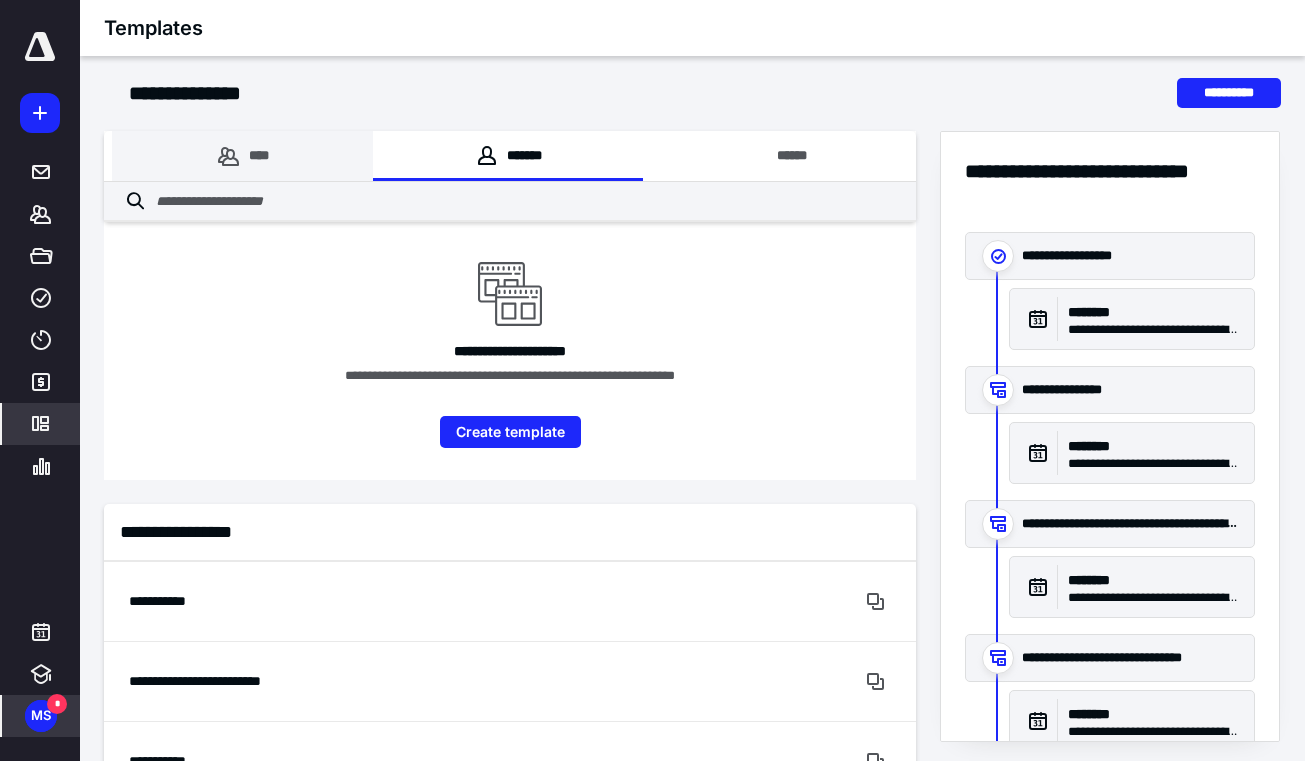 drag, startPoint x: 253, startPoint y: 159, endPoint x: 286, endPoint y: 167, distance: 33.955853 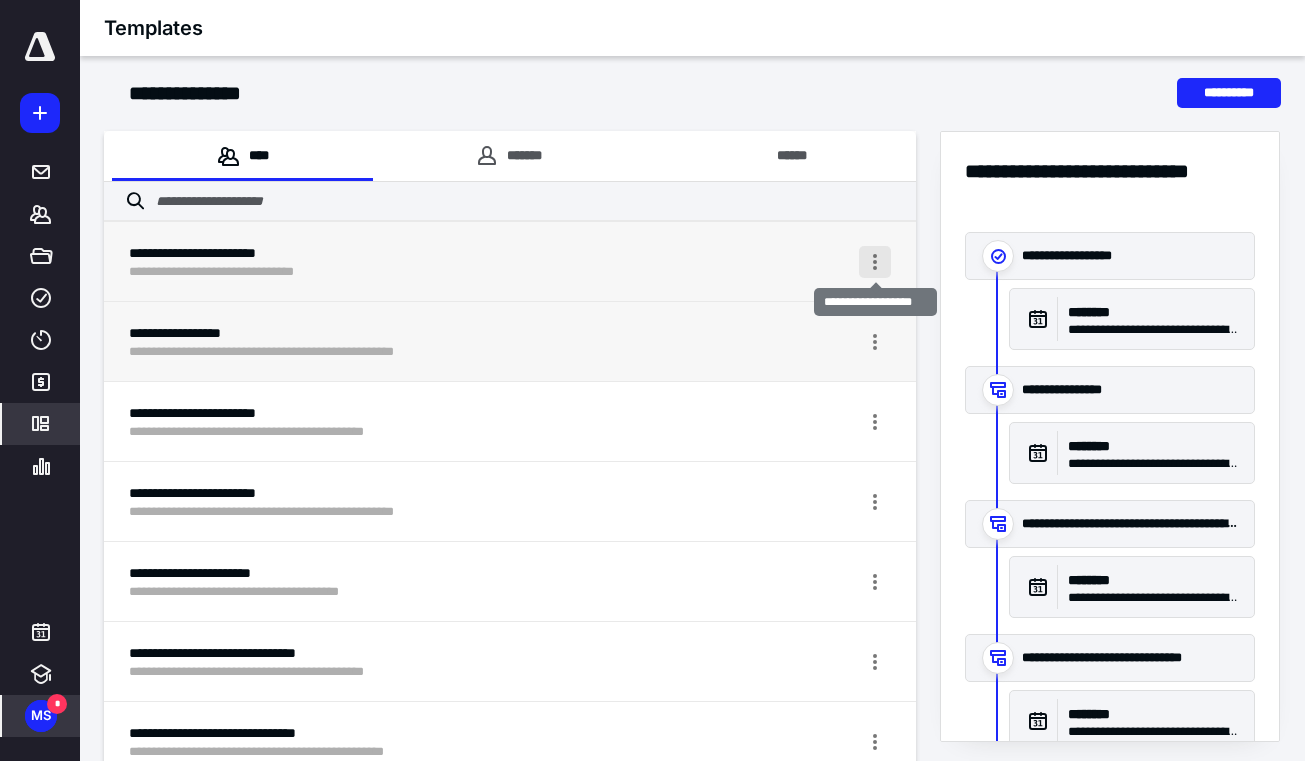 click at bounding box center (875, 262) 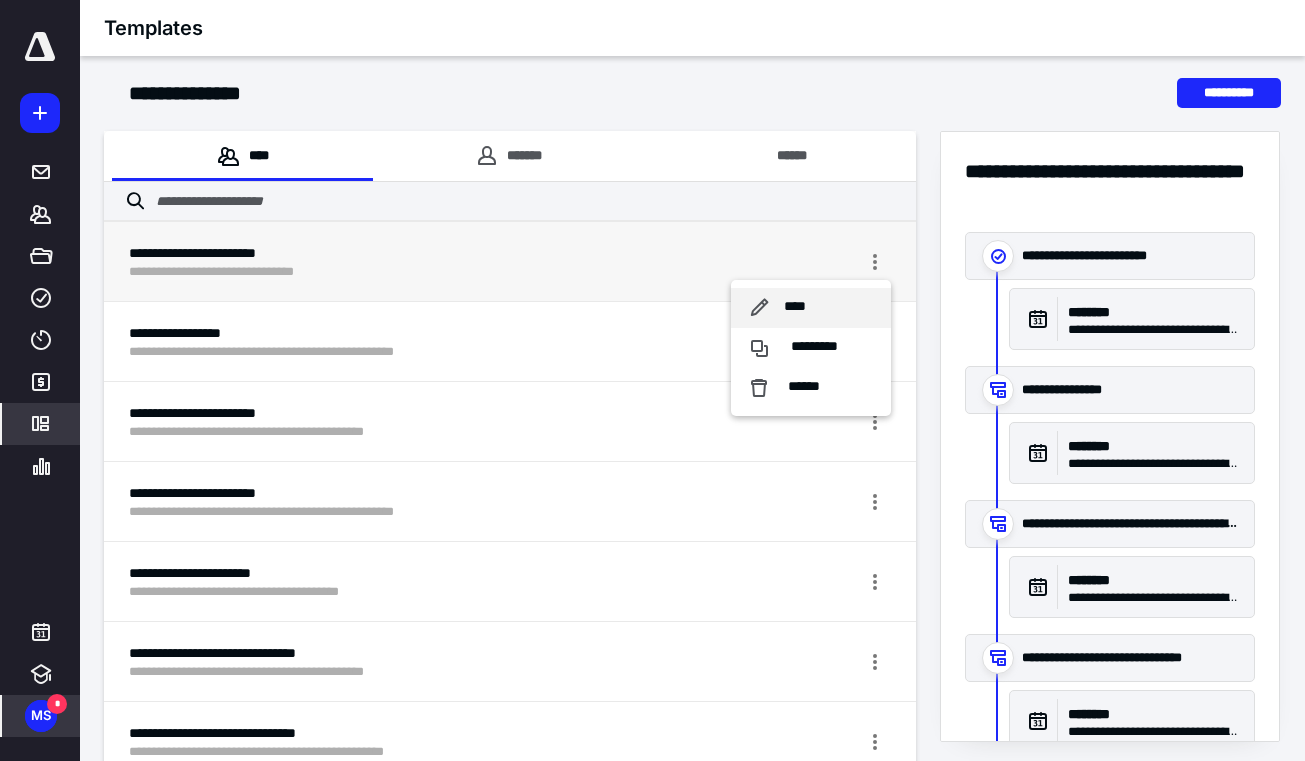 click on "****" at bounding box center [811, 308] 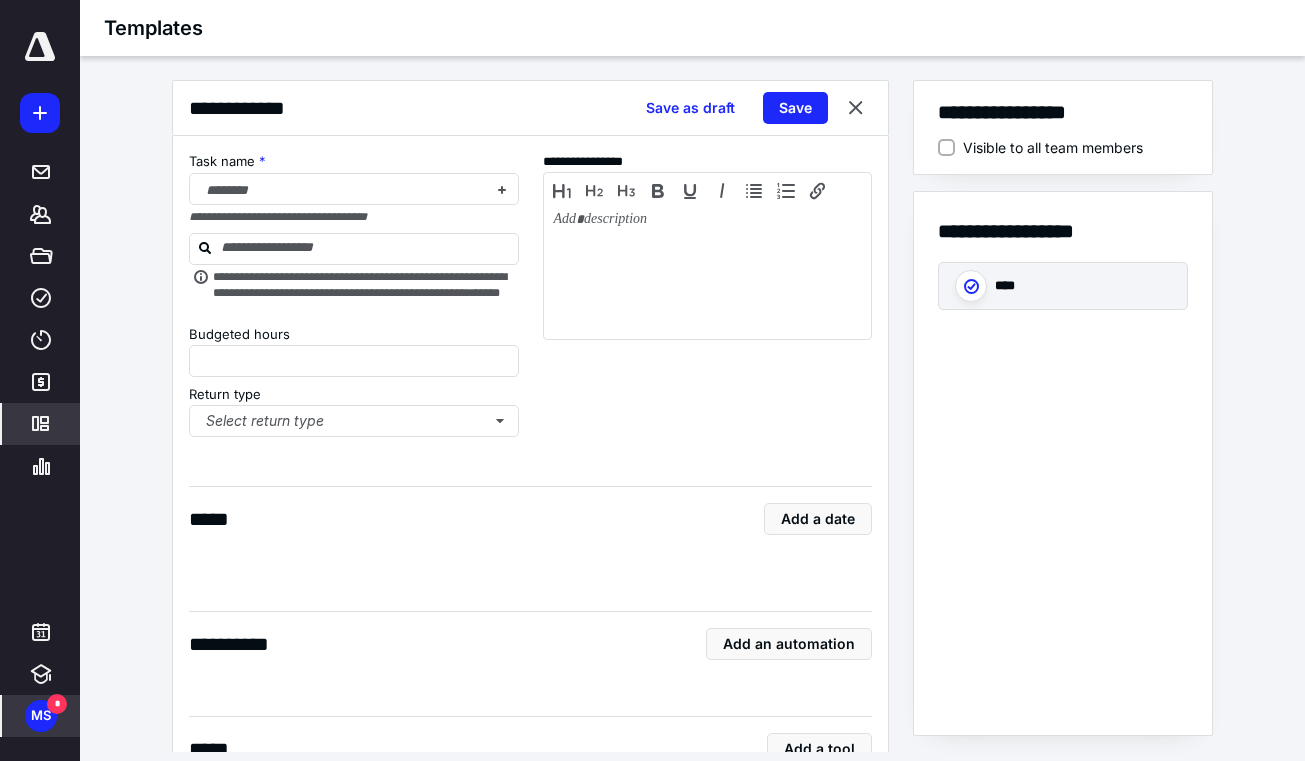 type on "*" 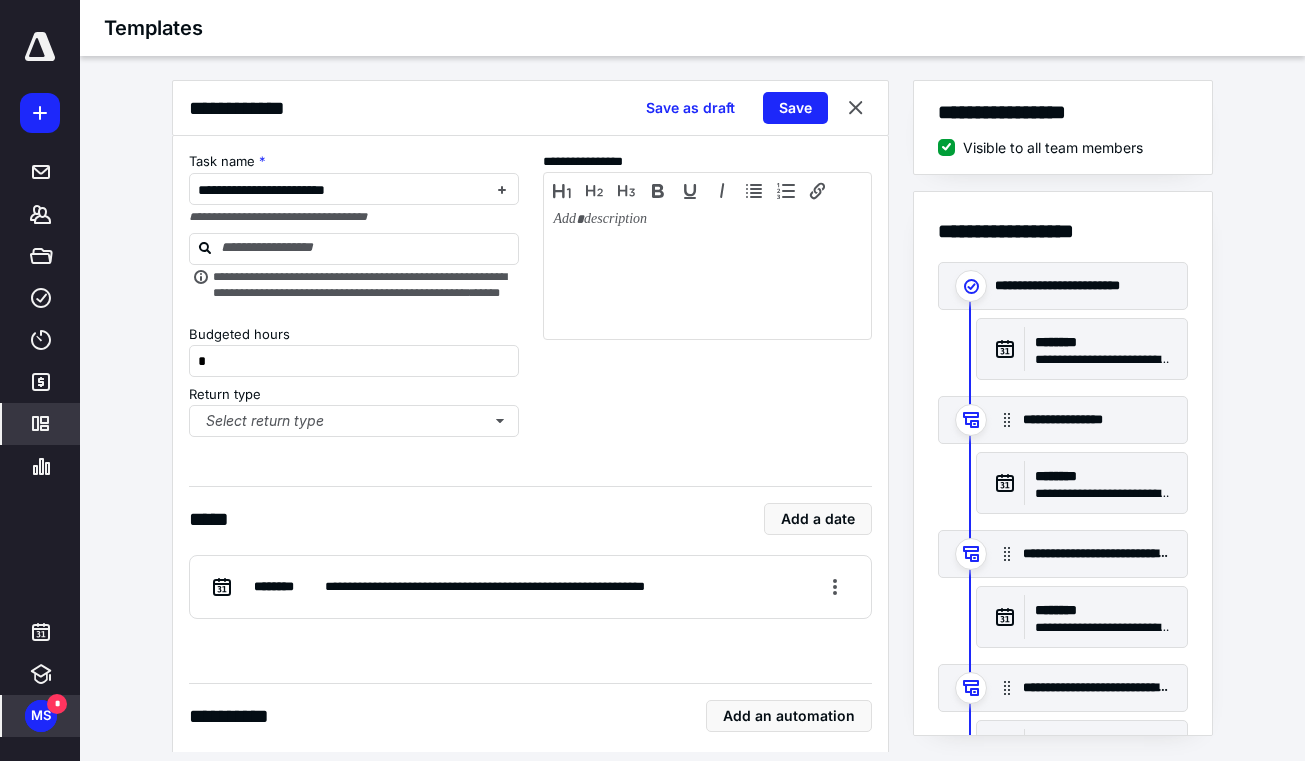 scroll, scrollTop: -2, scrollLeft: 0, axis: vertical 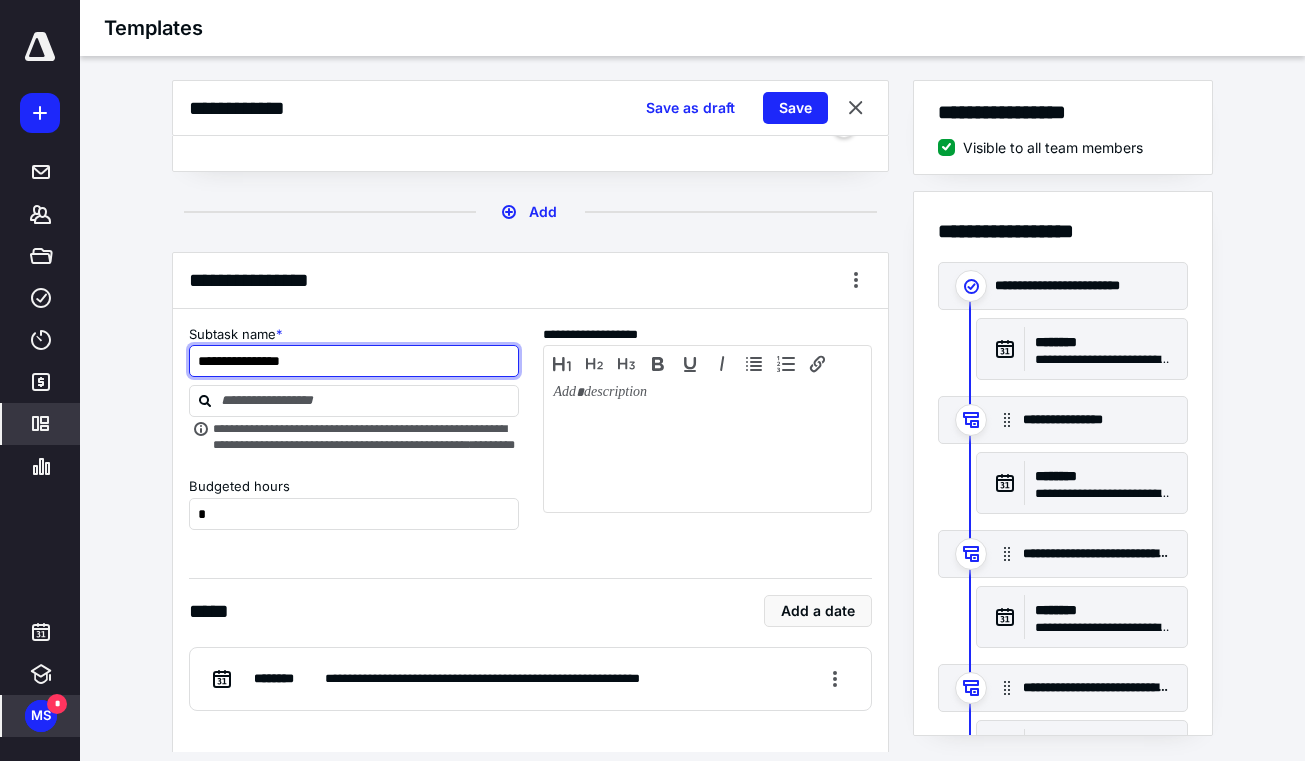 click on "**********" at bounding box center (354, 361) 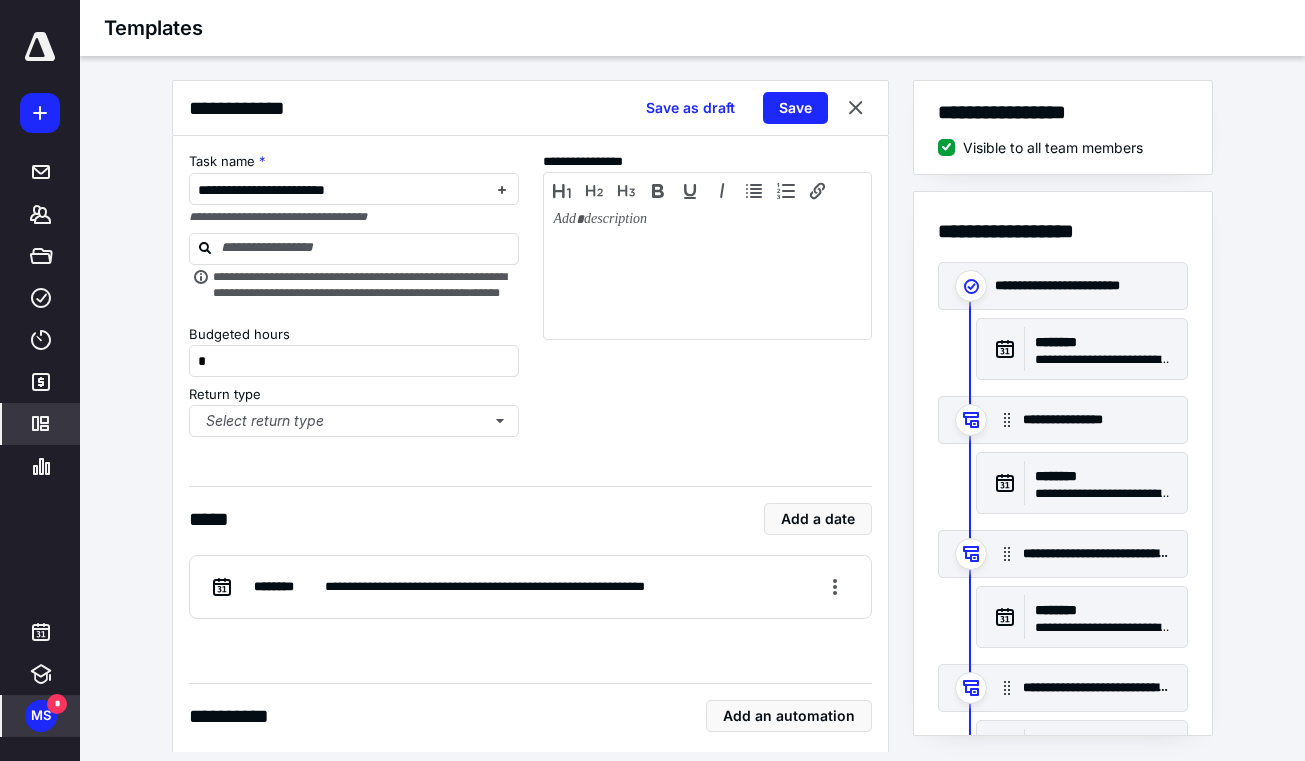 scroll, scrollTop: 0, scrollLeft: 0, axis: both 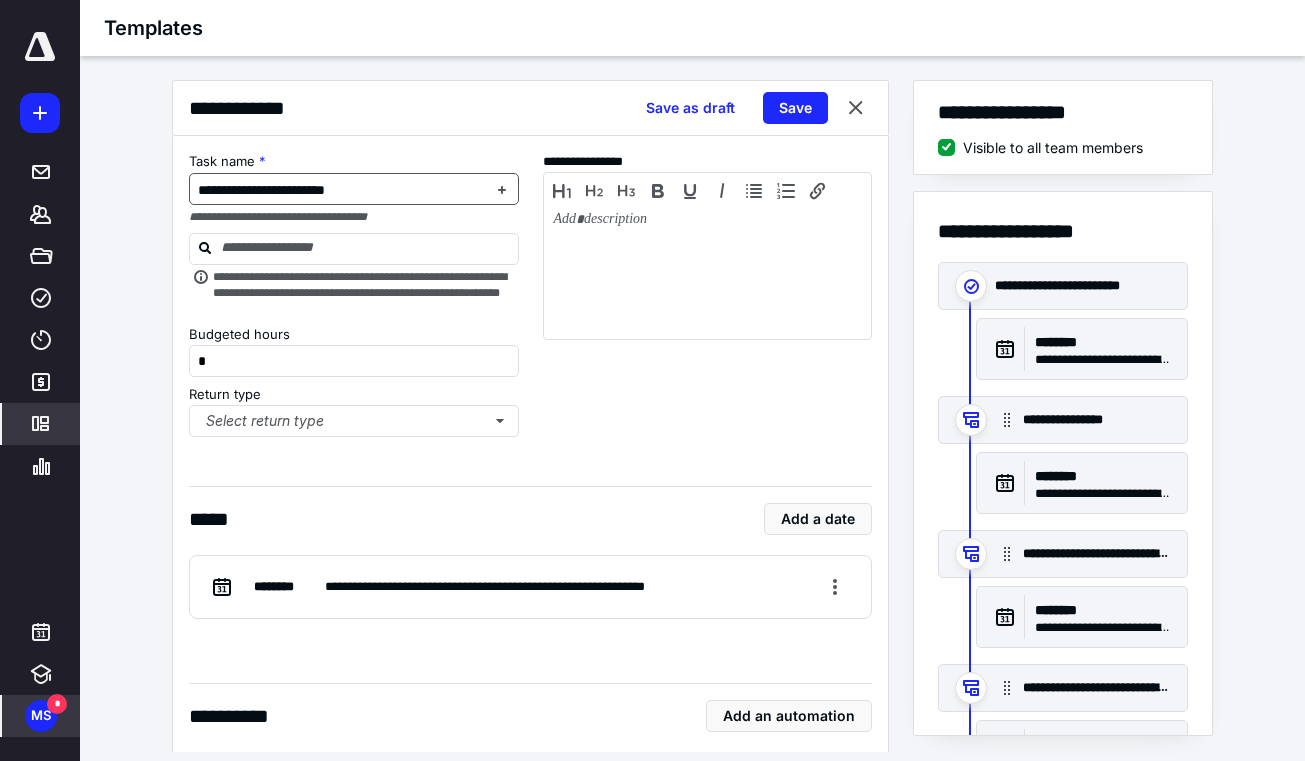click on "**********" at bounding box center (342, 190) 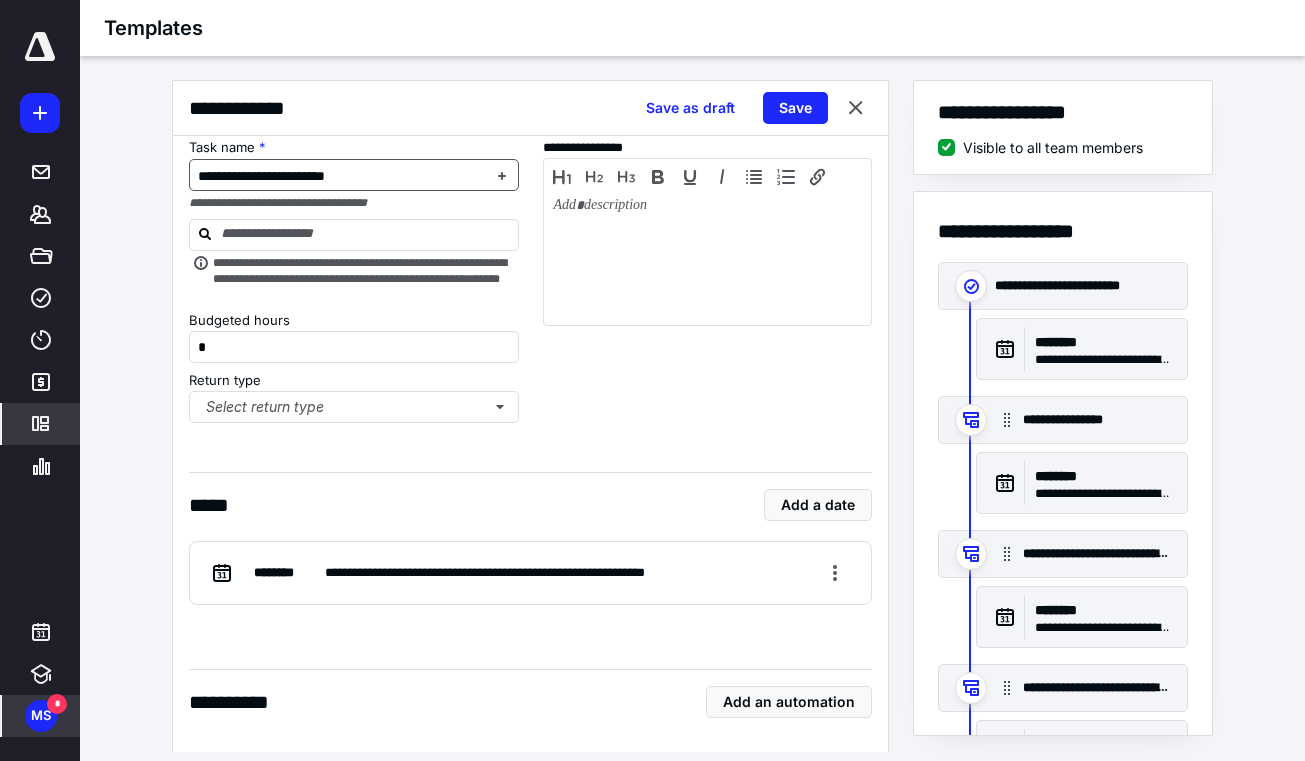 scroll, scrollTop: 20, scrollLeft: 0, axis: vertical 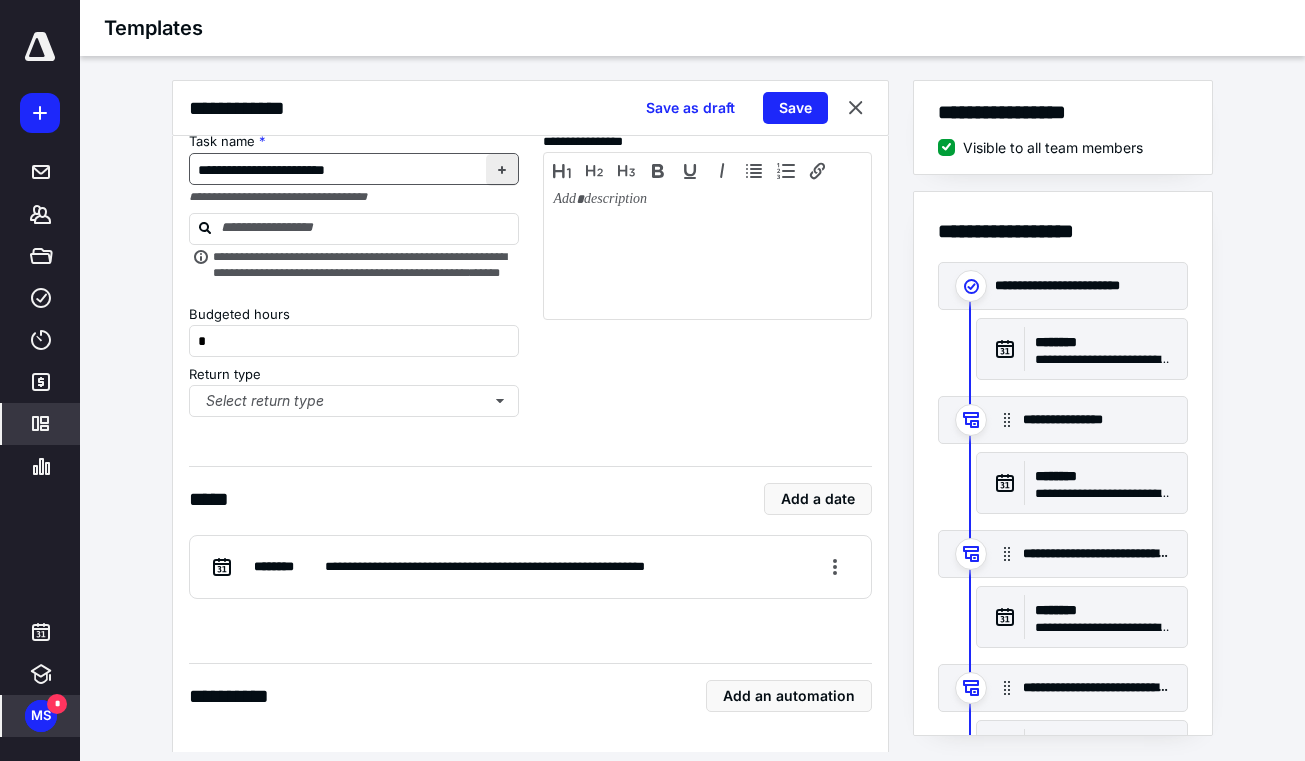 click at bounding box center (502, 170) 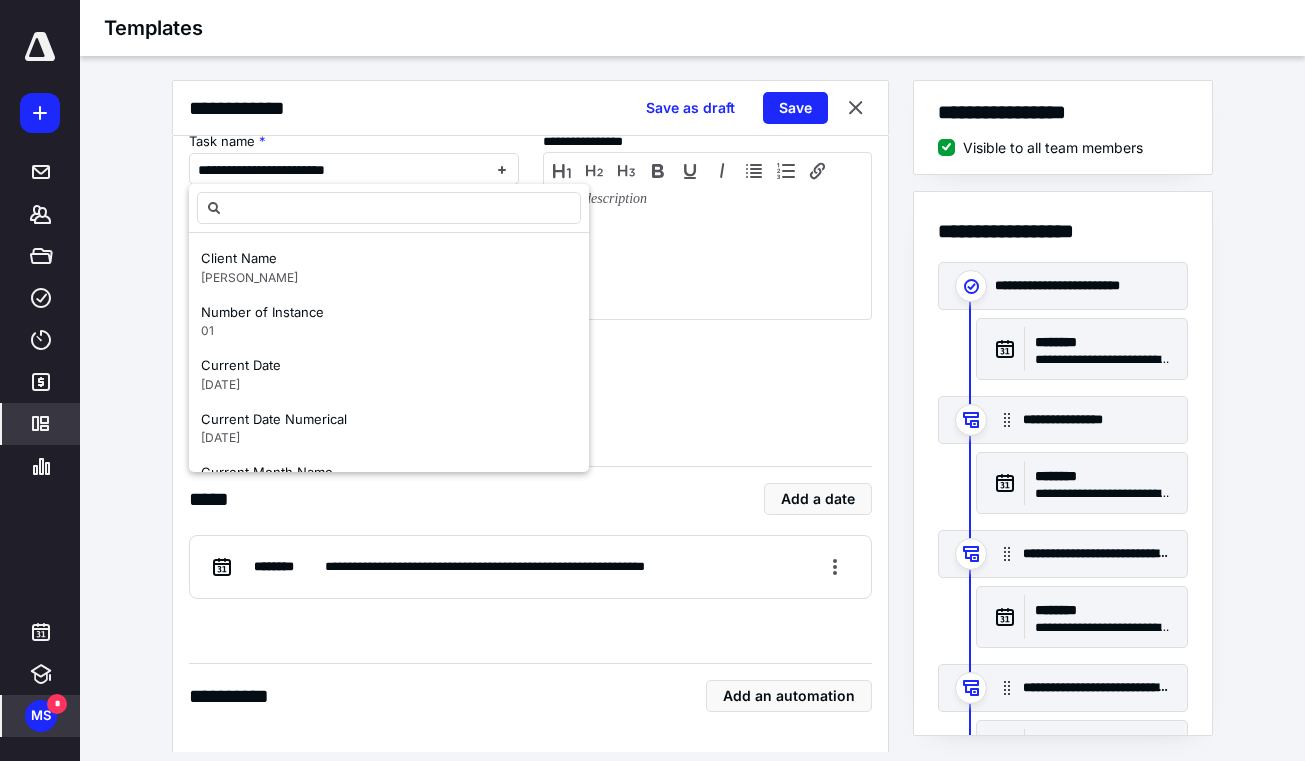 click on "**********" at bounding box center (692, 416) 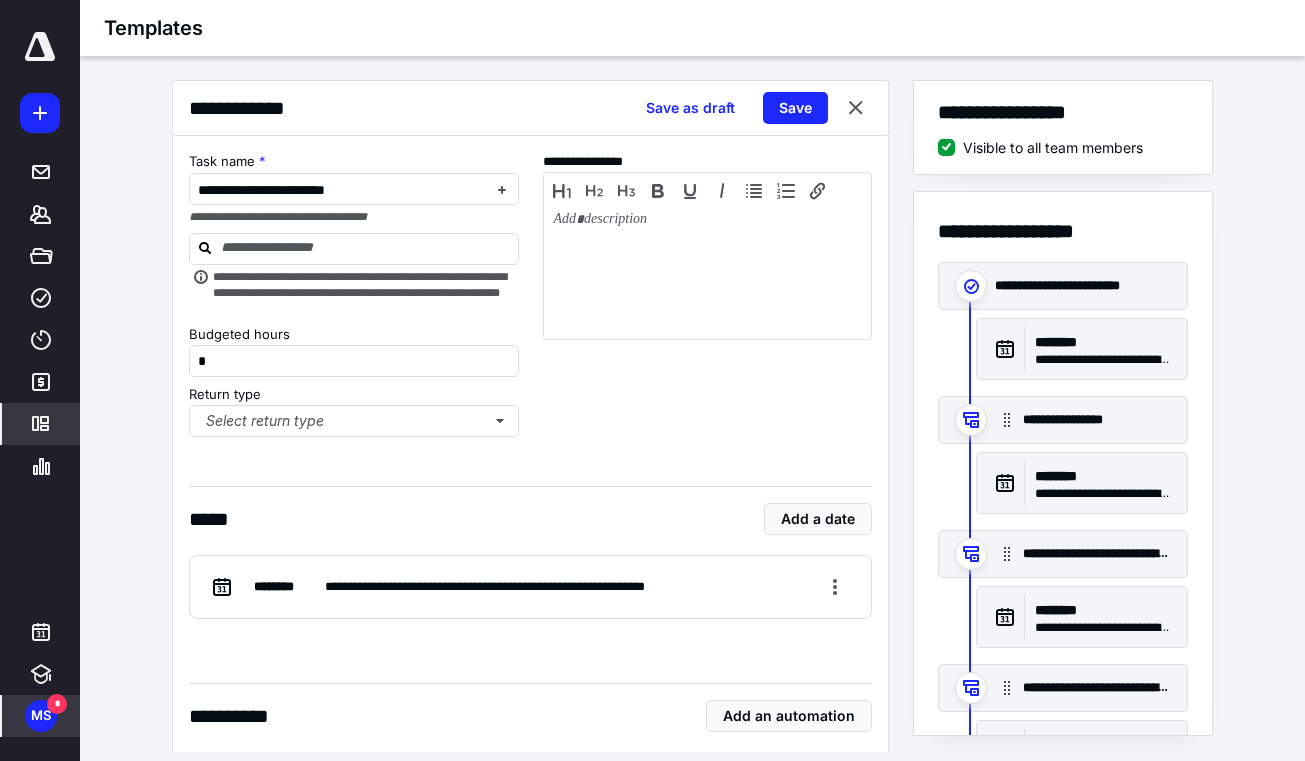 scroll, scrollTop: 0, scrollLeft: 0, axis: both 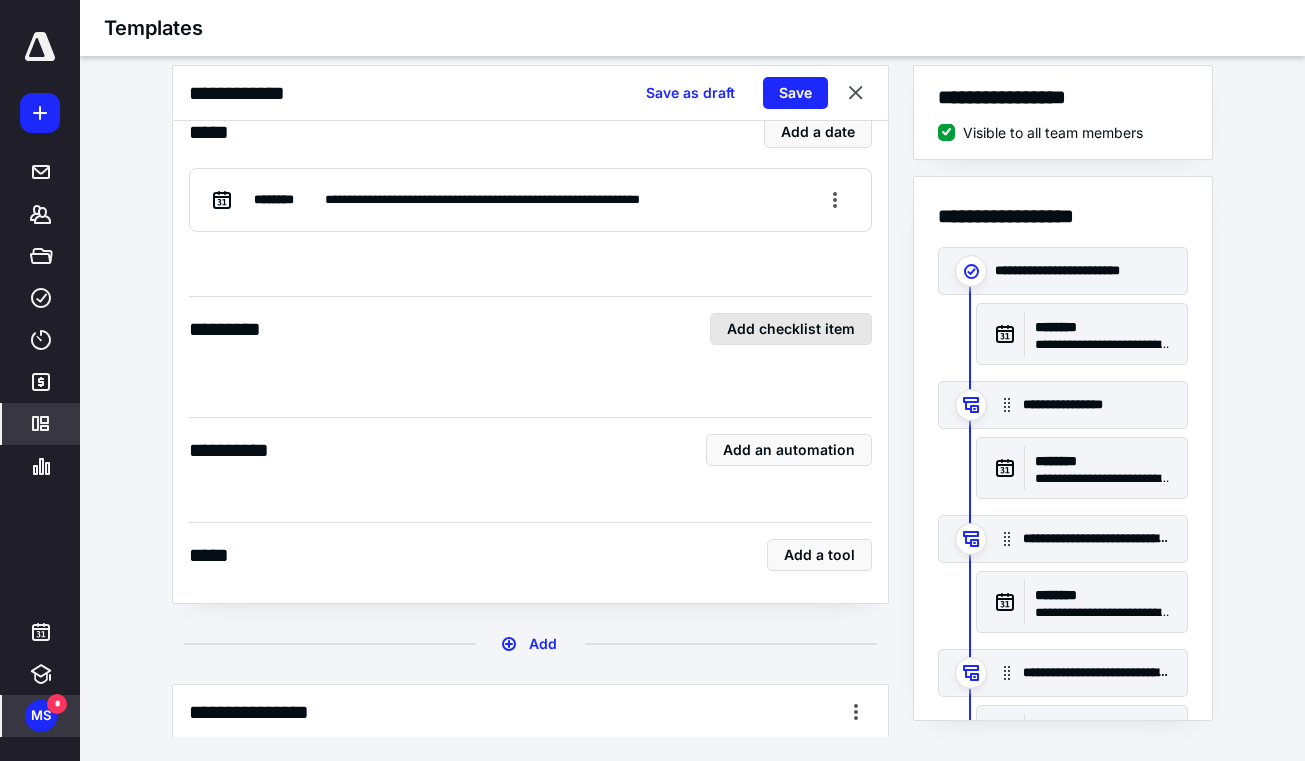 click on "Add checklist item" at bounding box center [791, 329] 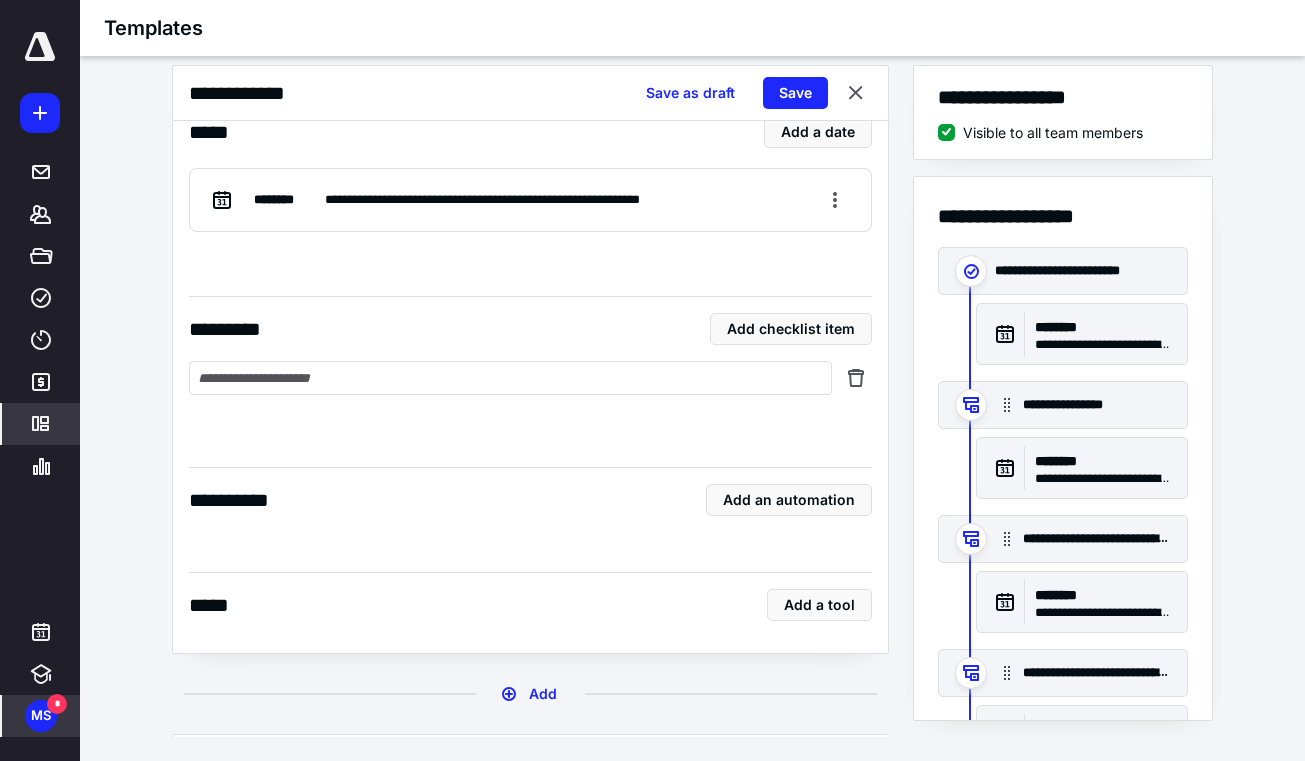 click at bounding box center (510, 378) 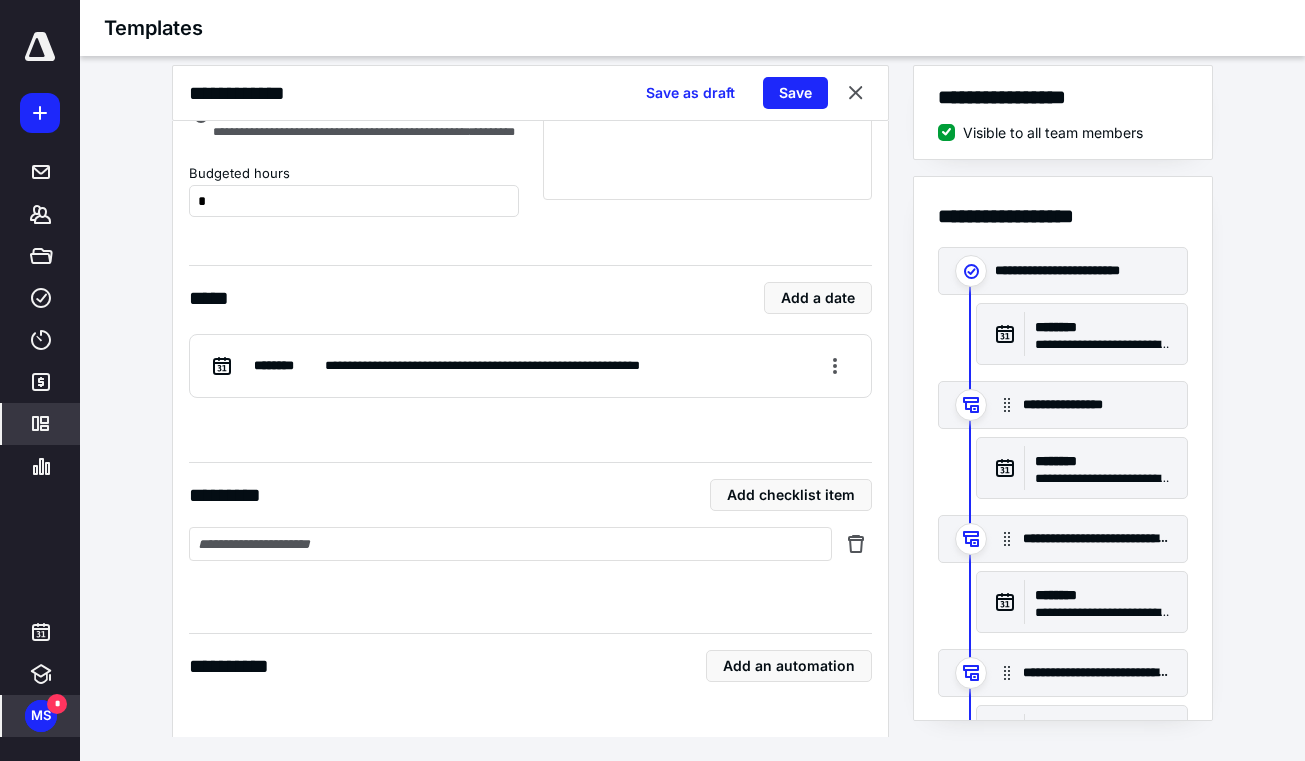 scroll, scrollTop: 1100, scrollLeft: 0, axis: vertical 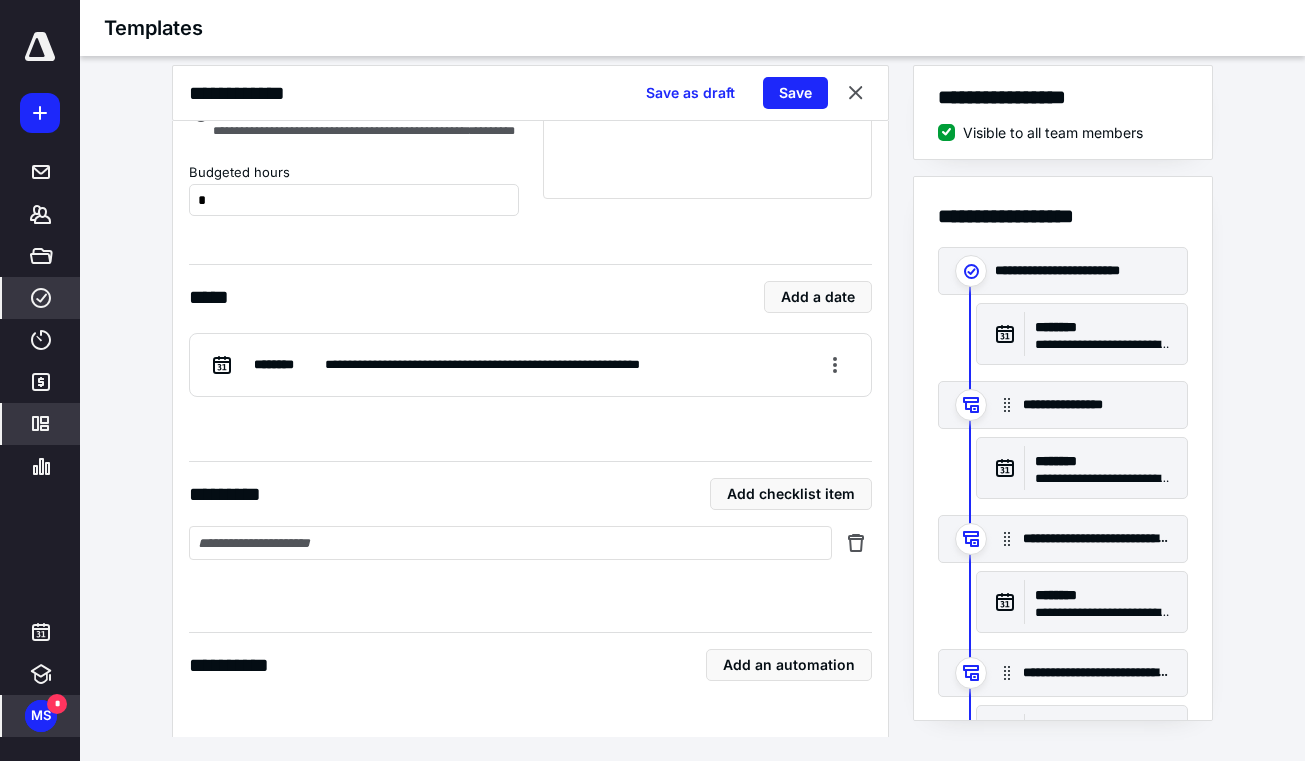 click 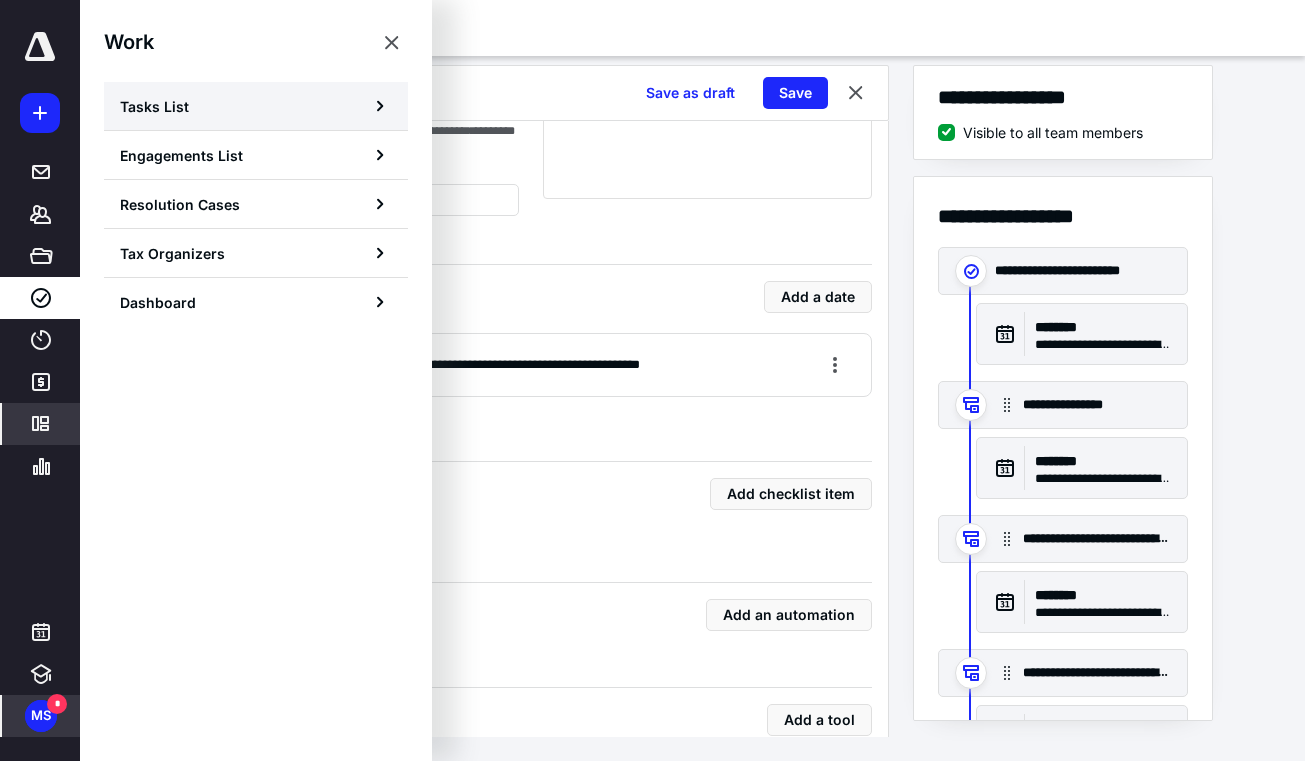 click on "Tasks List" at bounding box center (256, 106) 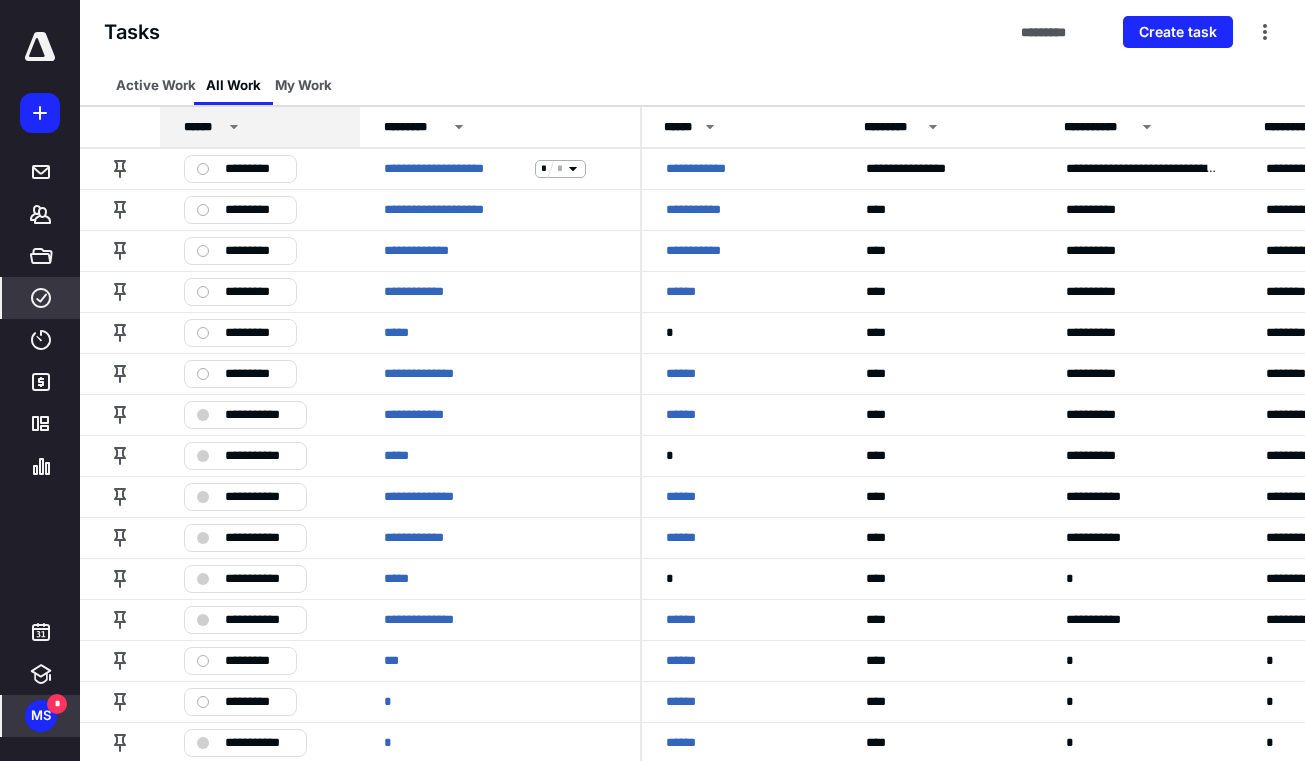 scroll, scrollTop: 0, scrollLeft: 0, axis: both 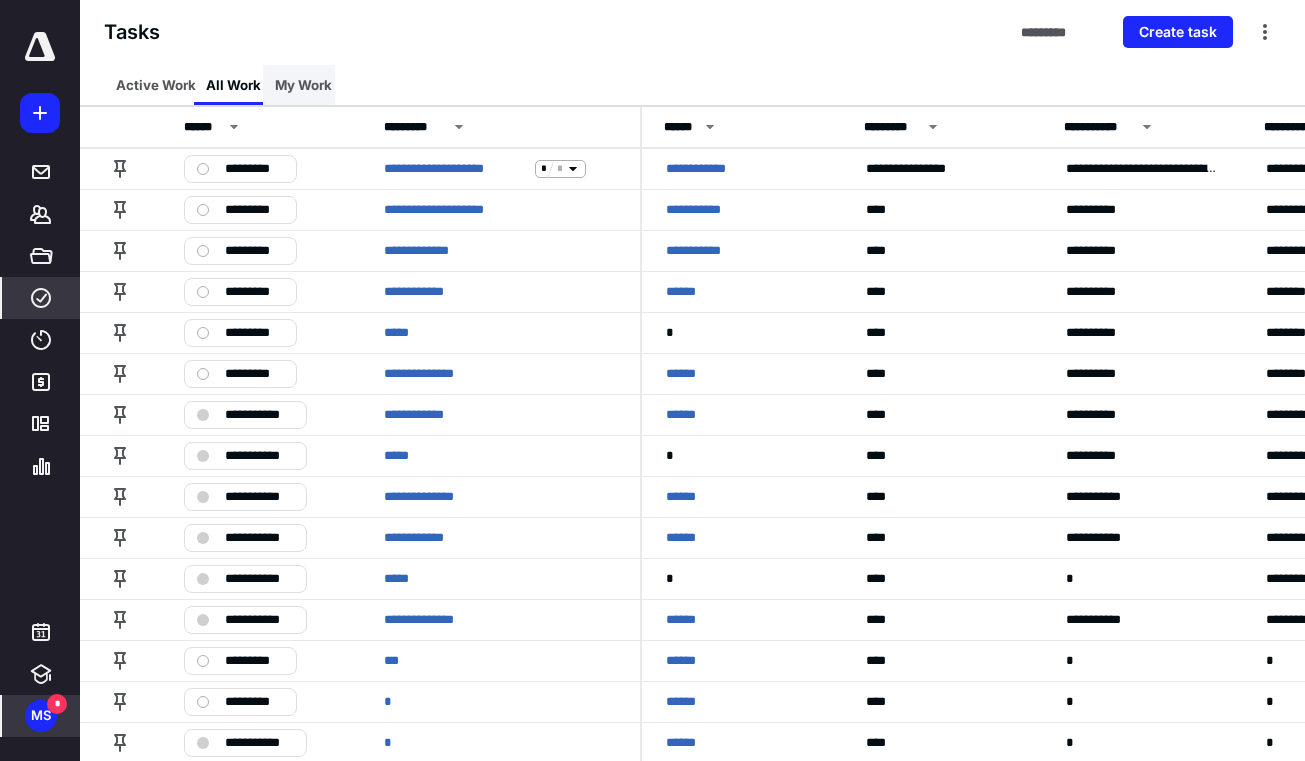 click on "My Work" at bounding box center (303, 85) 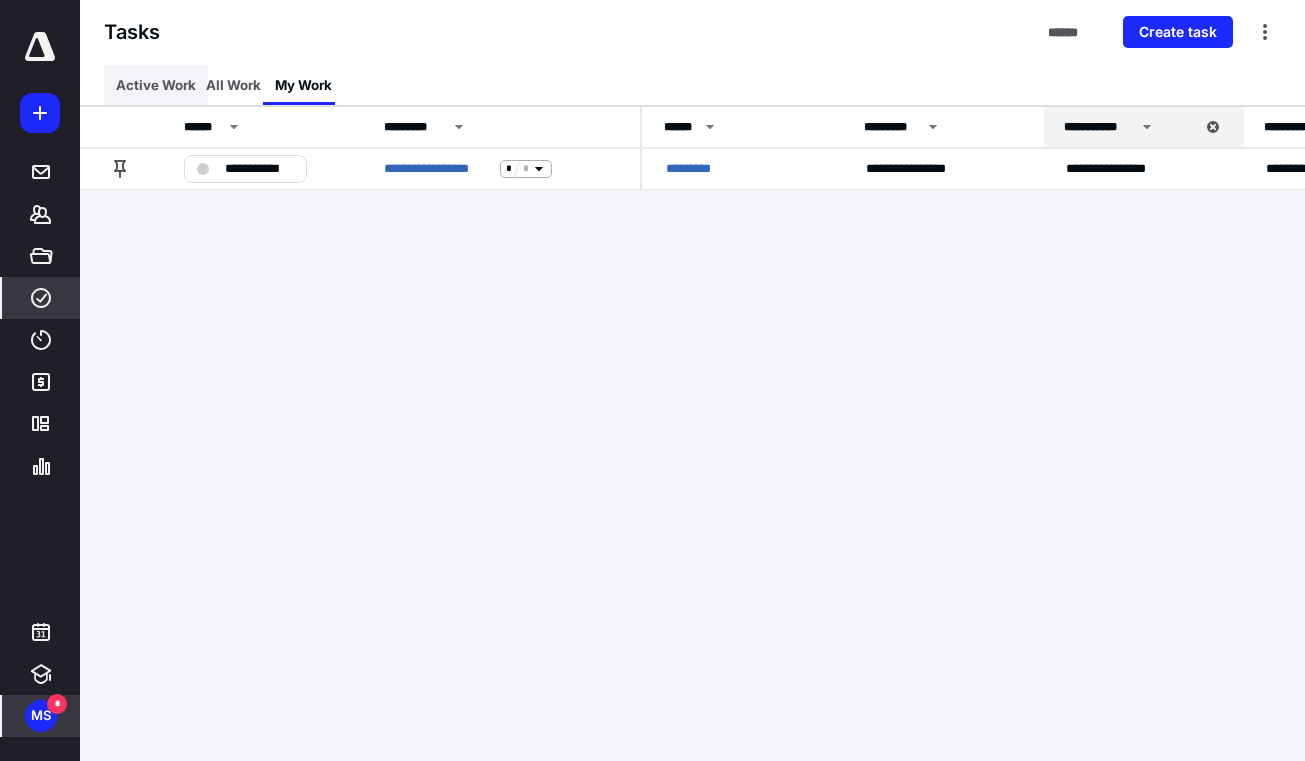 click on "Active Work" at bounding box center [156, 85] 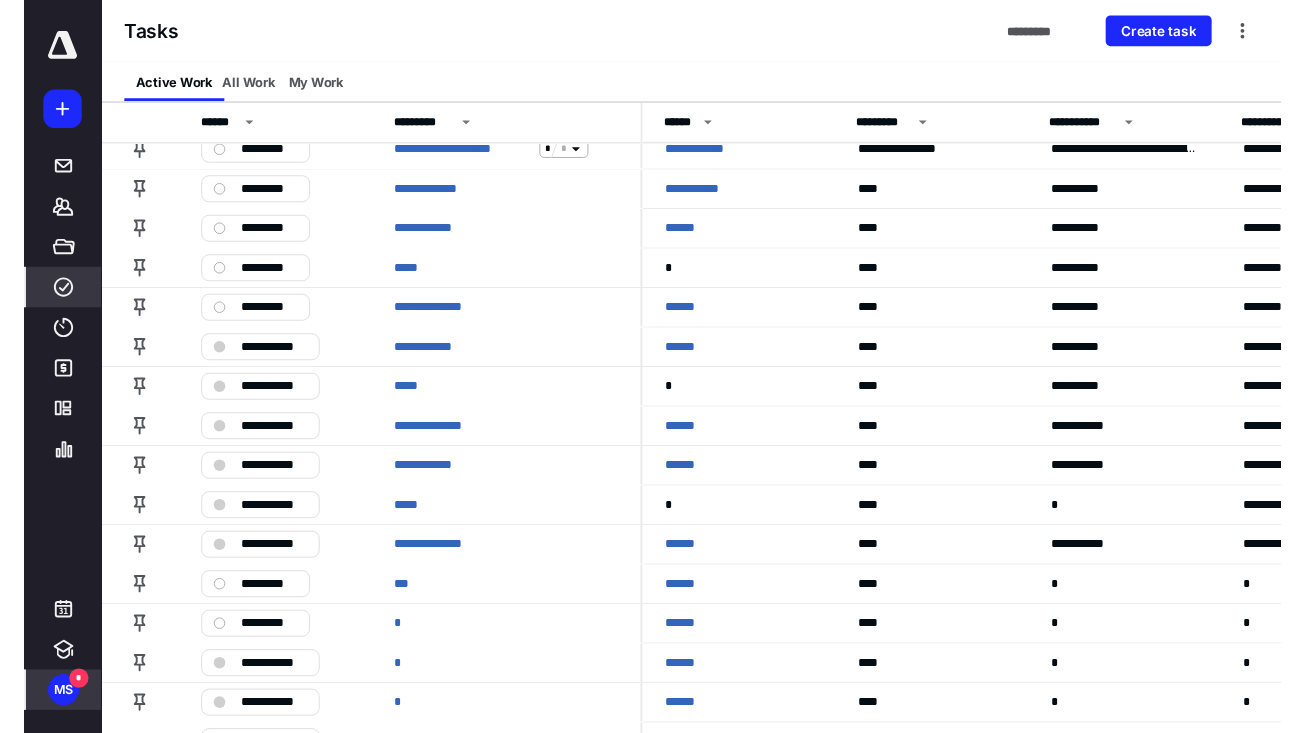 scroll, scrollTop: 56, scrollLeft: 0, axis: vertical 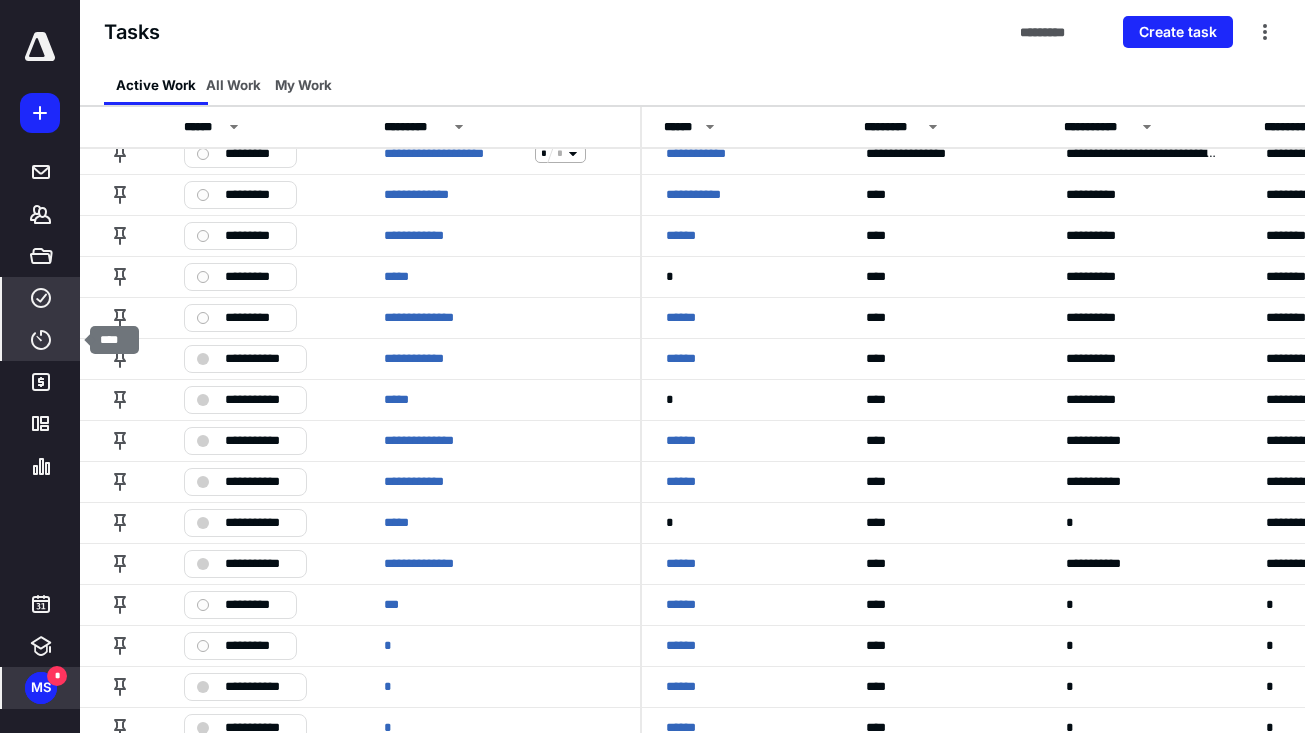 click on "****" at bounding box center (41, 340) 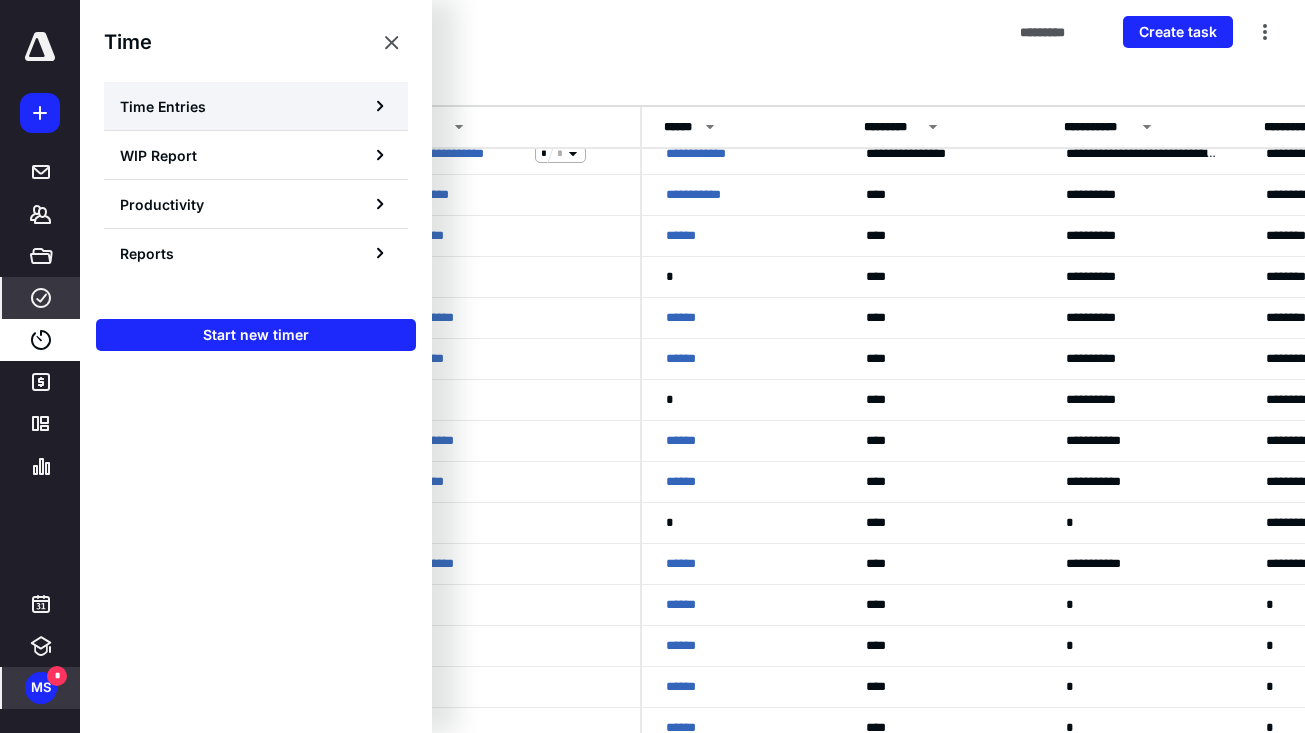 click on "Time Entries" at bounding box center (163, 106) 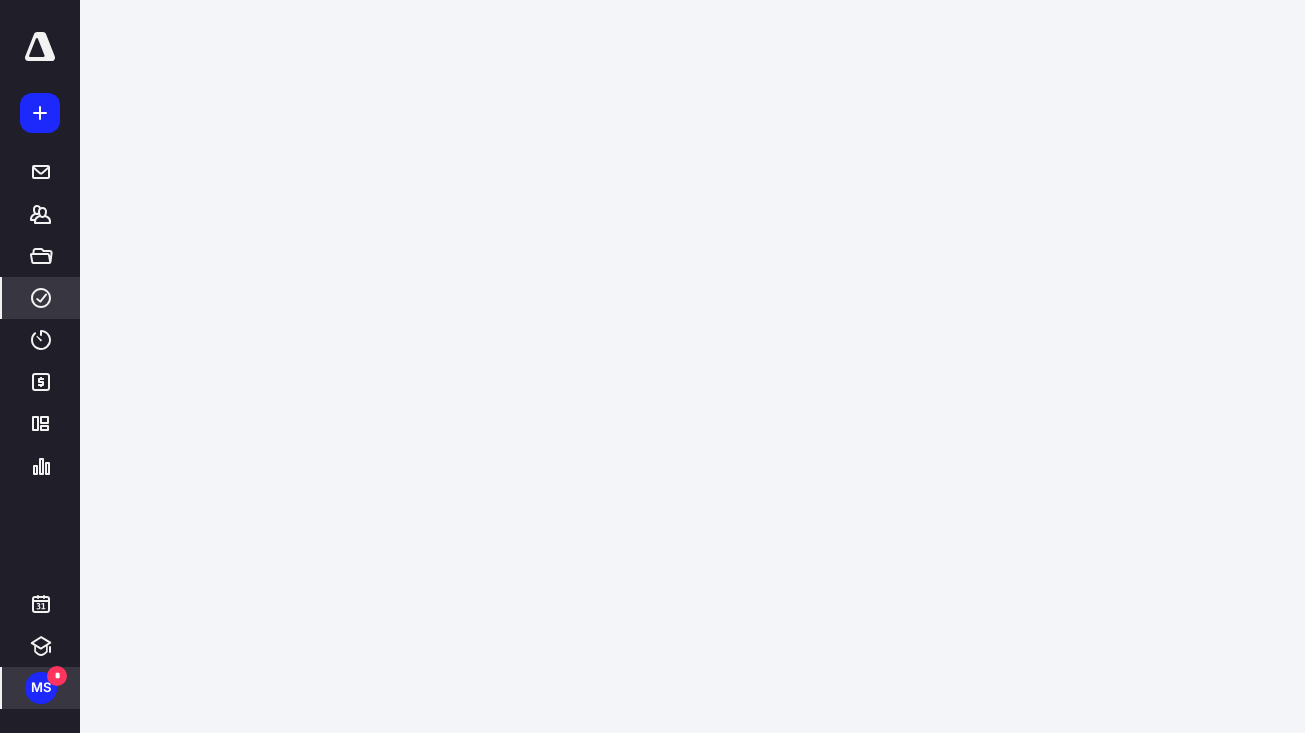 scroll, scrollTop: 0, scrollLeft: 0, axis: both 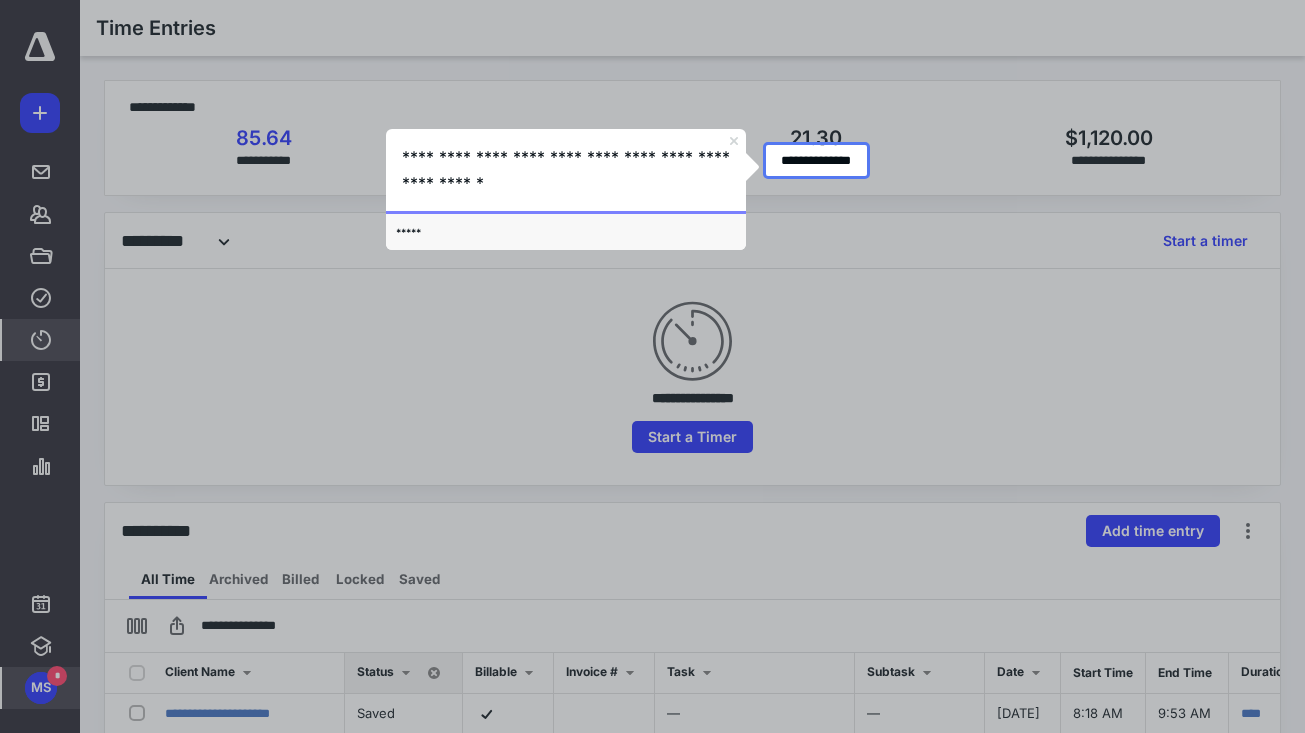 click 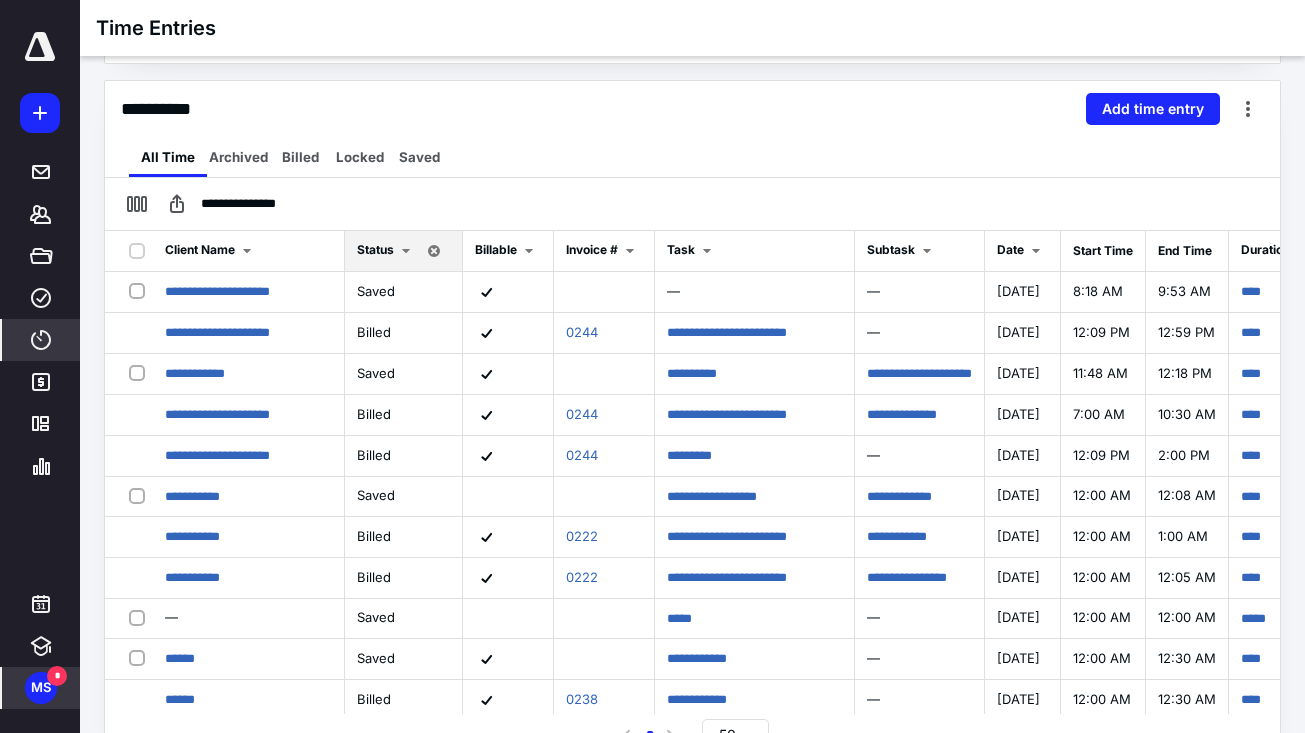 scroll, scrollTop: 419, scrollLeft: 0, axis: vertical 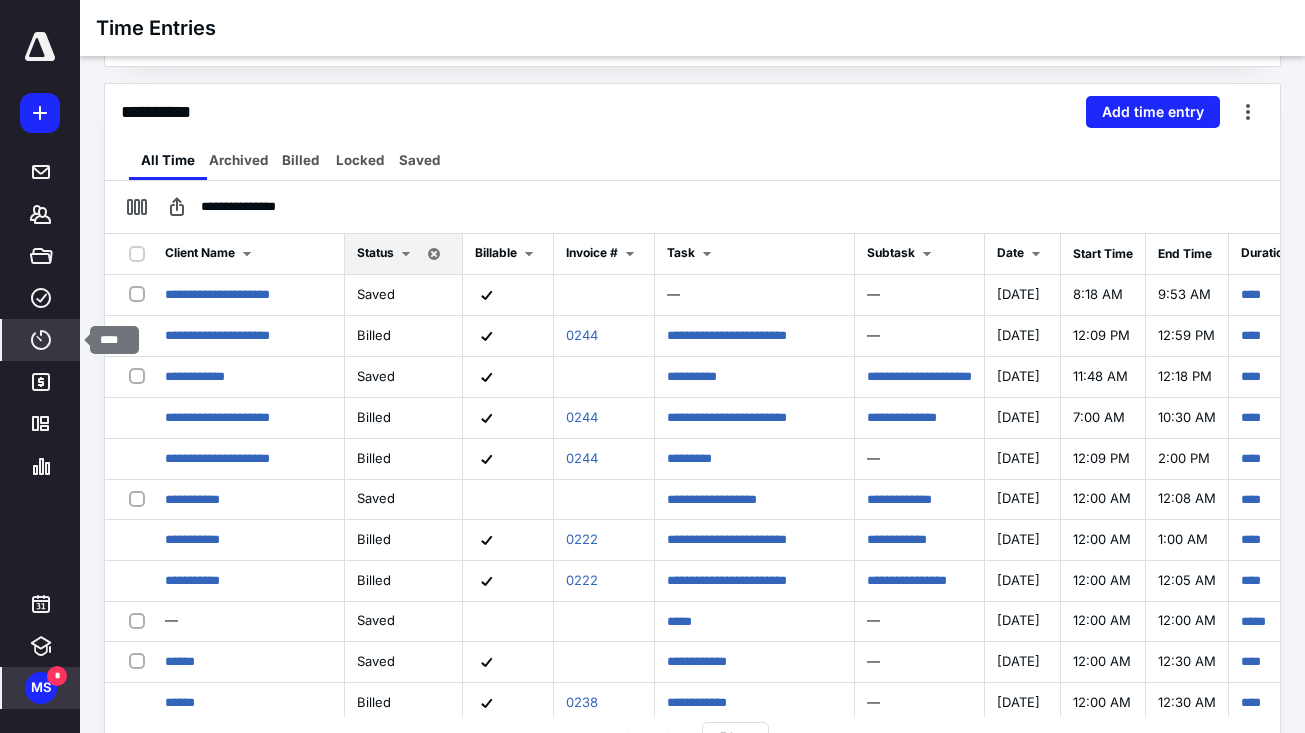click on "****" at bounding box center (41, 340) 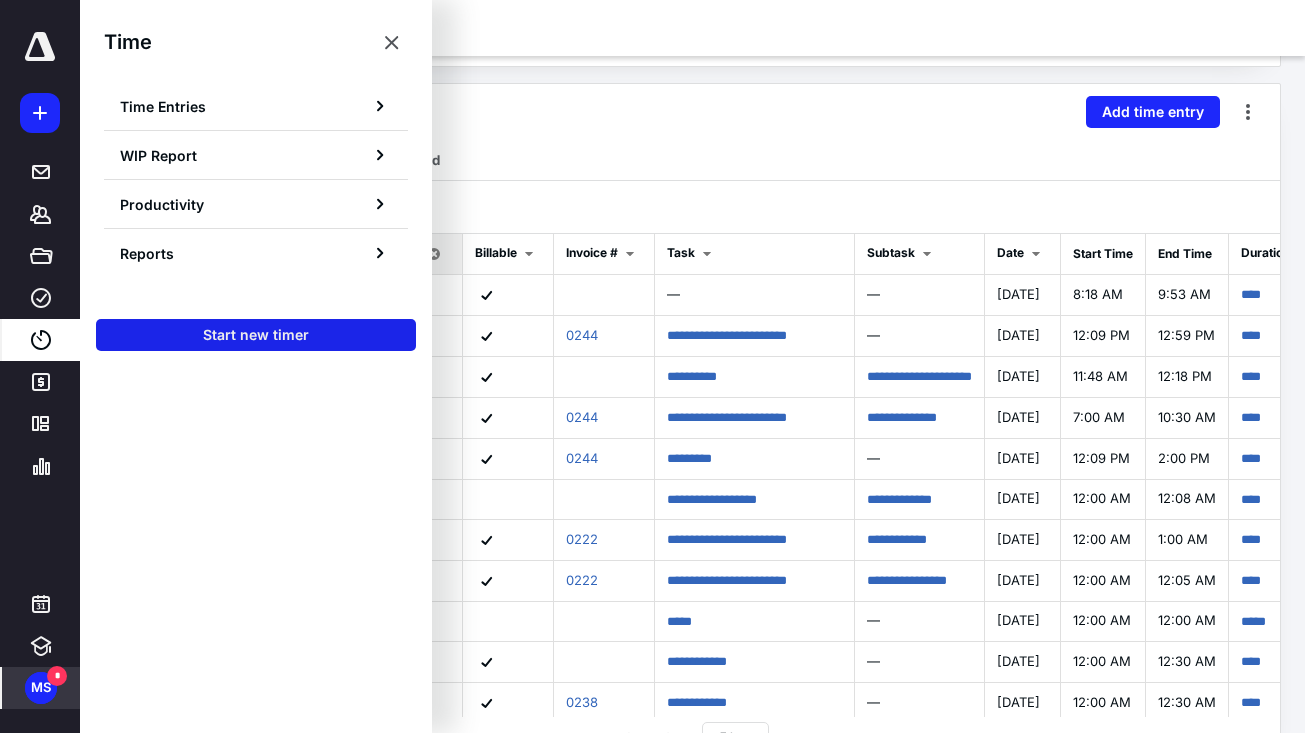click on "Start new timer" at bounding box center (256, 335) 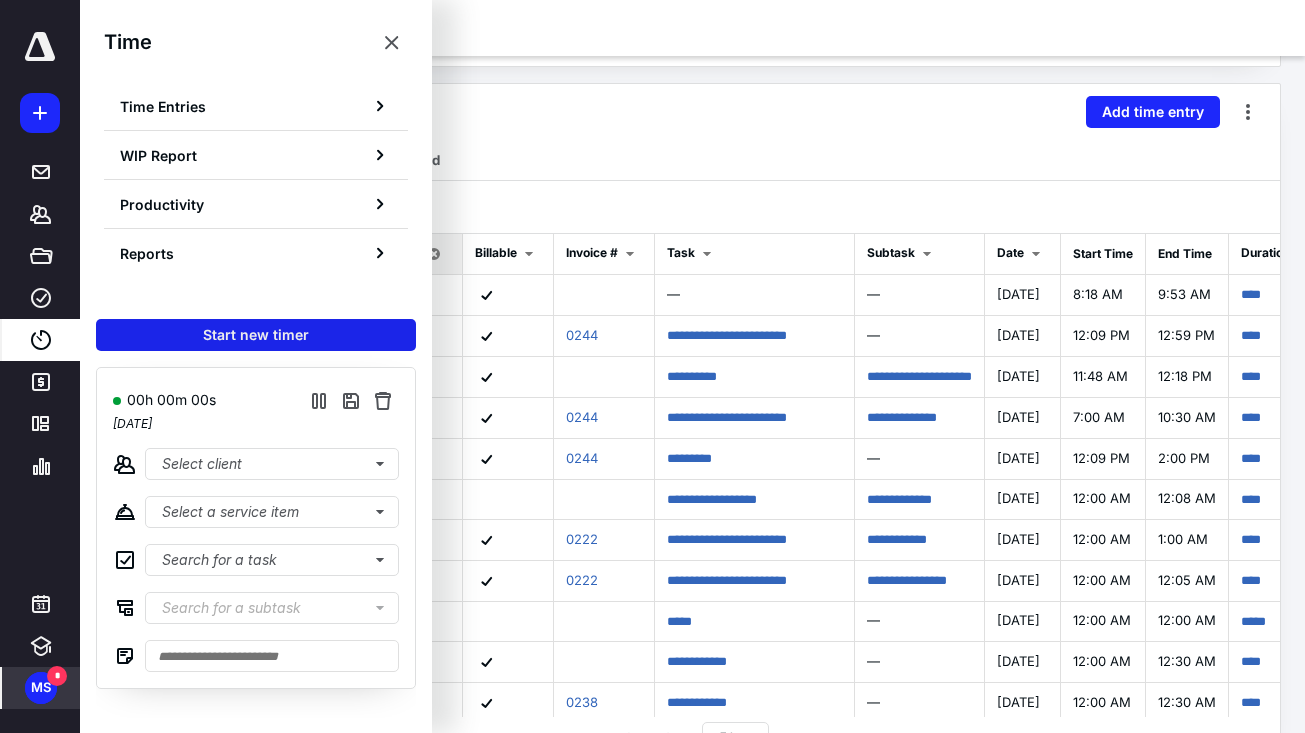 scroll, scrollTop: 313, scrollLeft: 0, axis: vertical 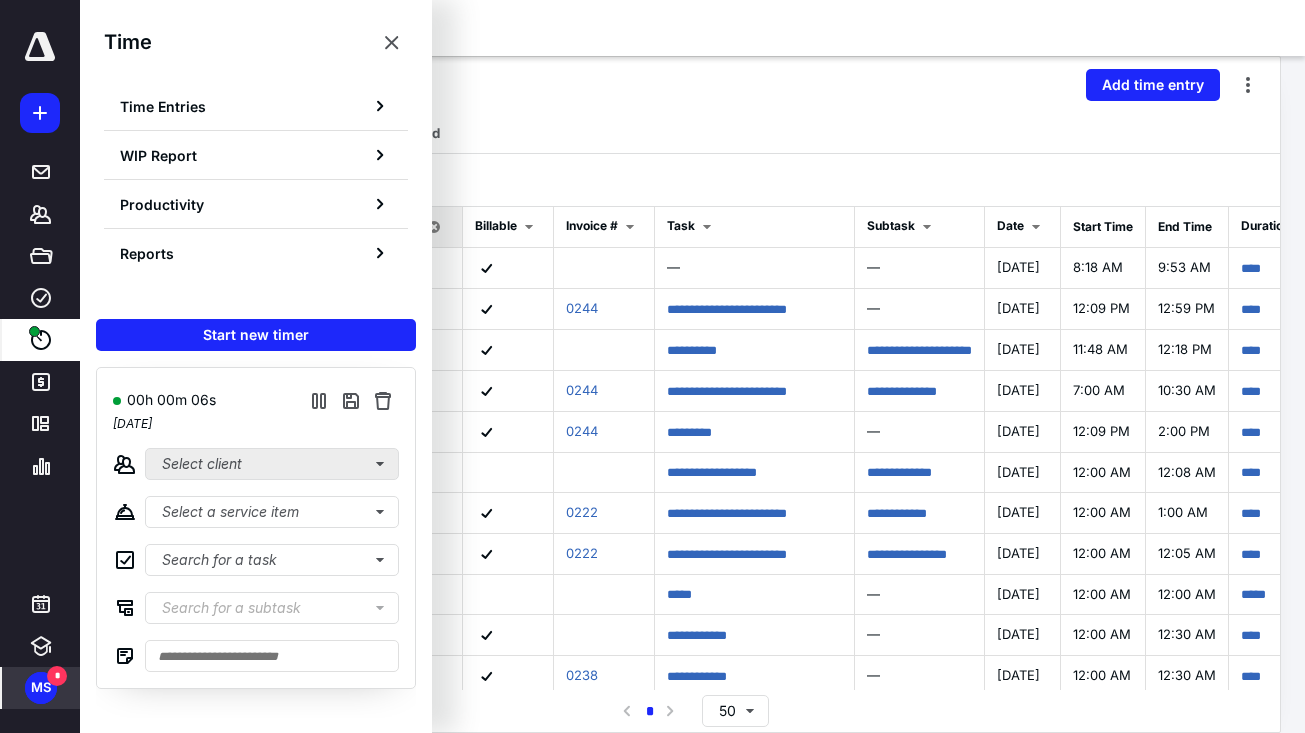 click on "Select client" at bounding box center [272, 464] 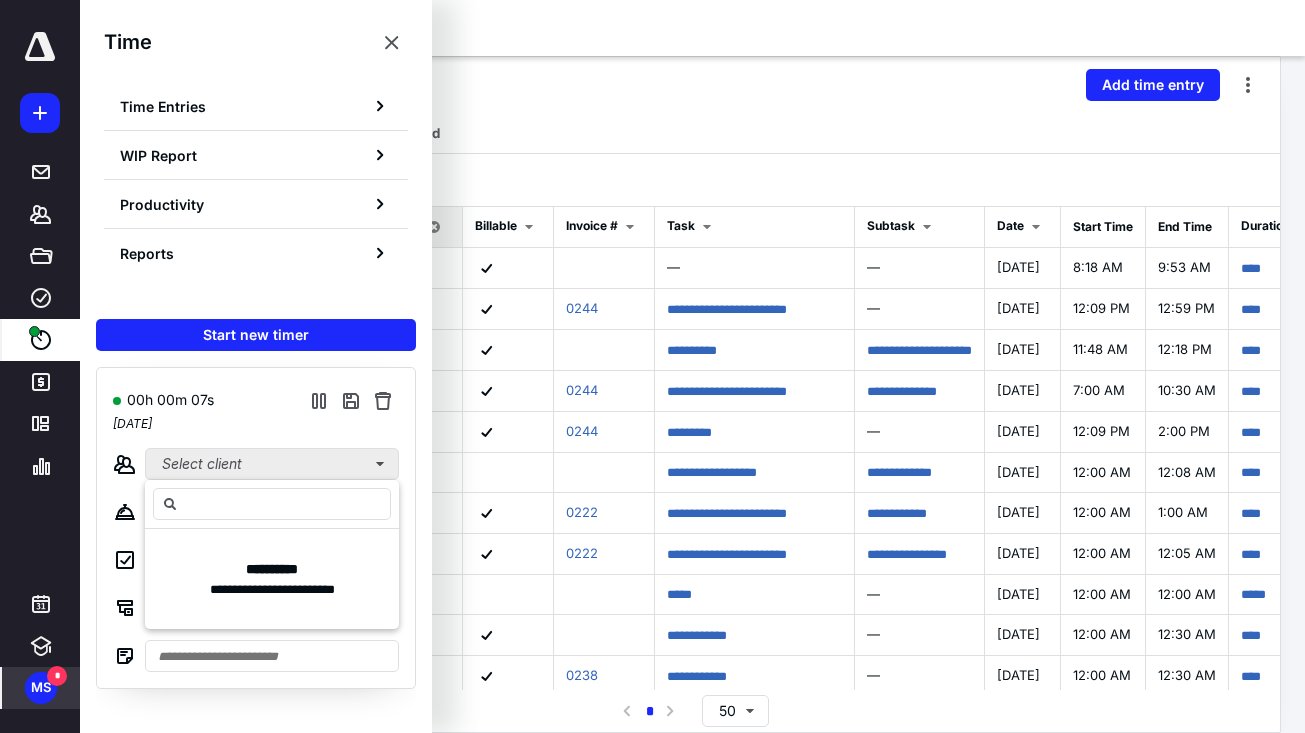 click on "Select client" at bounding box center (272, 464) 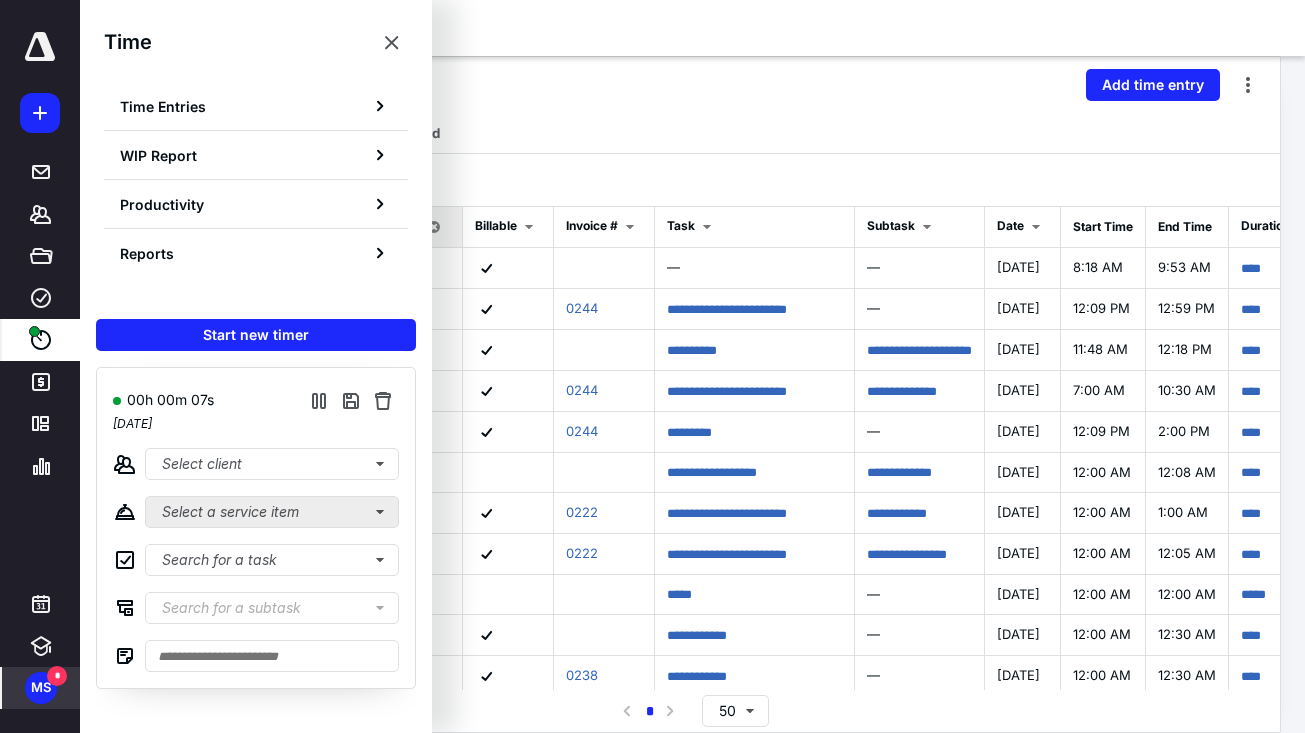 click on "00h 00m 07s [DATE] Select client Select a service item Search for a task Search for a subtask" at bounding box center (256, 528) 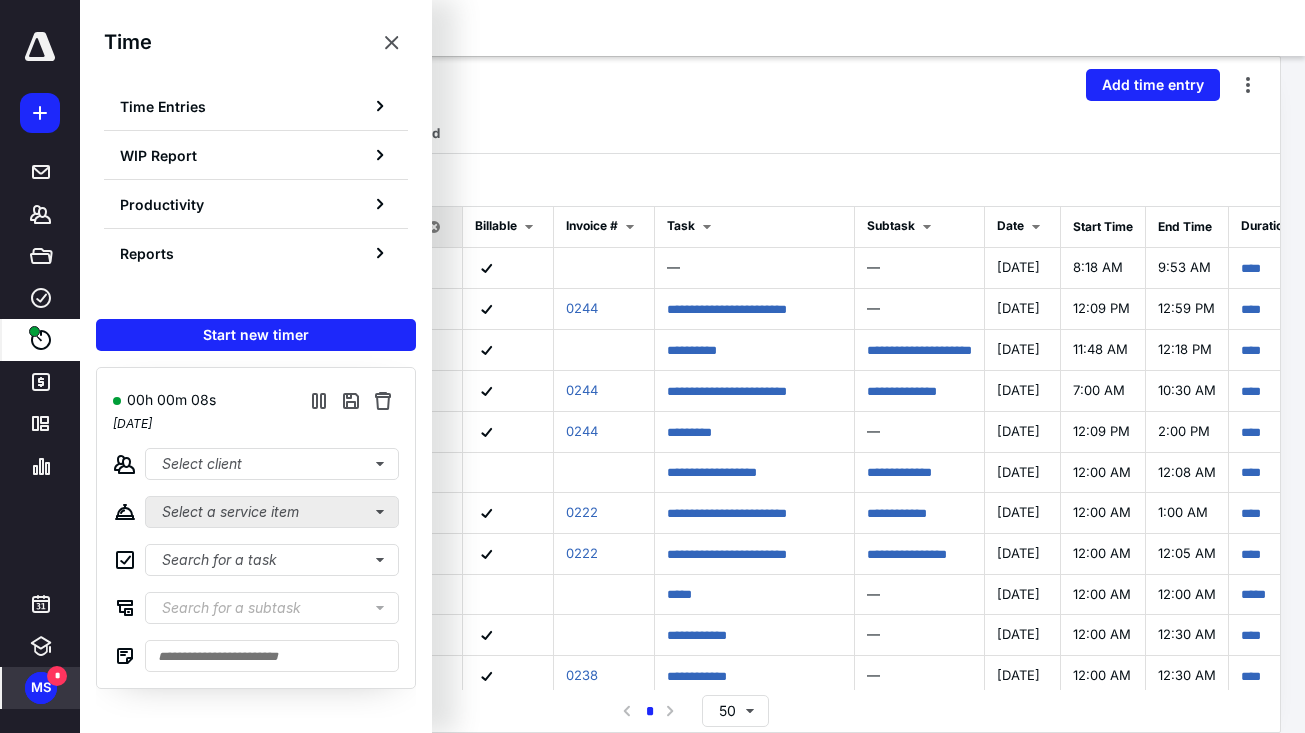 click on "Select a service item" at bounding box center (272, 512) 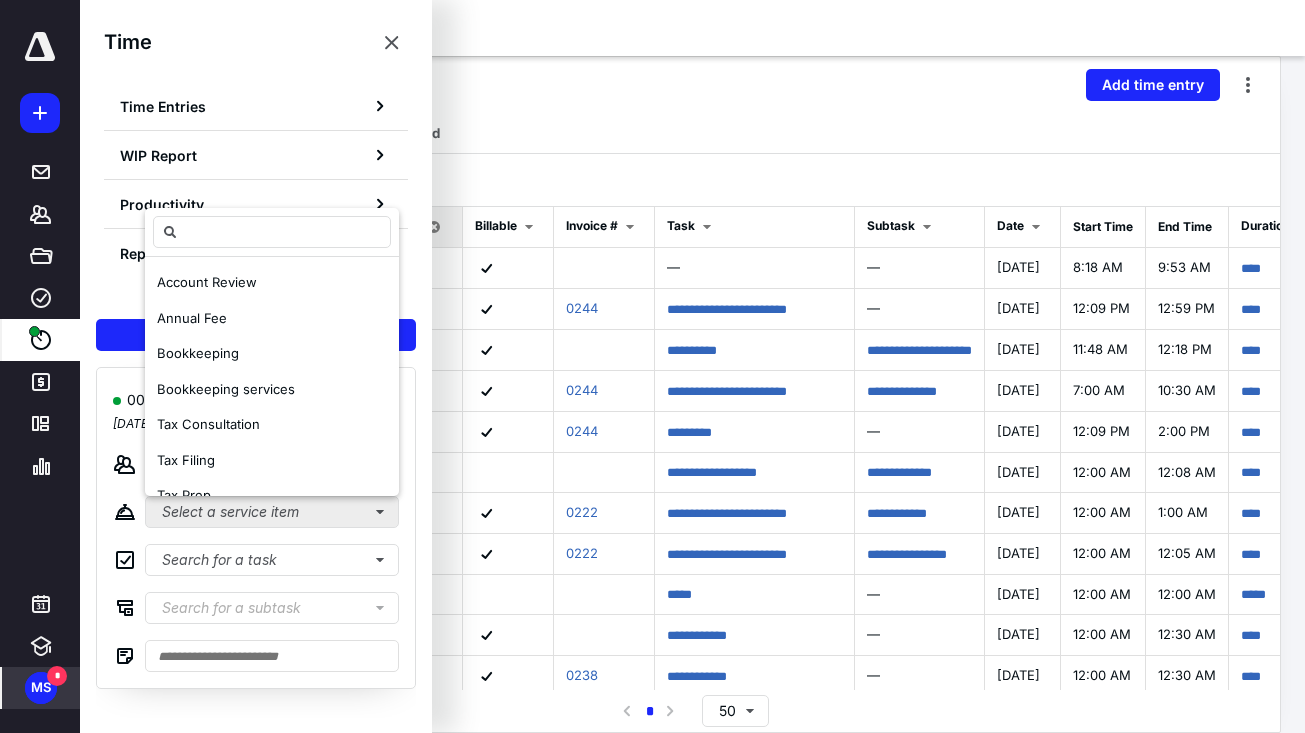 click on "Select a service item" at bounding box center [272, 512] 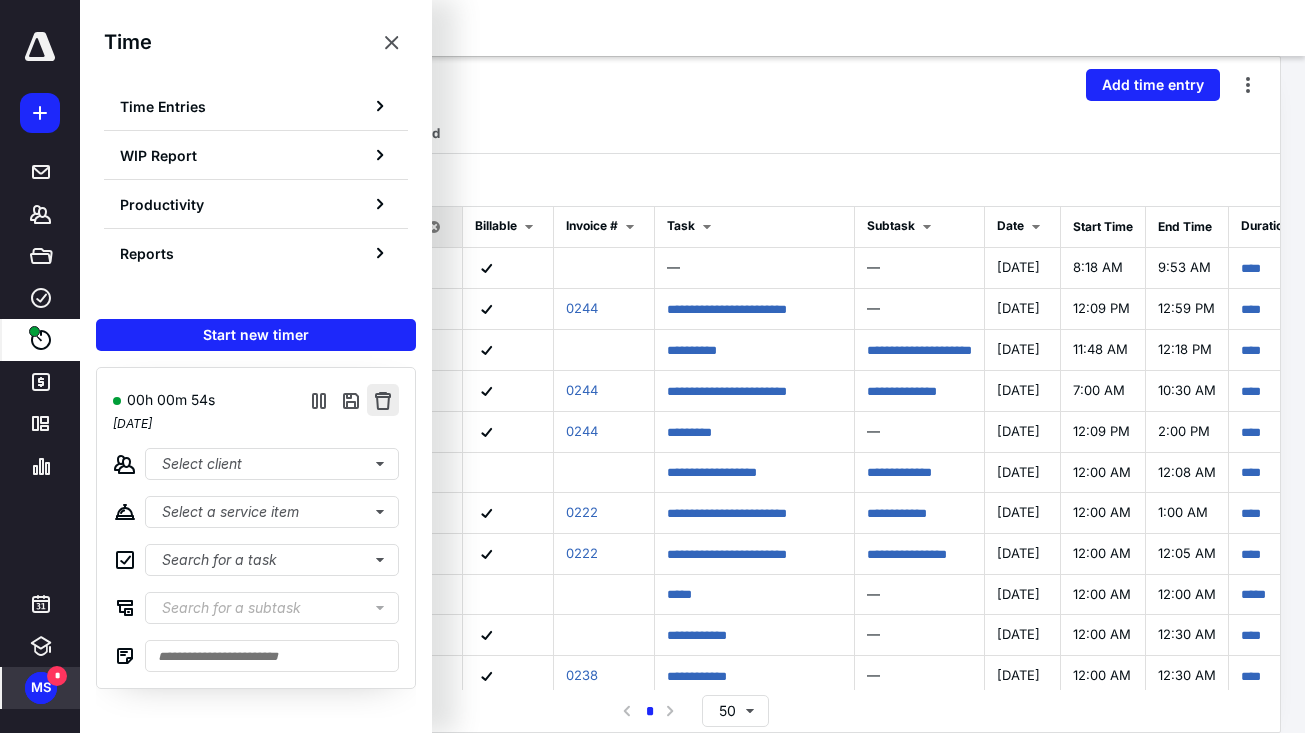 click at bounding box center (383, 400) 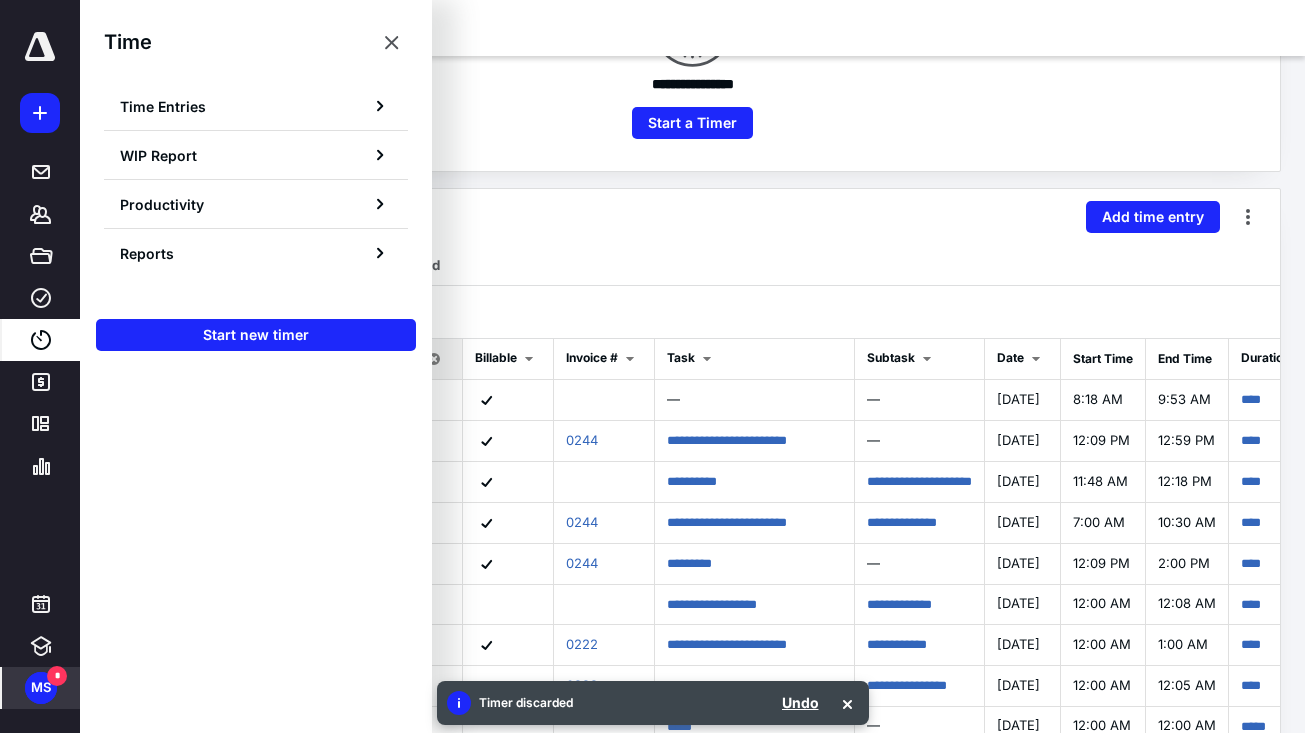 scroll, scrollTop: 313, scrollLeft: 0, axis: vertical 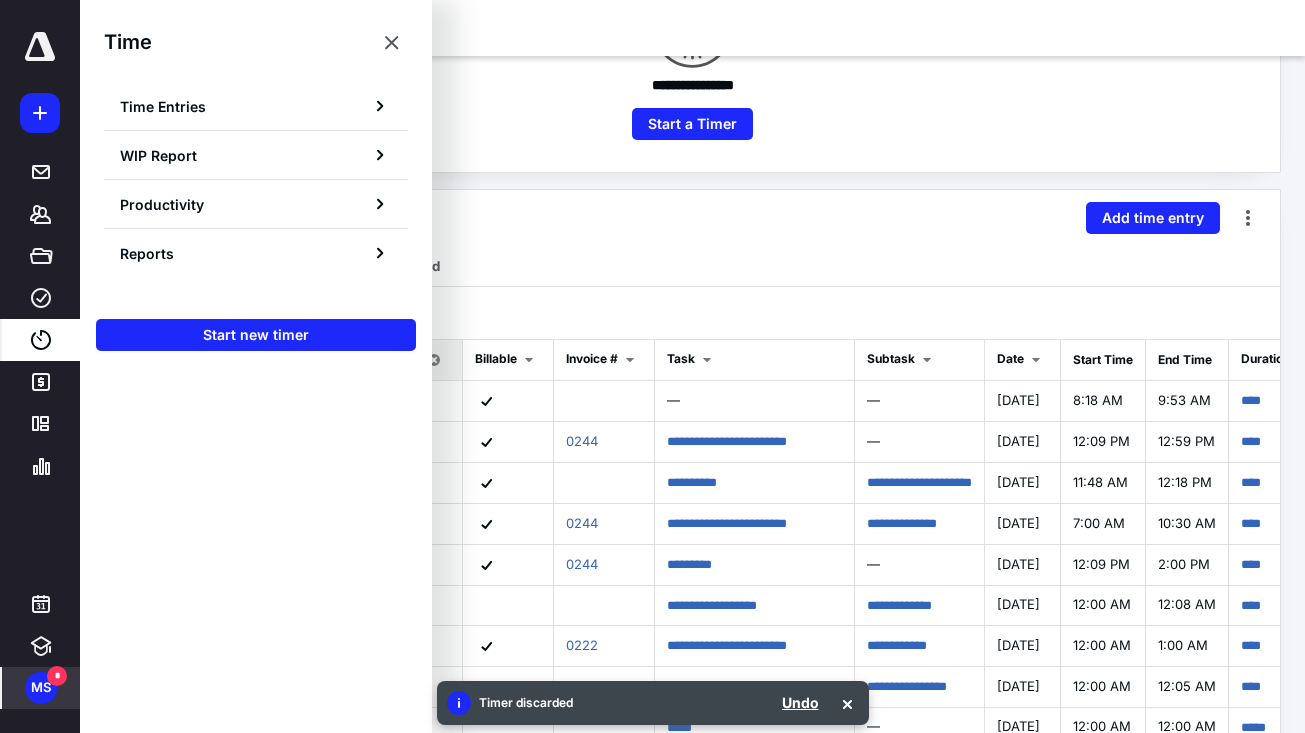 click on "**********" at bounding box center (692, 313) 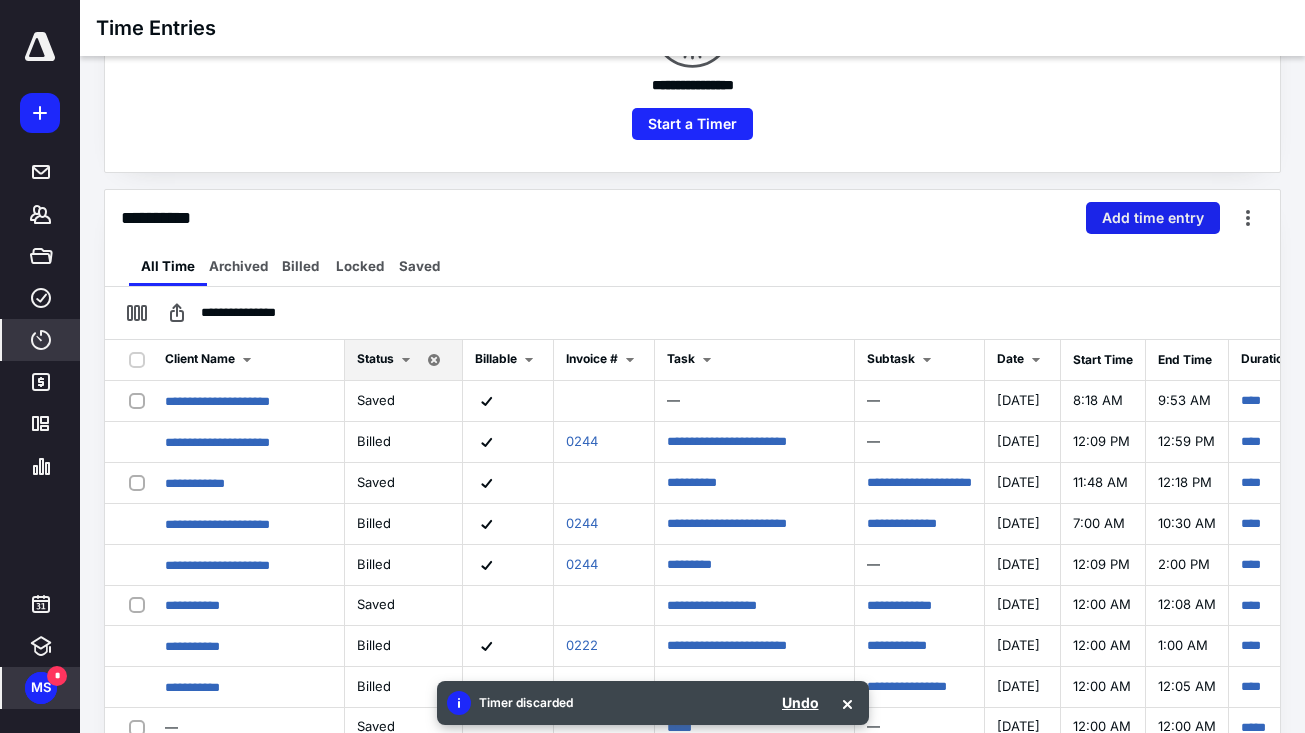 click on "Add time entry" at bounding box center [1153, 218] 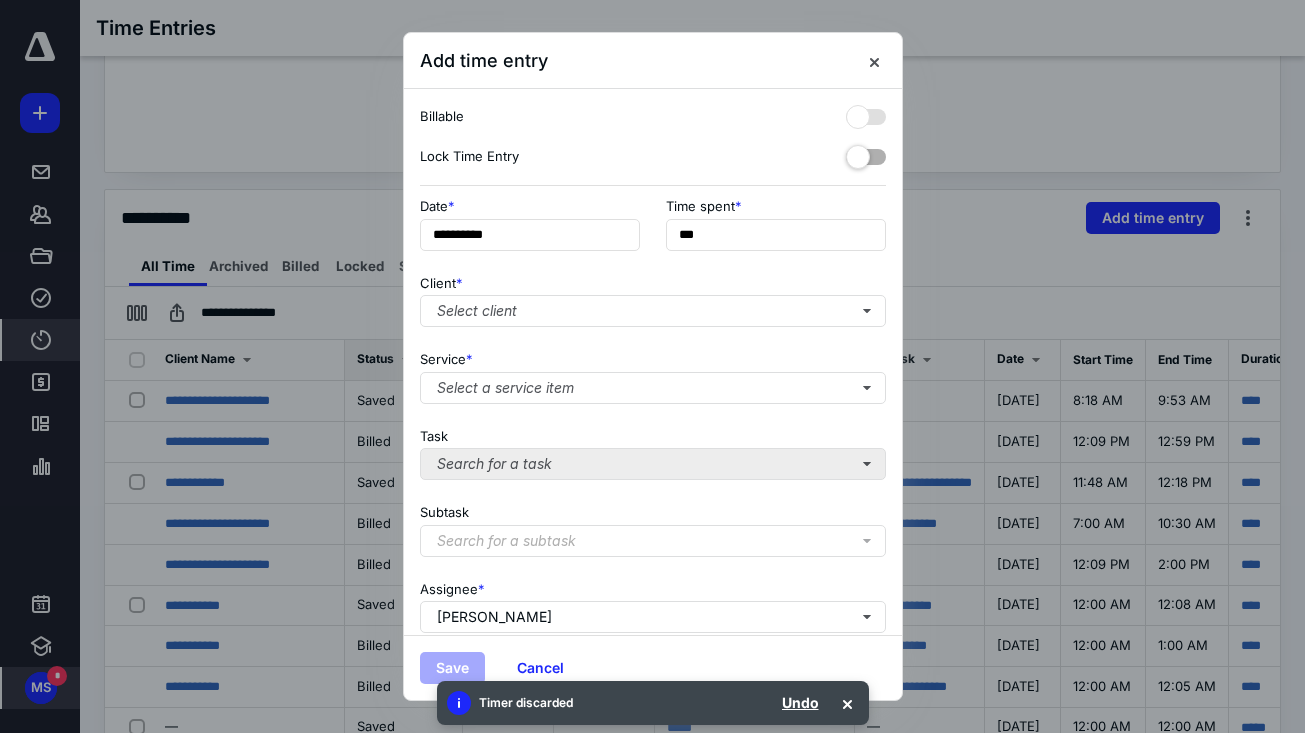 click on "Search for a task" at bounding box center (653, 464) 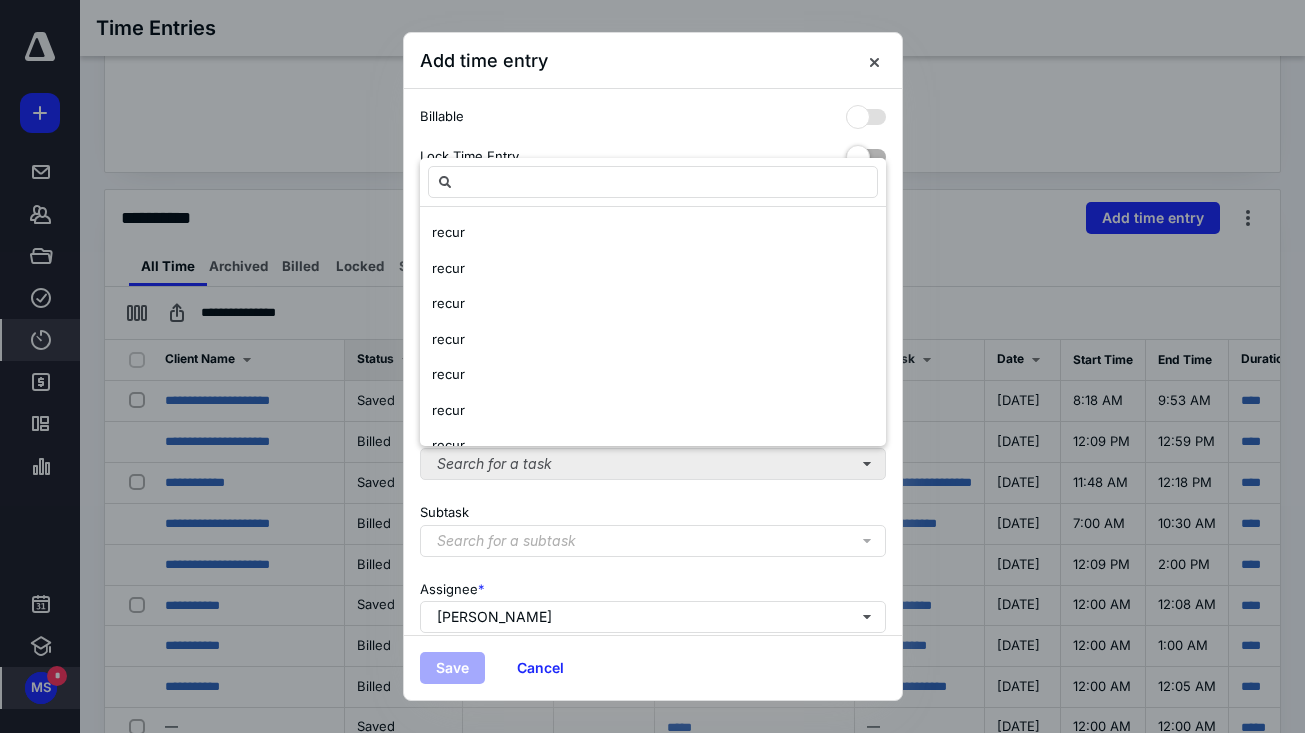 click on "Search for a task" at bounding box center (653, 464) 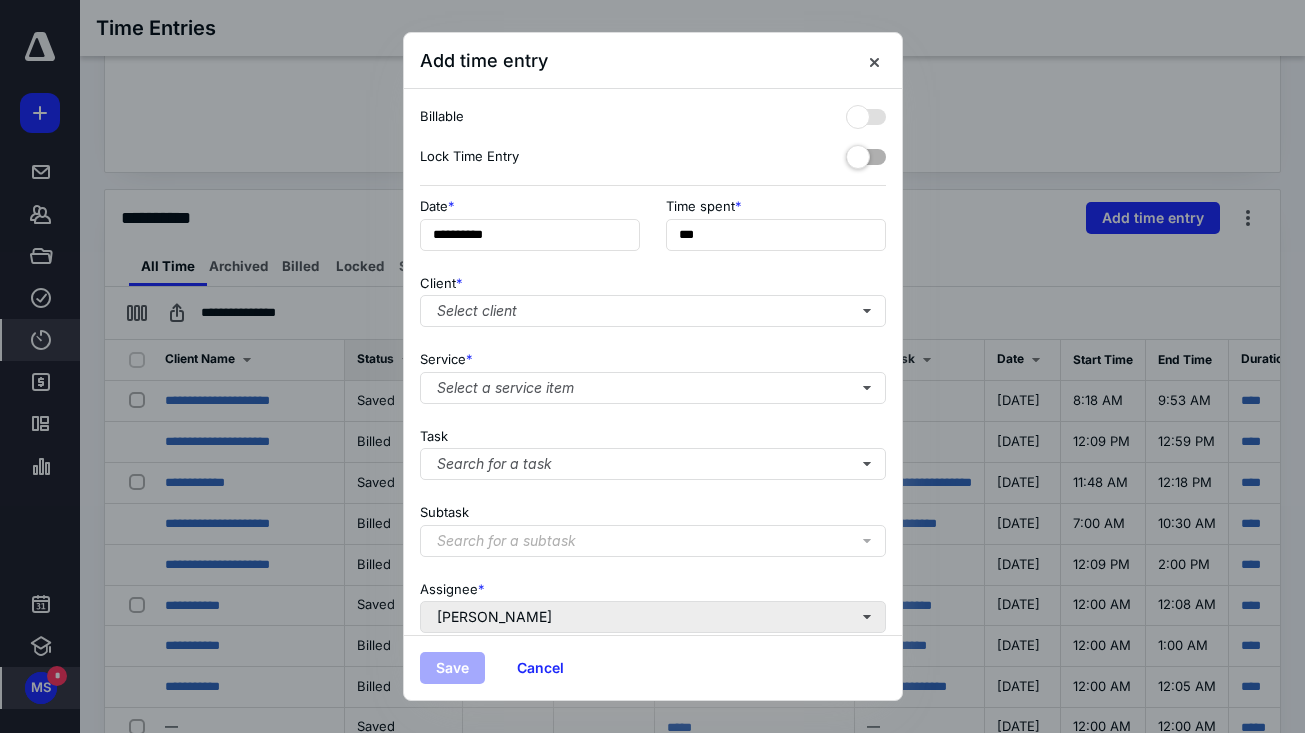 scroll, scrollTop: 0, scrollLeft: 0, axis: both 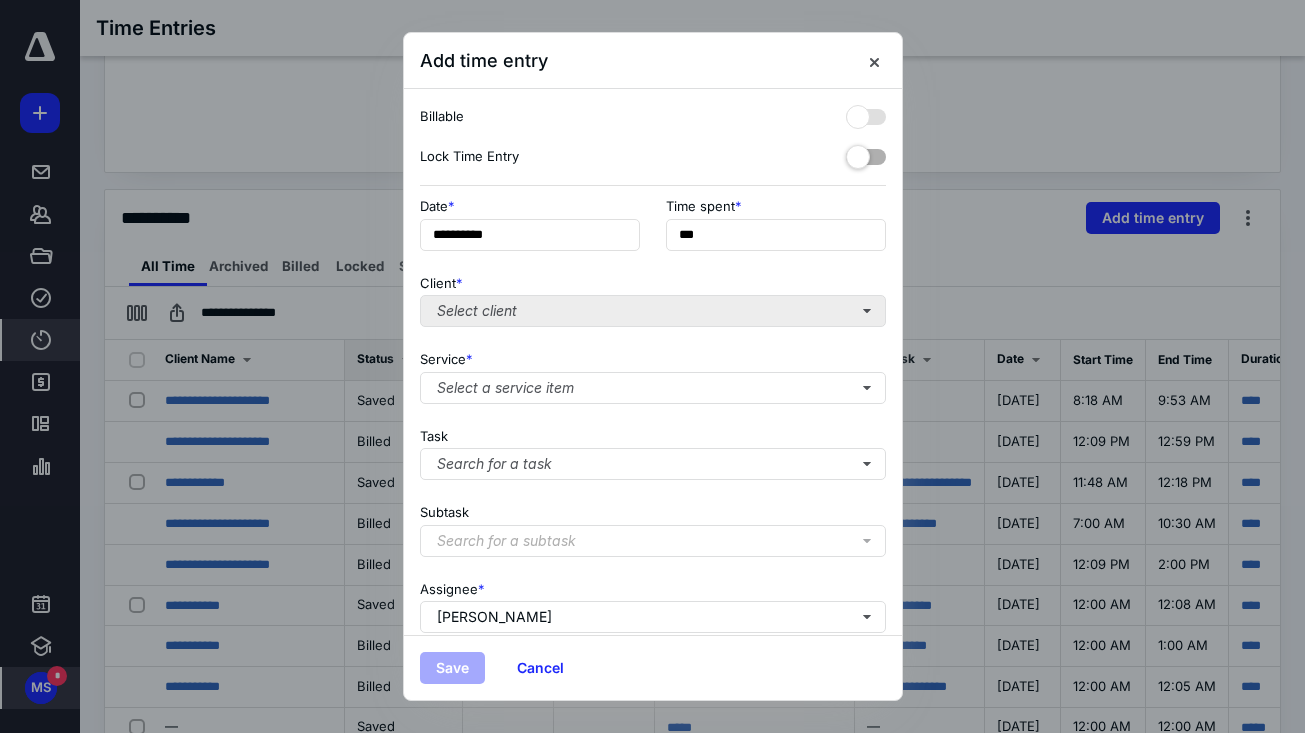 click on "Select client" at bounding box center [653, 311] 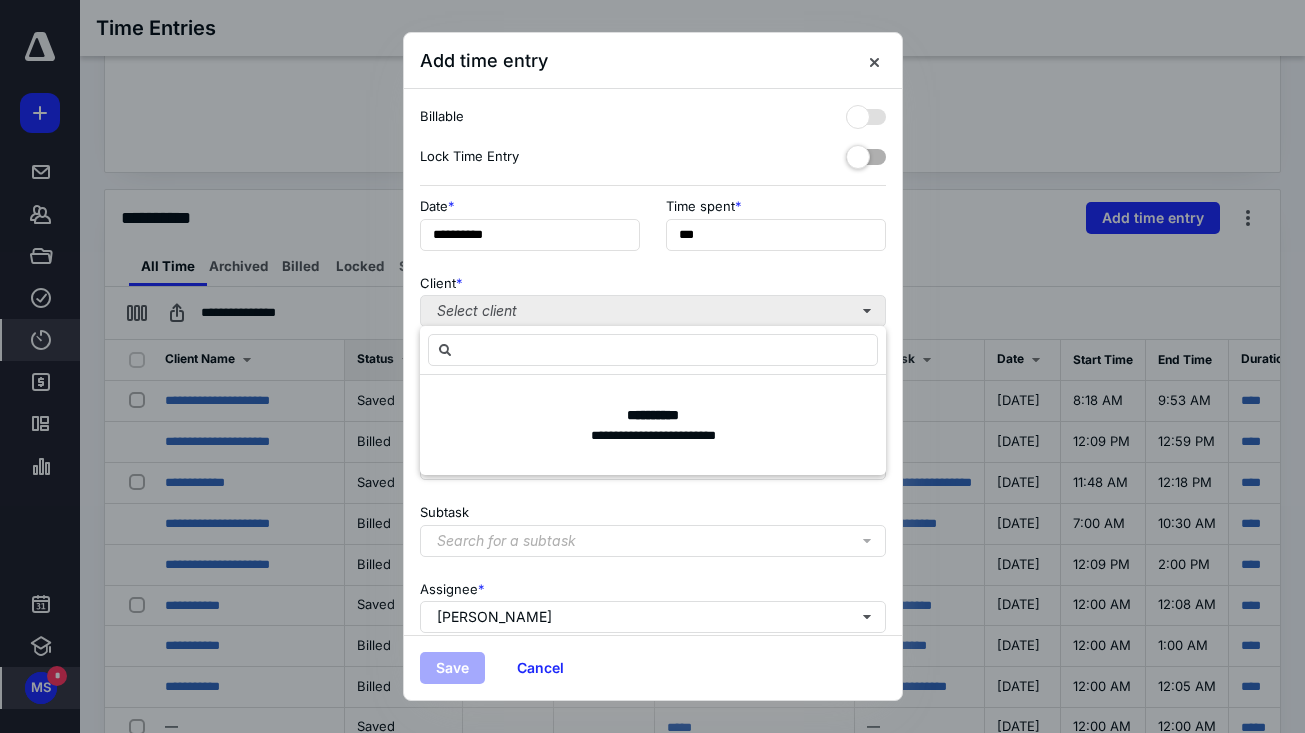 click on "Select client" at bounding box center (653, 311) 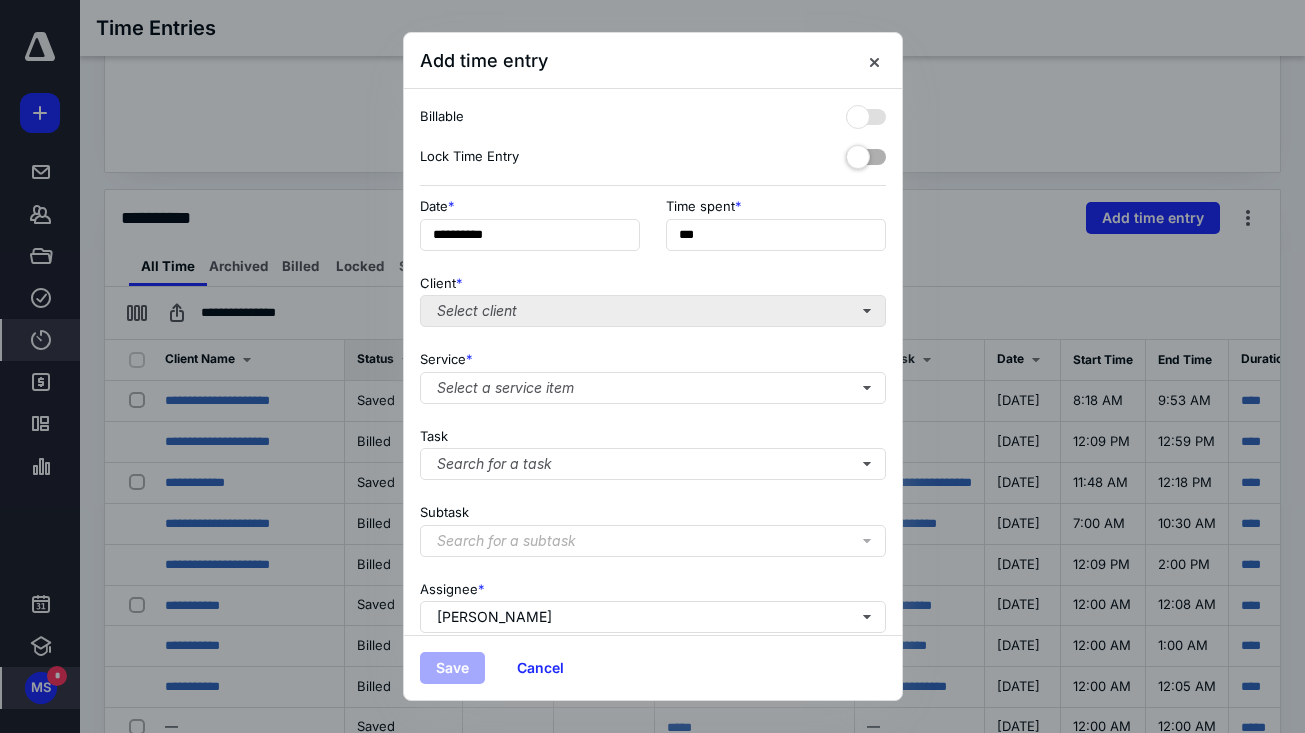 click on "Select client" at bounding box center [653, 311] 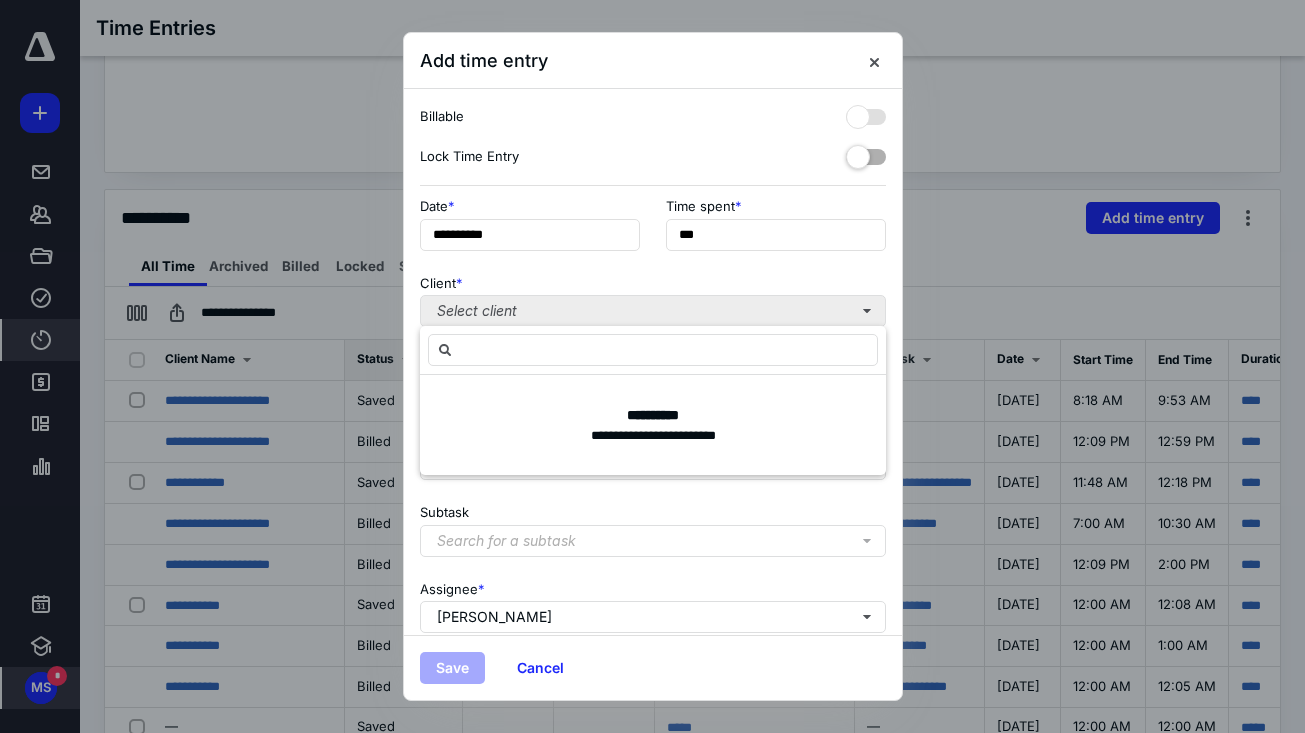 click on "Select client" at bounding box center [653, 311] 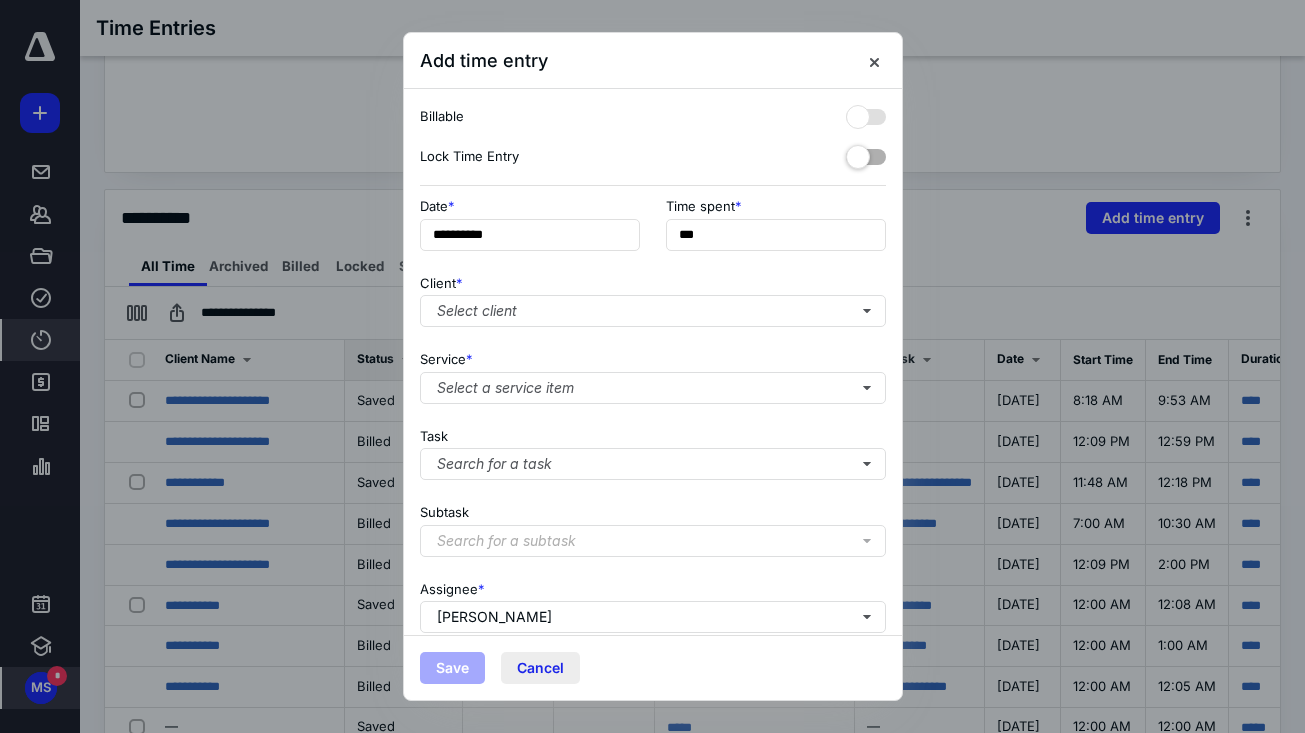 click on "Cancel" at bounding box center [540, 668] 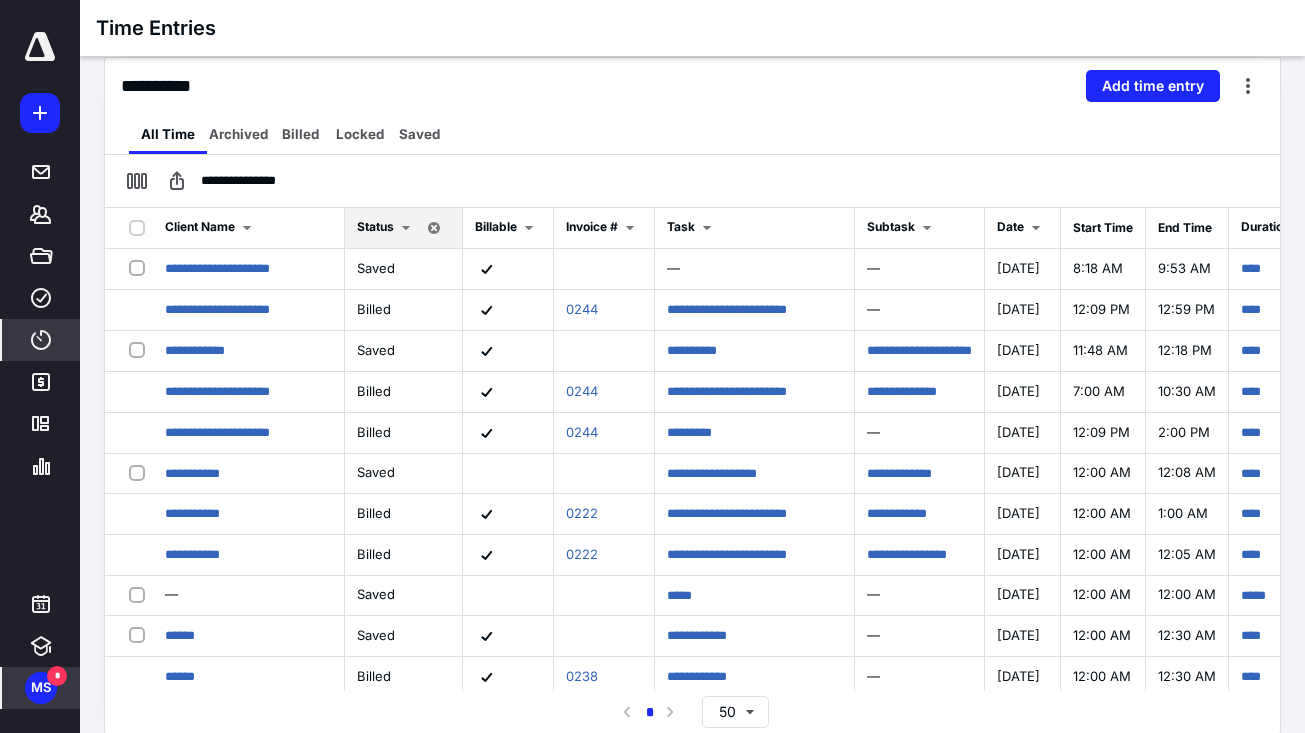 scroll, scrollTop: 444, scrollLeft: 0, axis: vertical 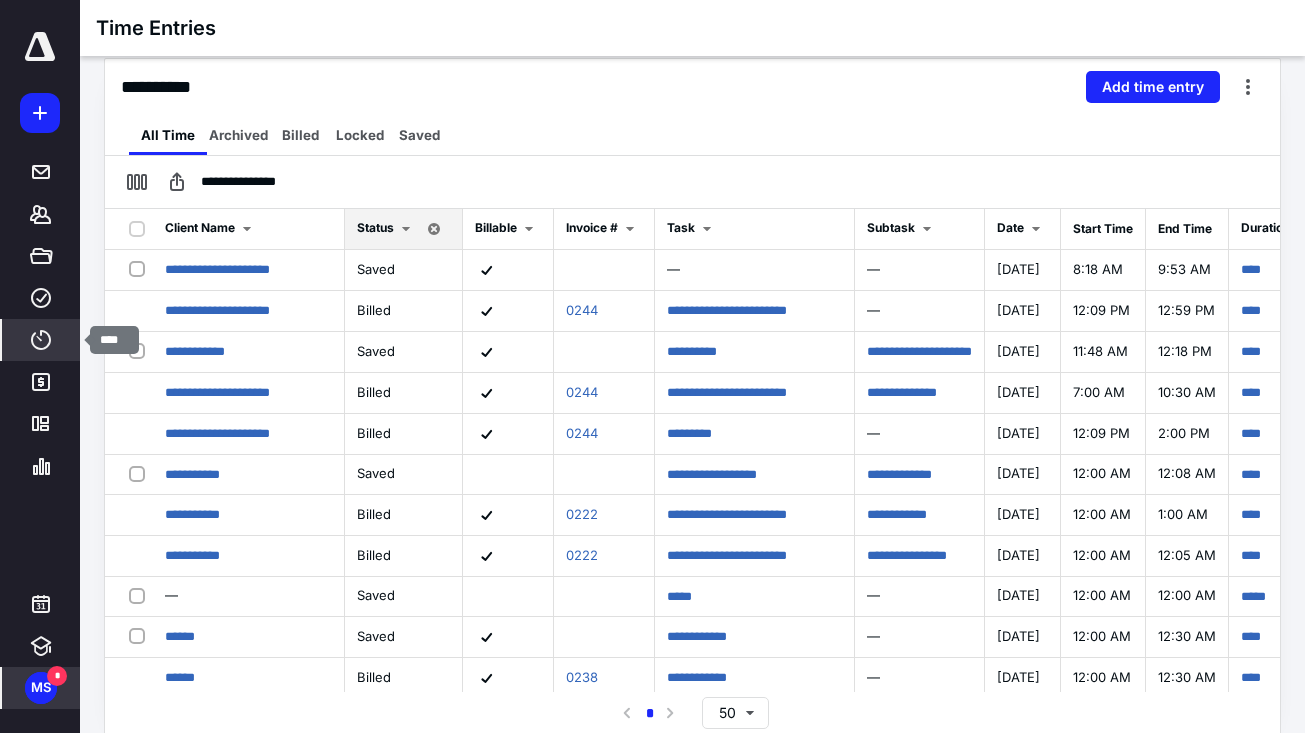 click on "****" at bounding box center [41, 340] 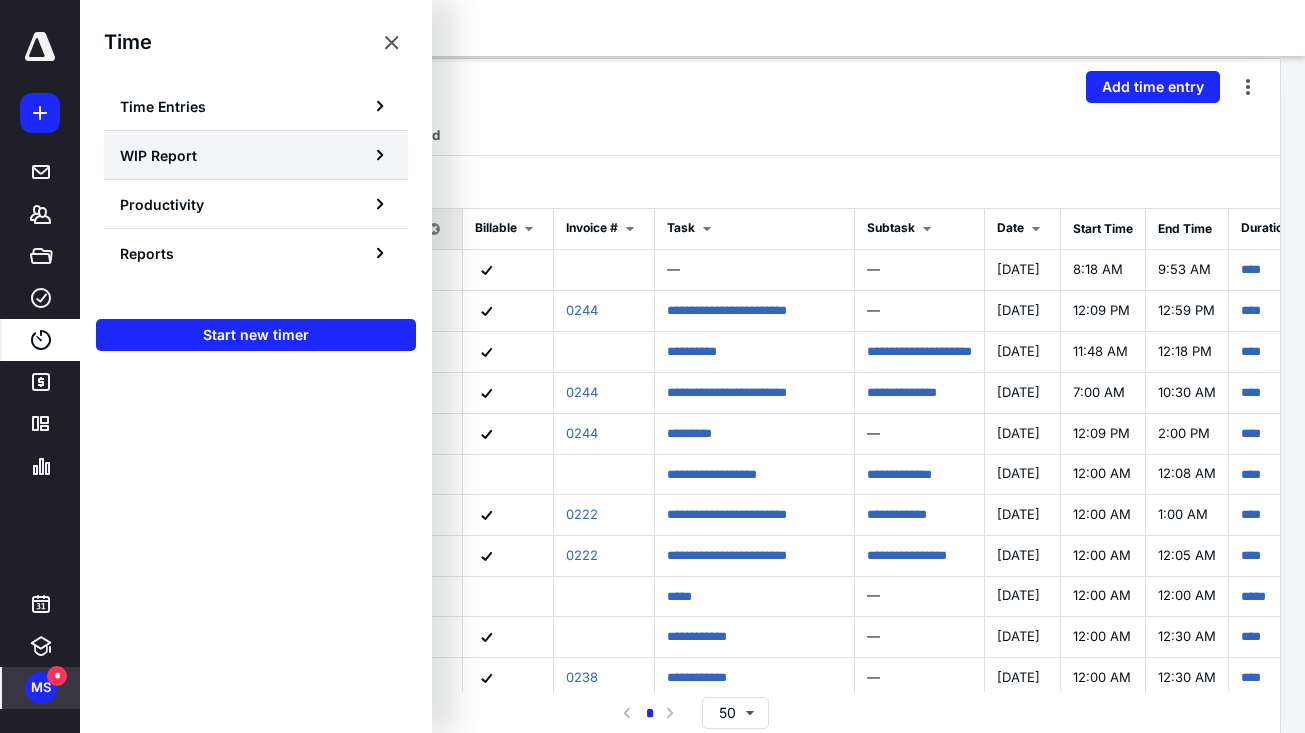 click on "WIP Report" at bounding box center (256, 155) 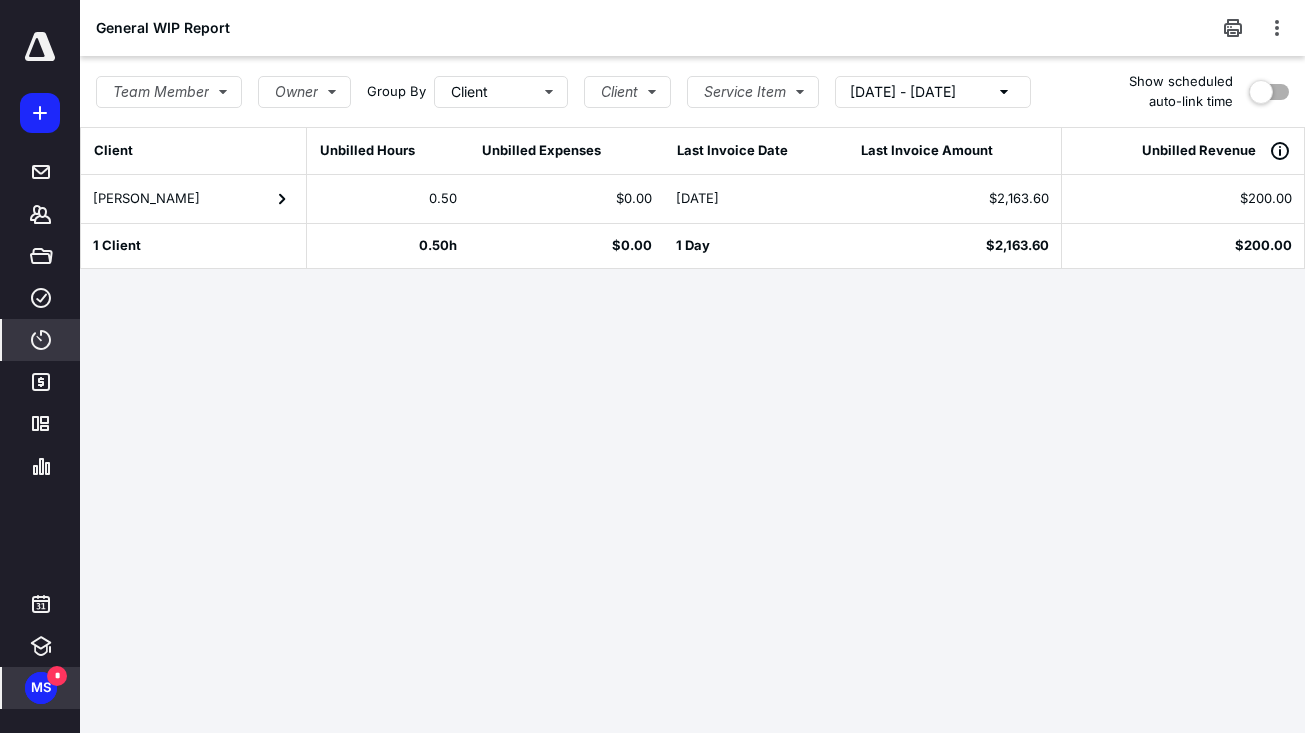 scroll, scrollTop: 0, scrollLeft: 0, axis: both 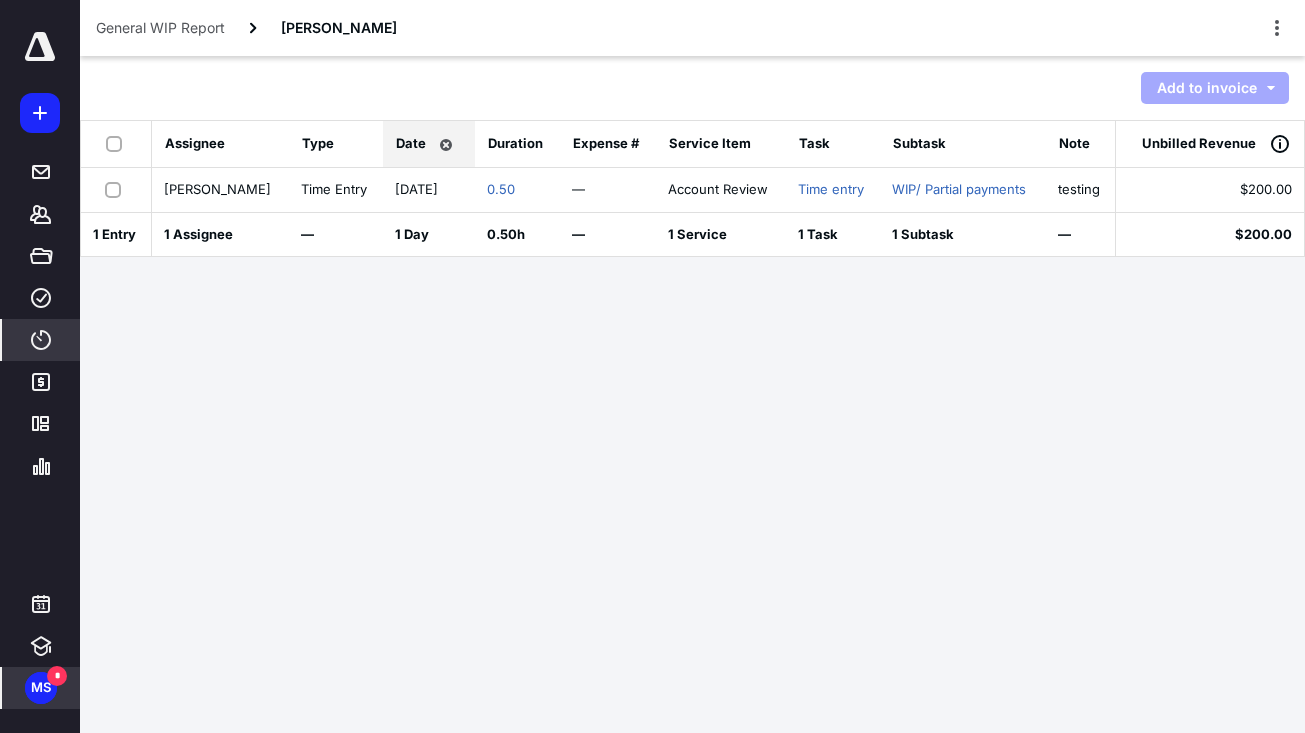 click at bounding box center [117, 189] 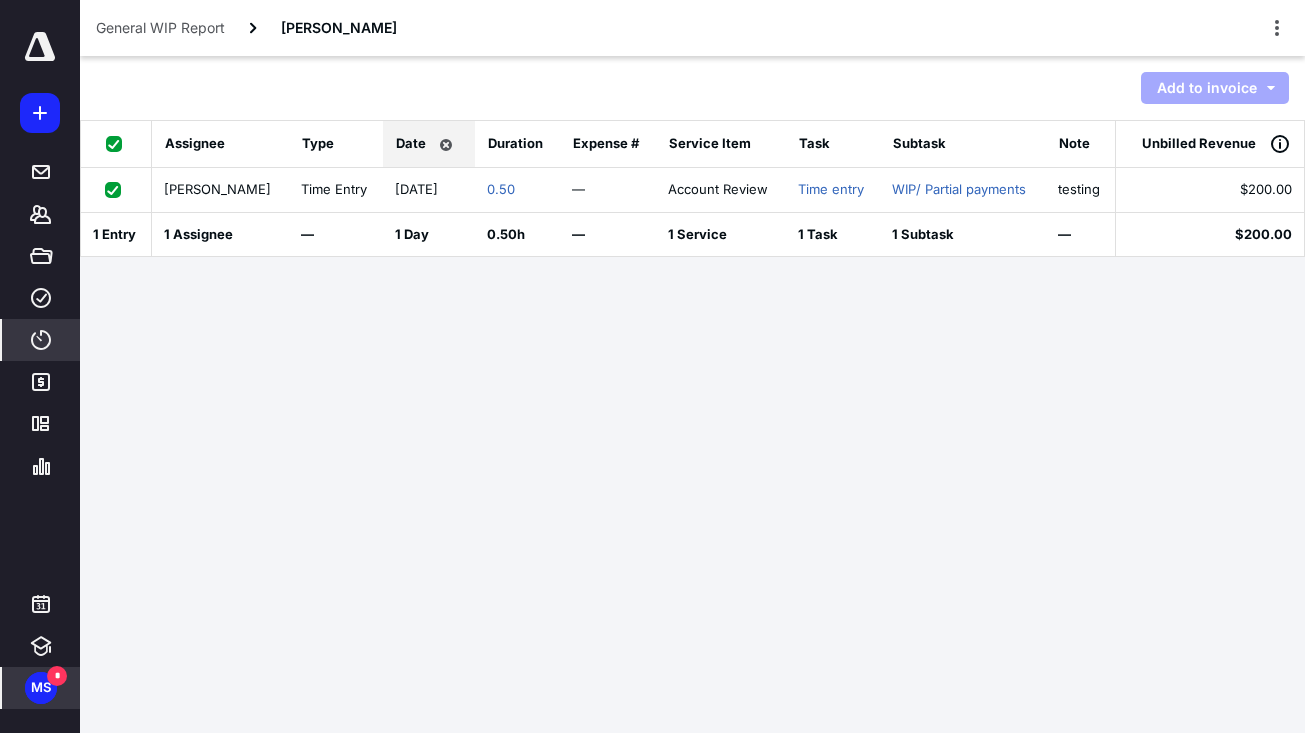 checkbox on "true" 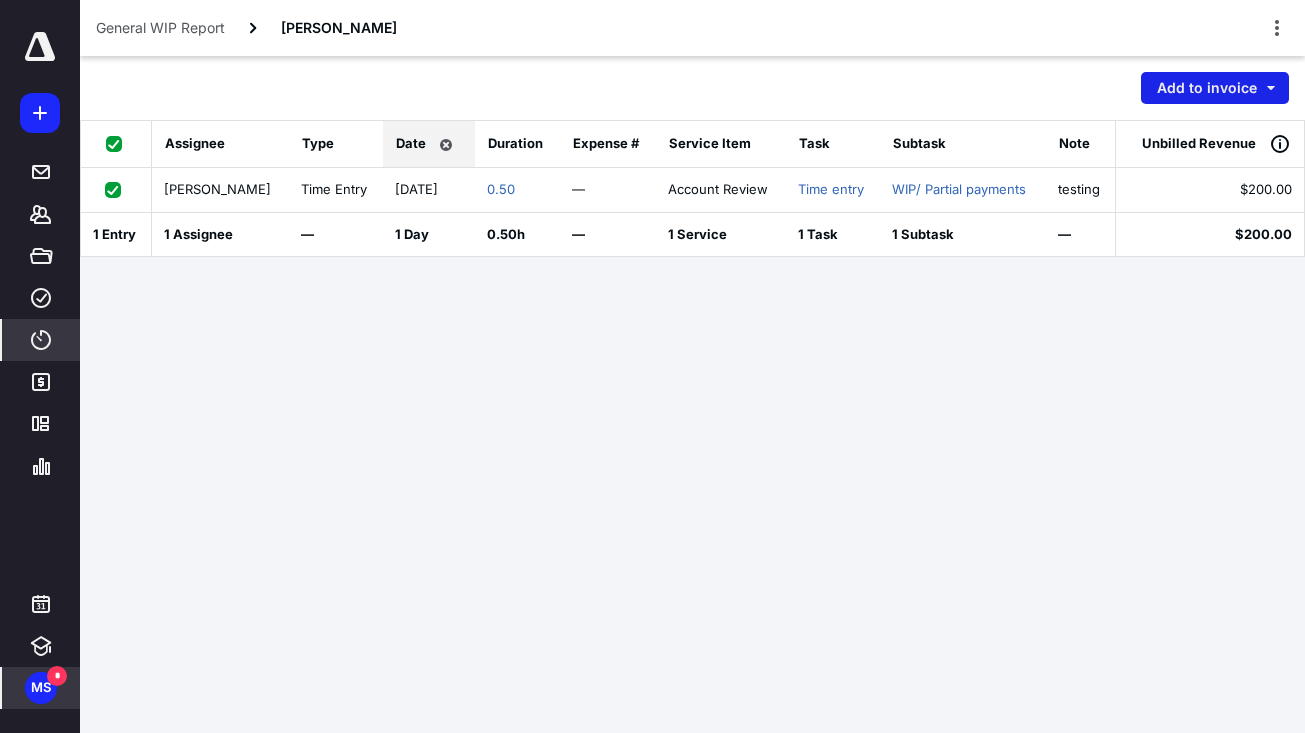 click on "Add to invoice" at bounding box center [1215, 88] 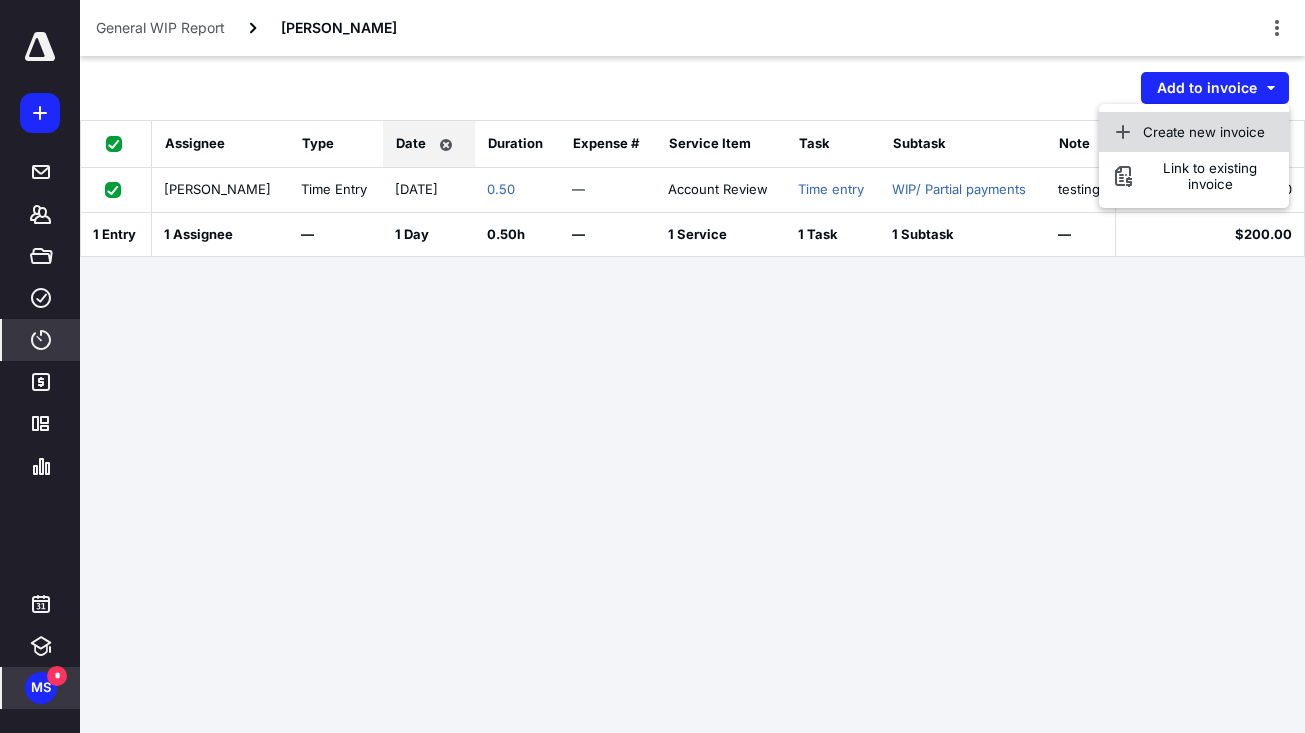 click on "Create new invoice" at bounding box center [1194, 132] 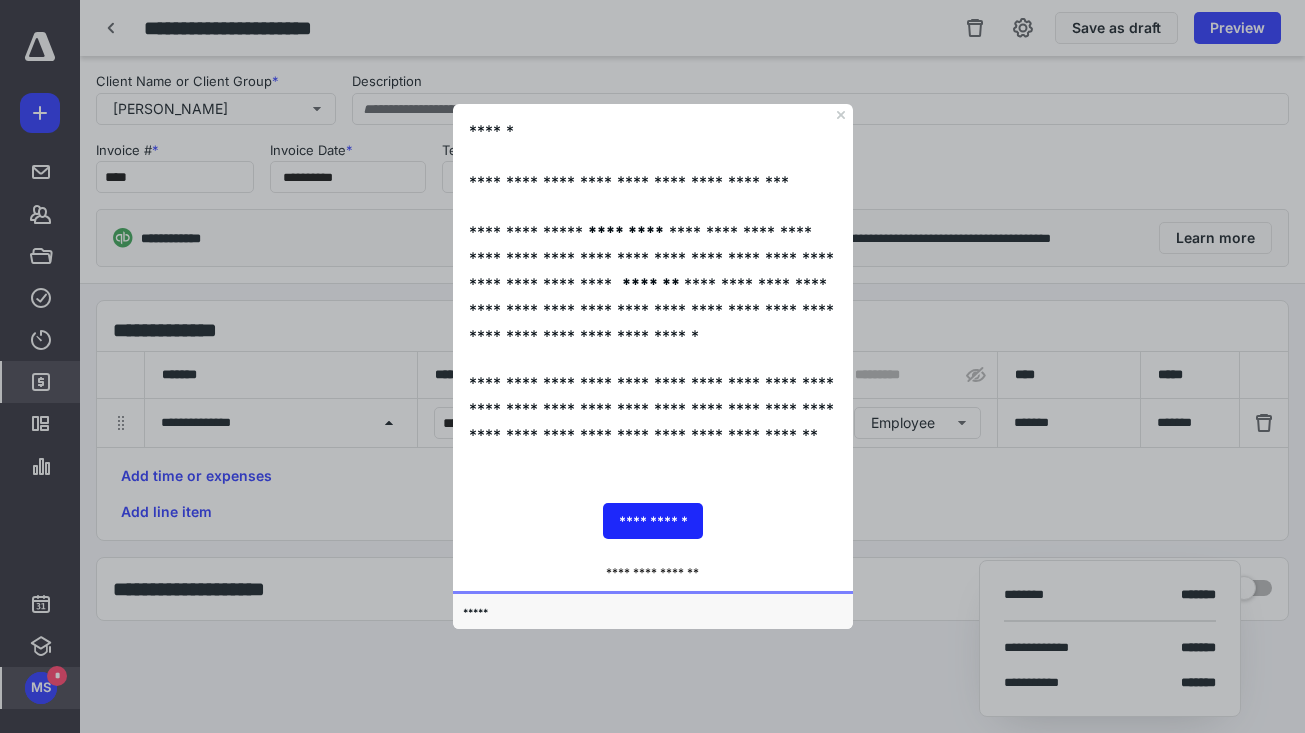 click on "**********" at bounding box center [652, 295] 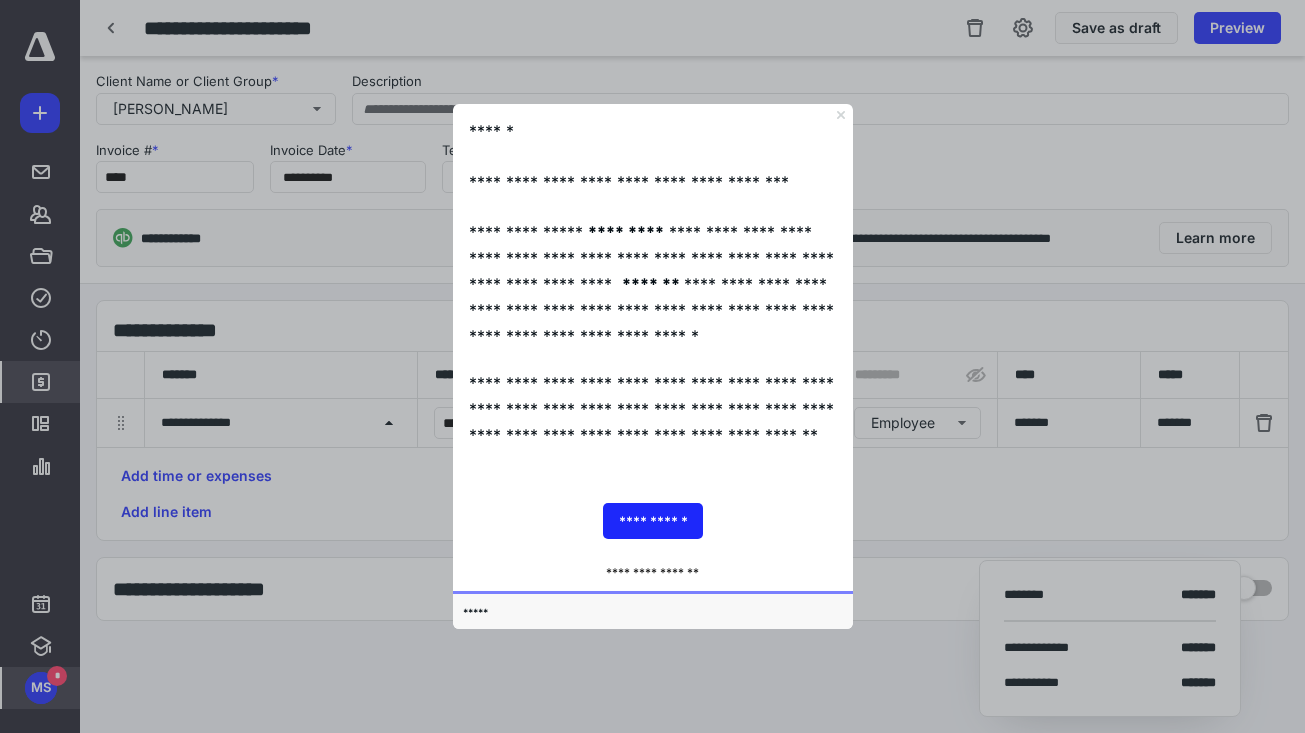 click 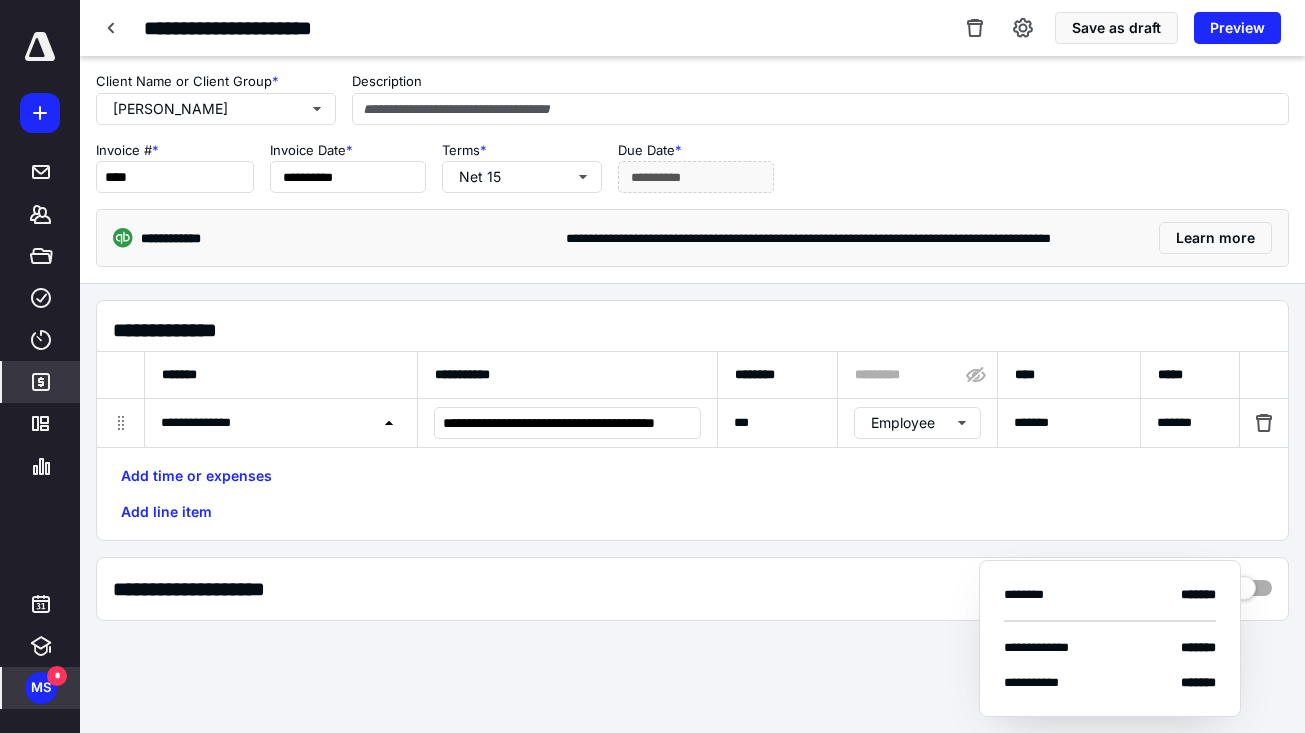 scroll, scrollTop: 0, scrollLeft: 0, axis: both 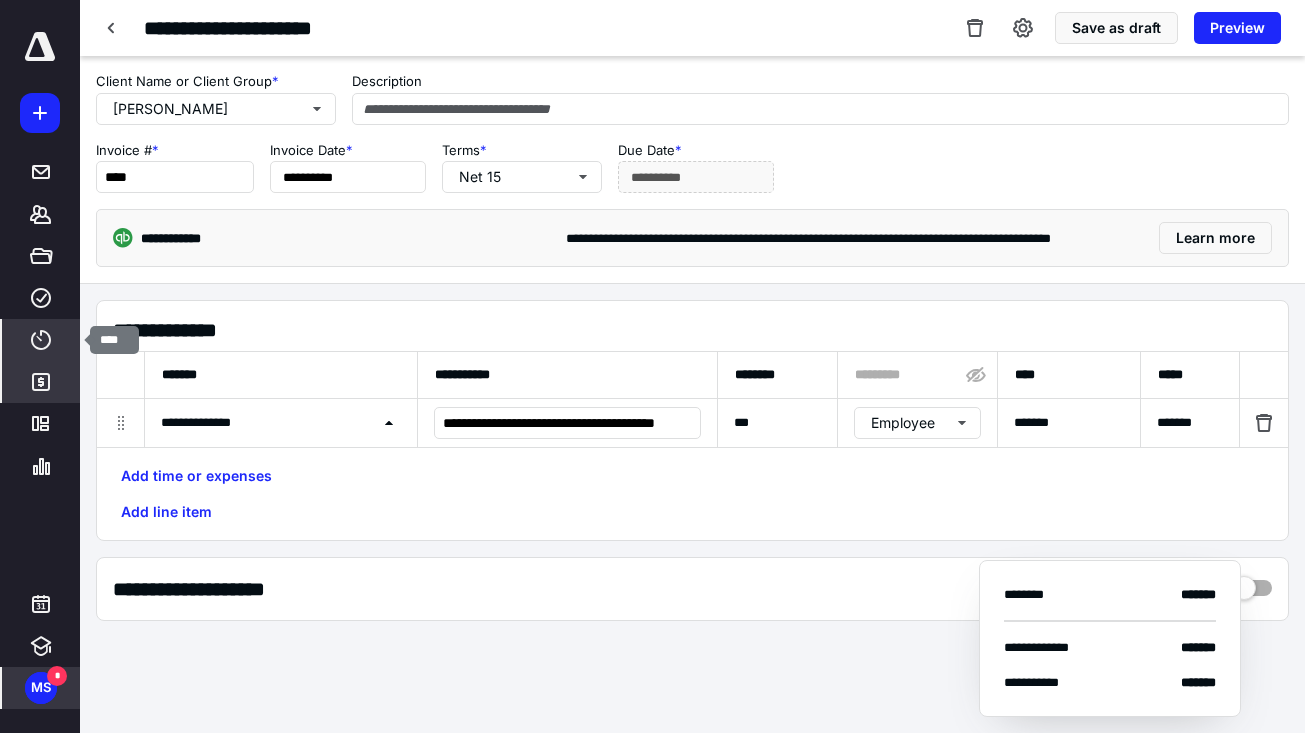 click 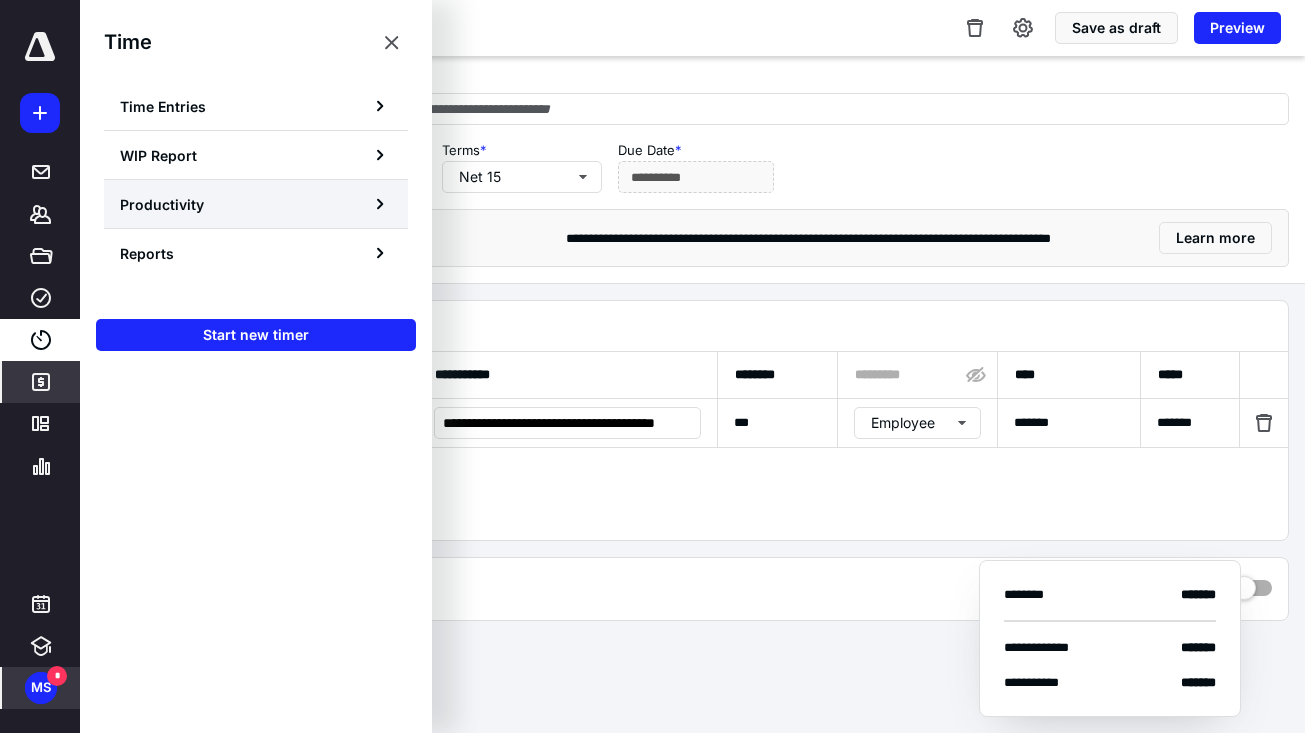 click on "Productivity" at bounding box center [256, 204] 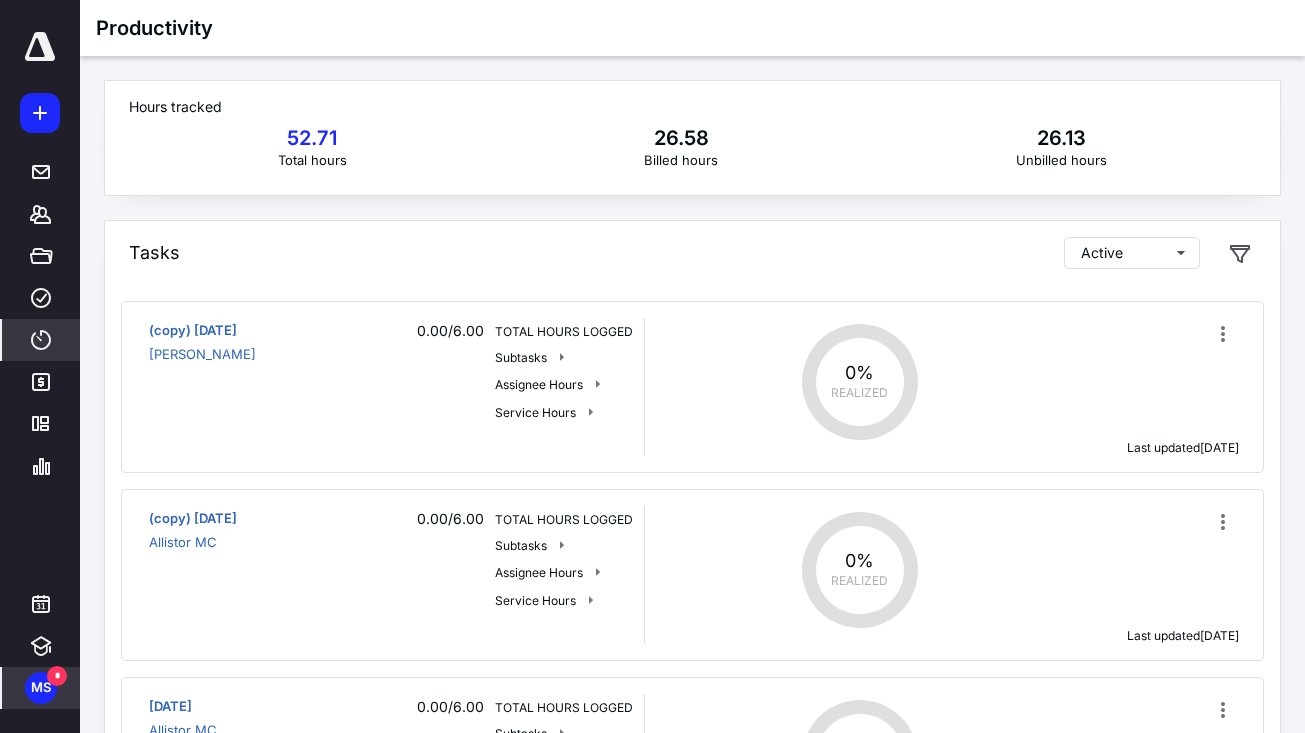 scroll, scrollTop: 0, scrollLeft: 0, axis: both 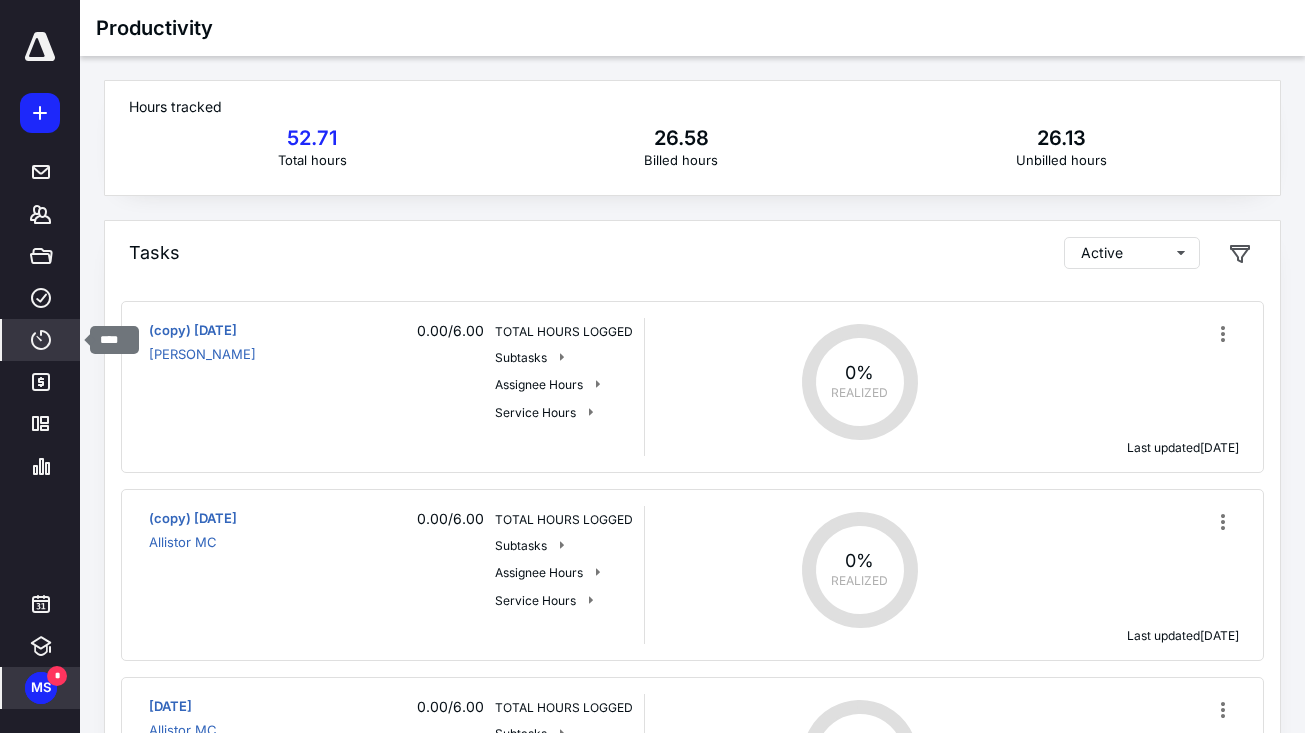 click 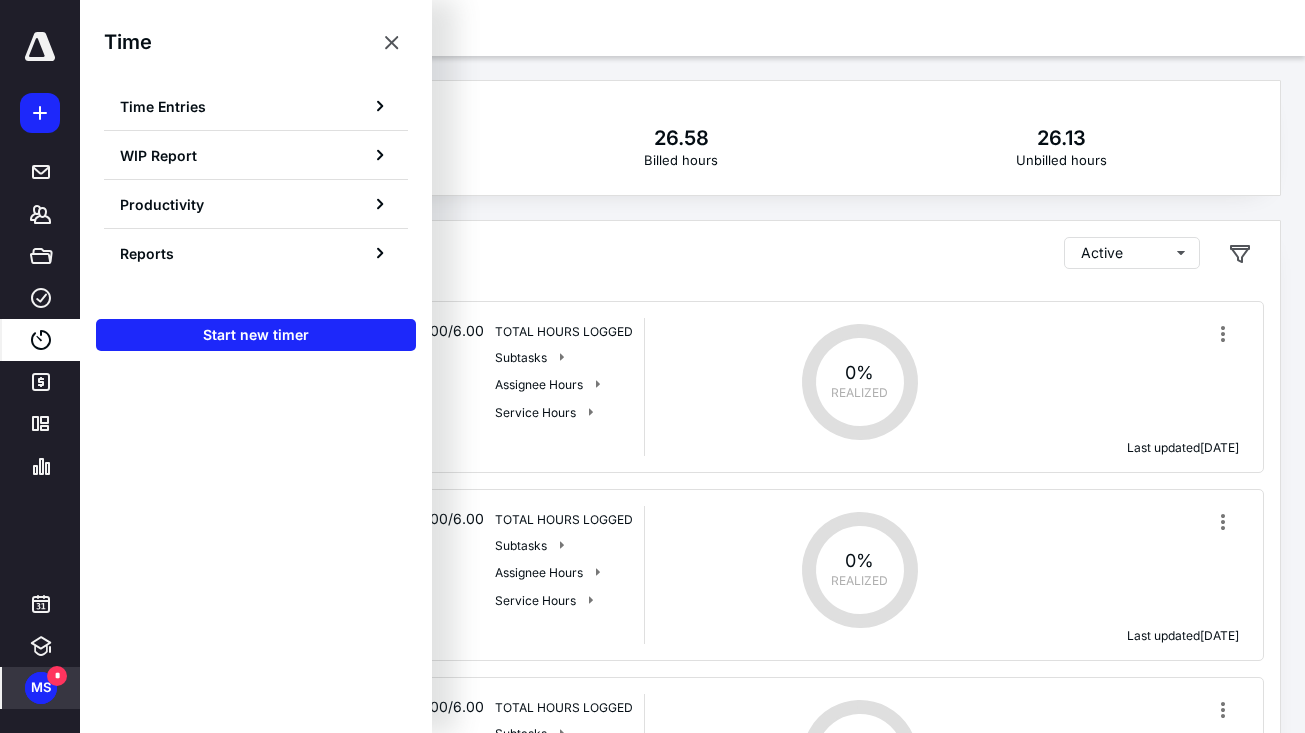 click on "Reports" at bounding box center [256, 253] 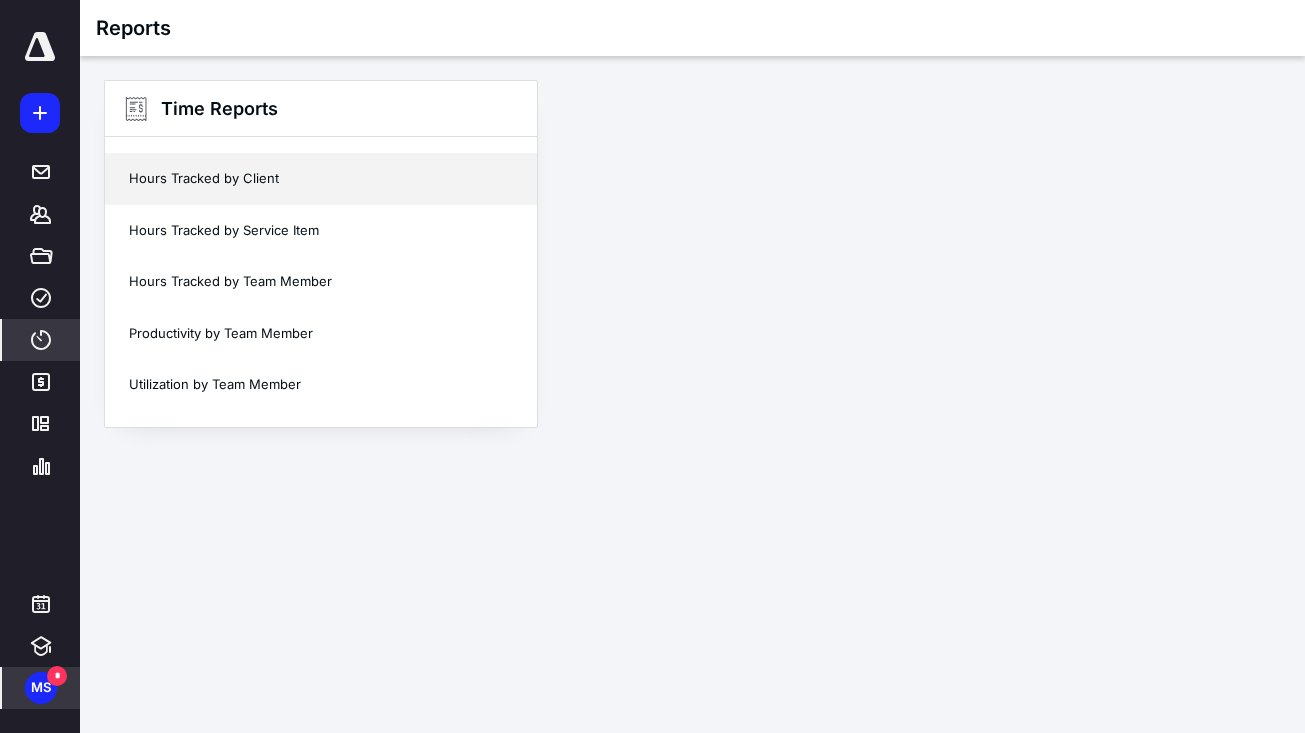 scroll, scrollTop: 1, scrollLeft: 0, axis: vertical 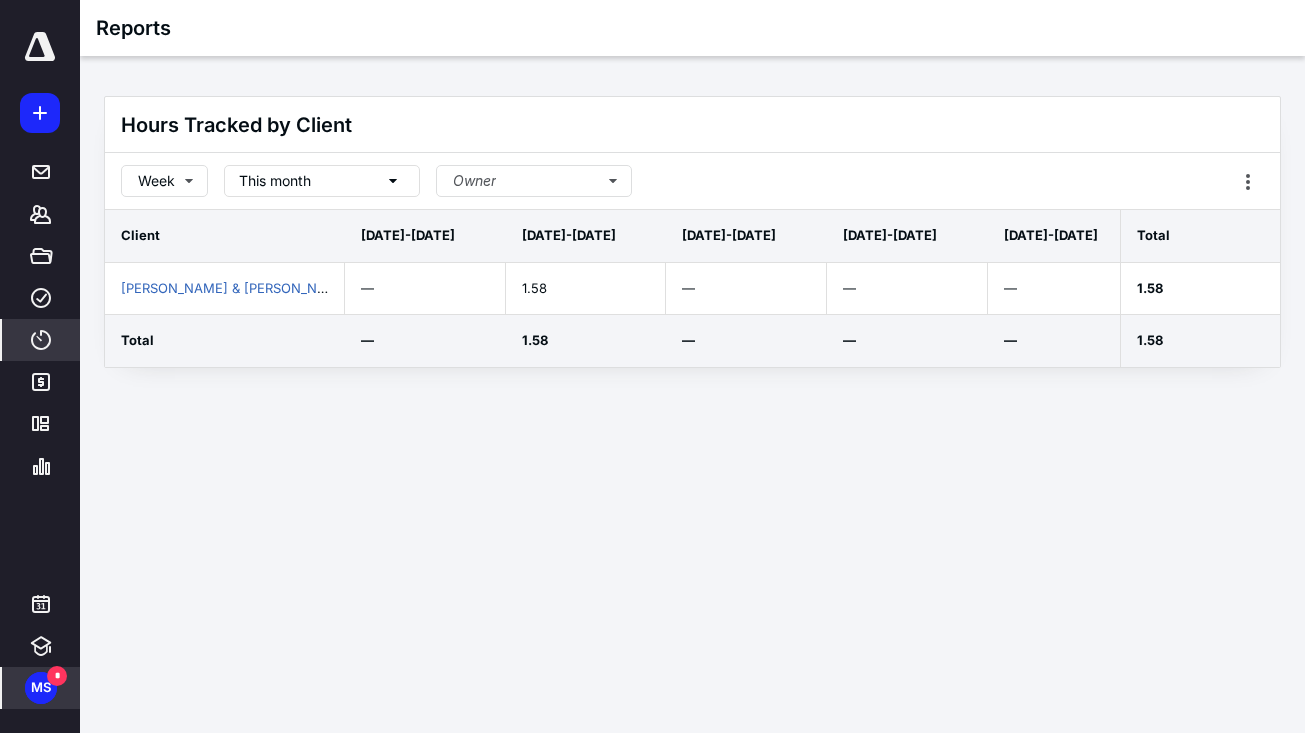click on "Week This month Owner" at bounding box center [692, 181] 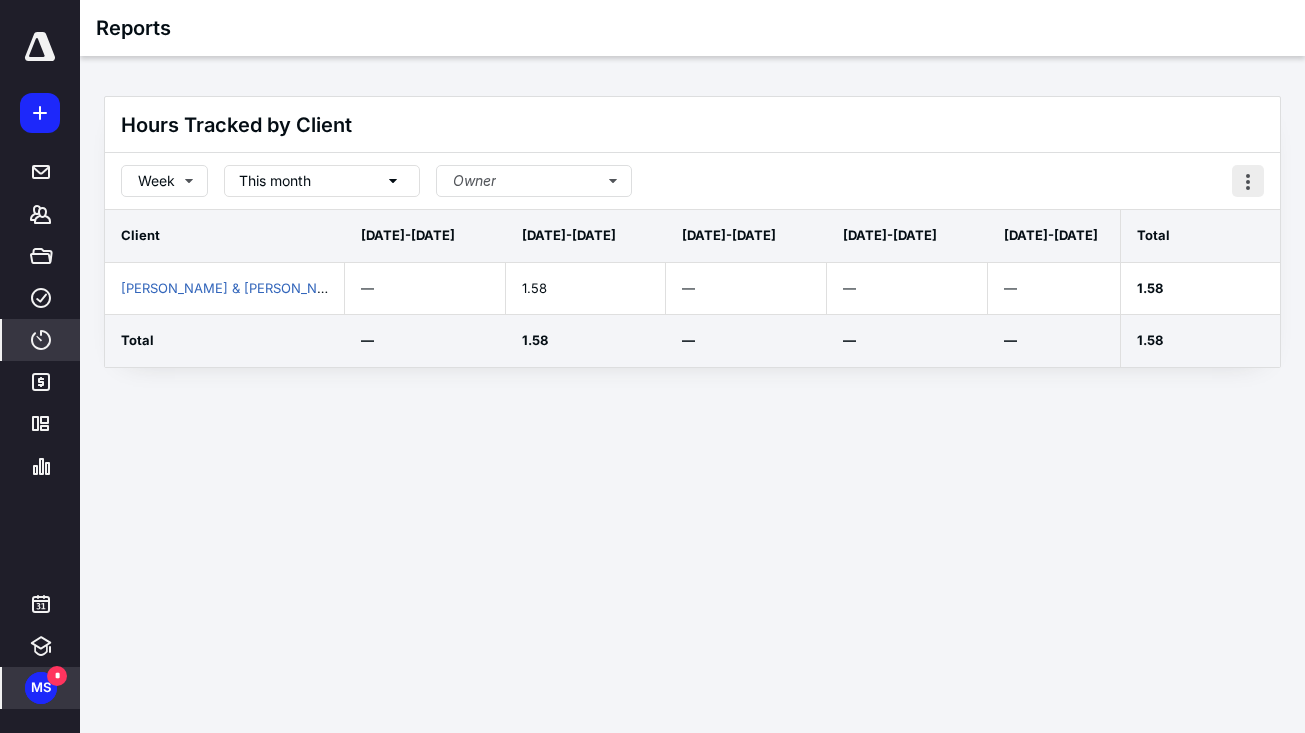 click at bounding box center (1248, 181) 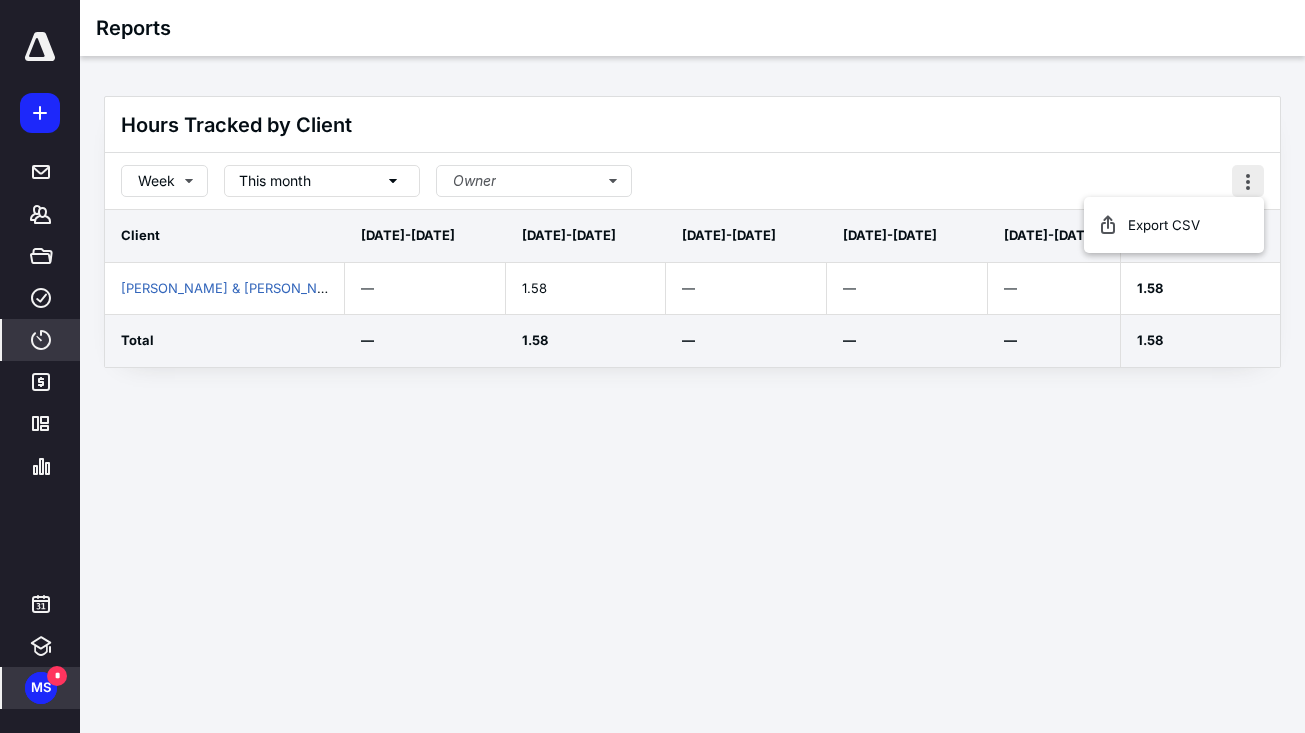 click at bounding box center (1248, 181) 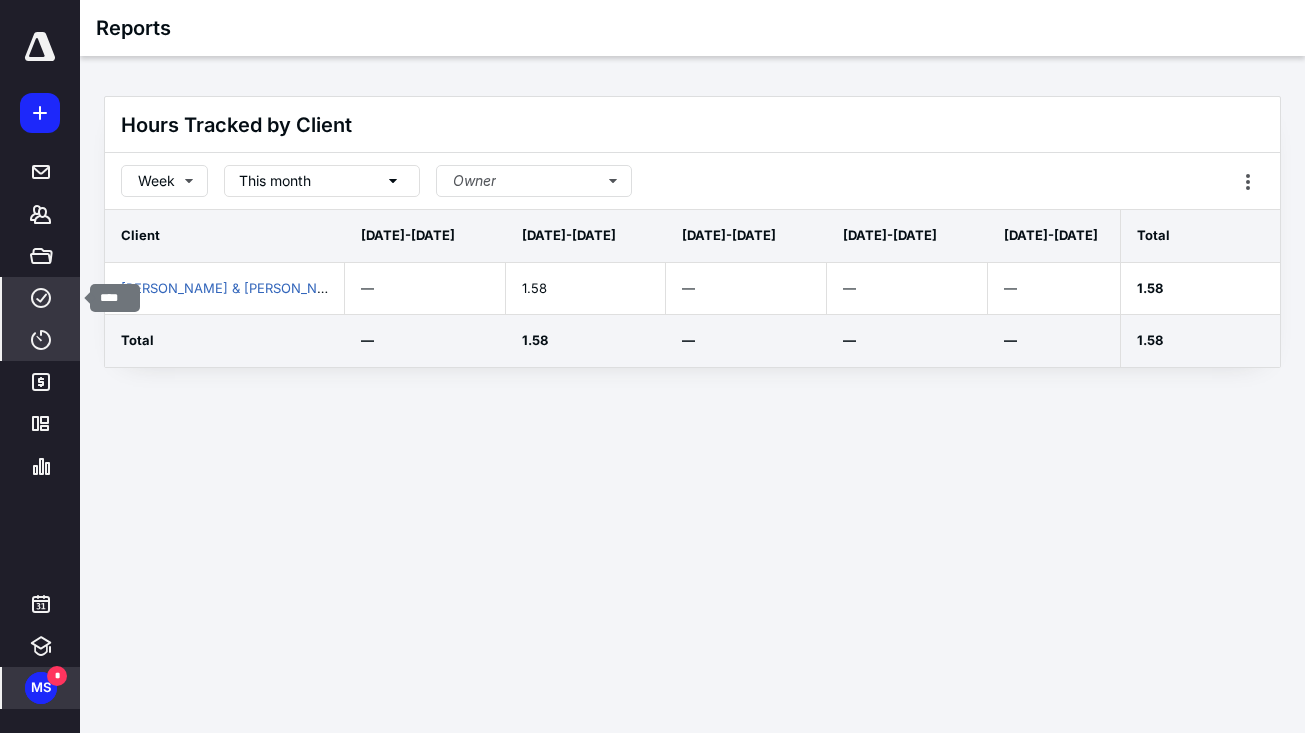 click 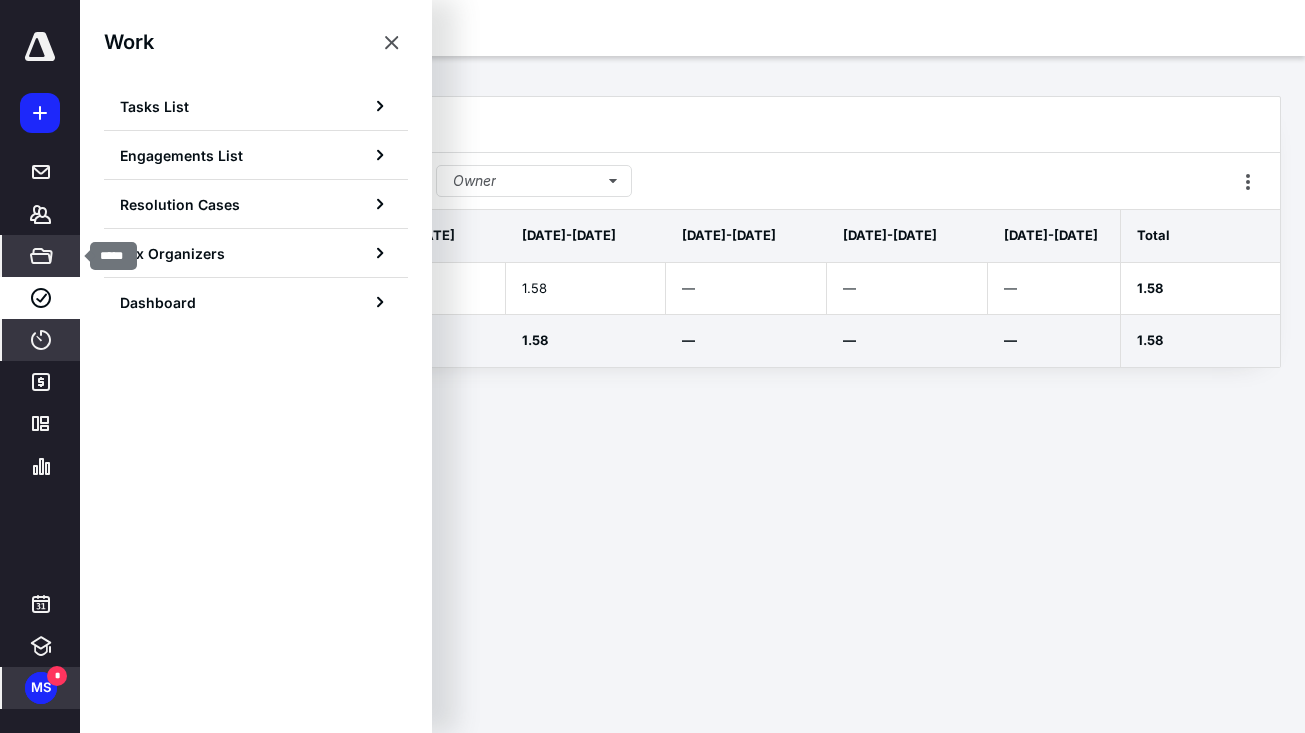 click 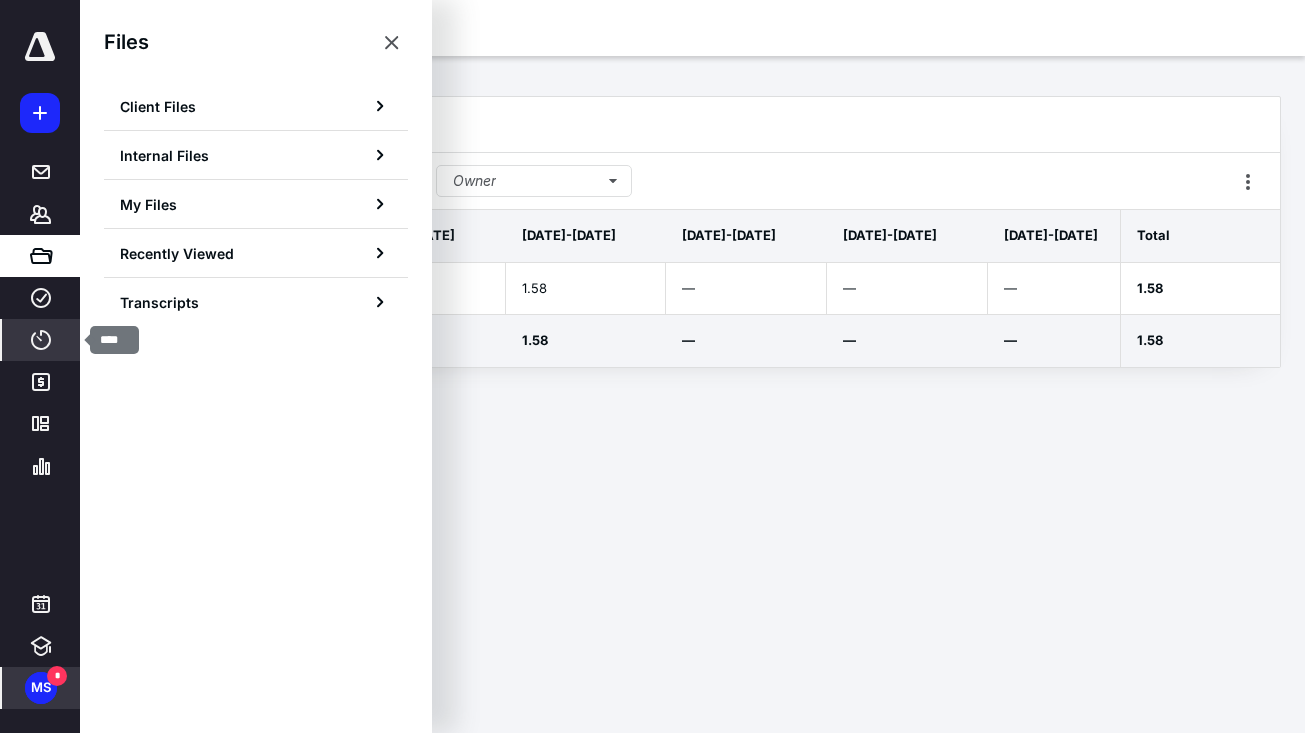 click on "****" at bounding box center [41, 340] 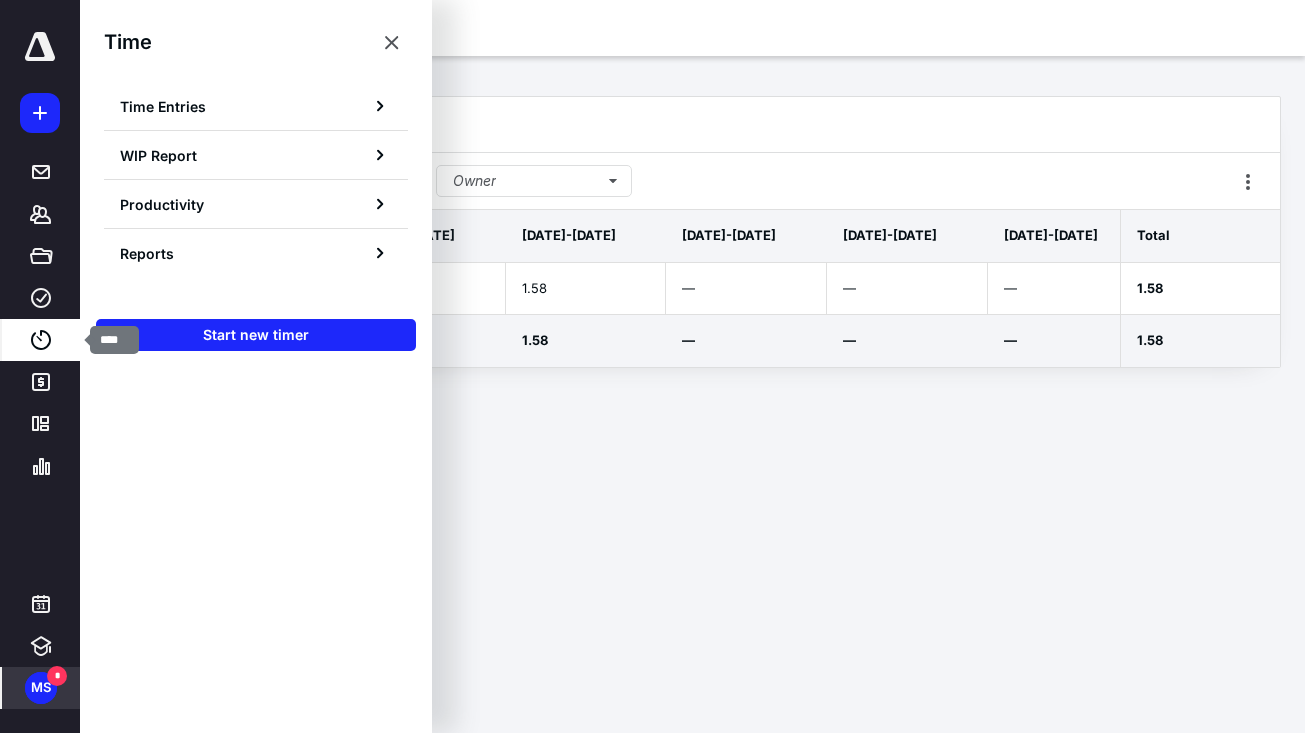 click 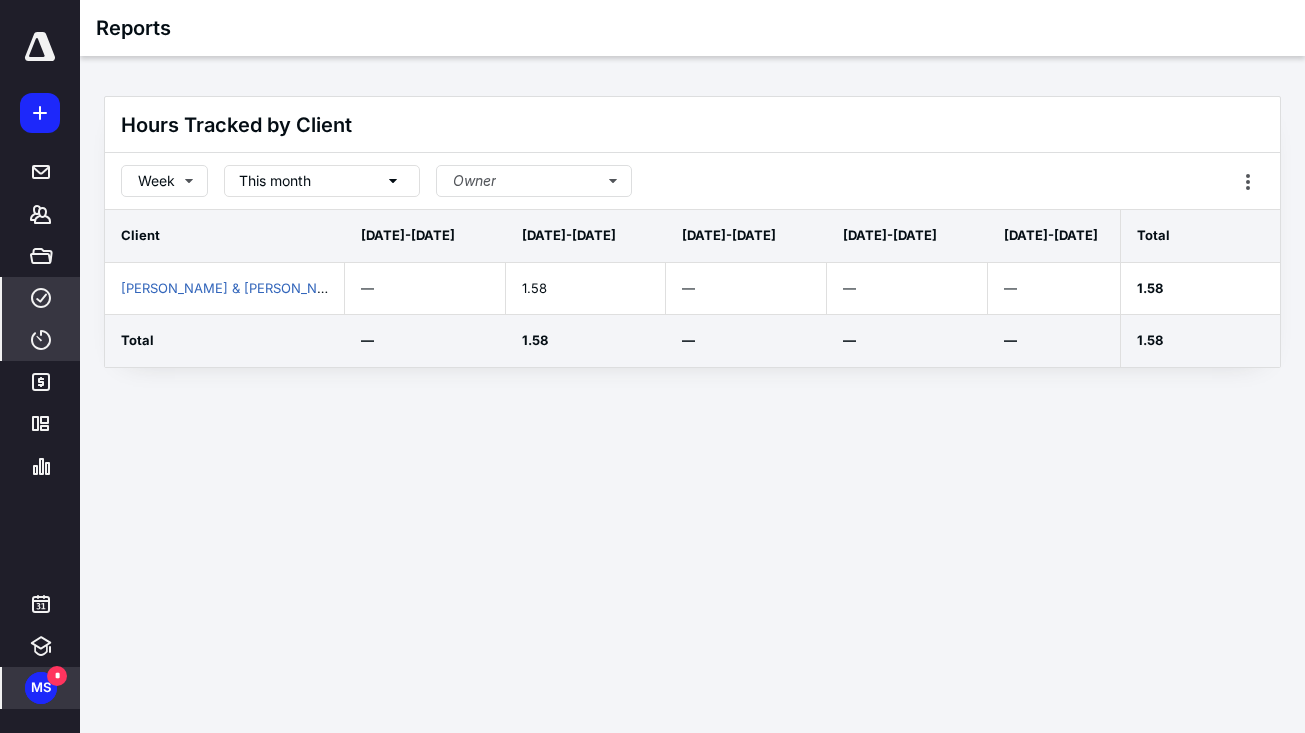 click on "****" at bounding box center [41, 298] 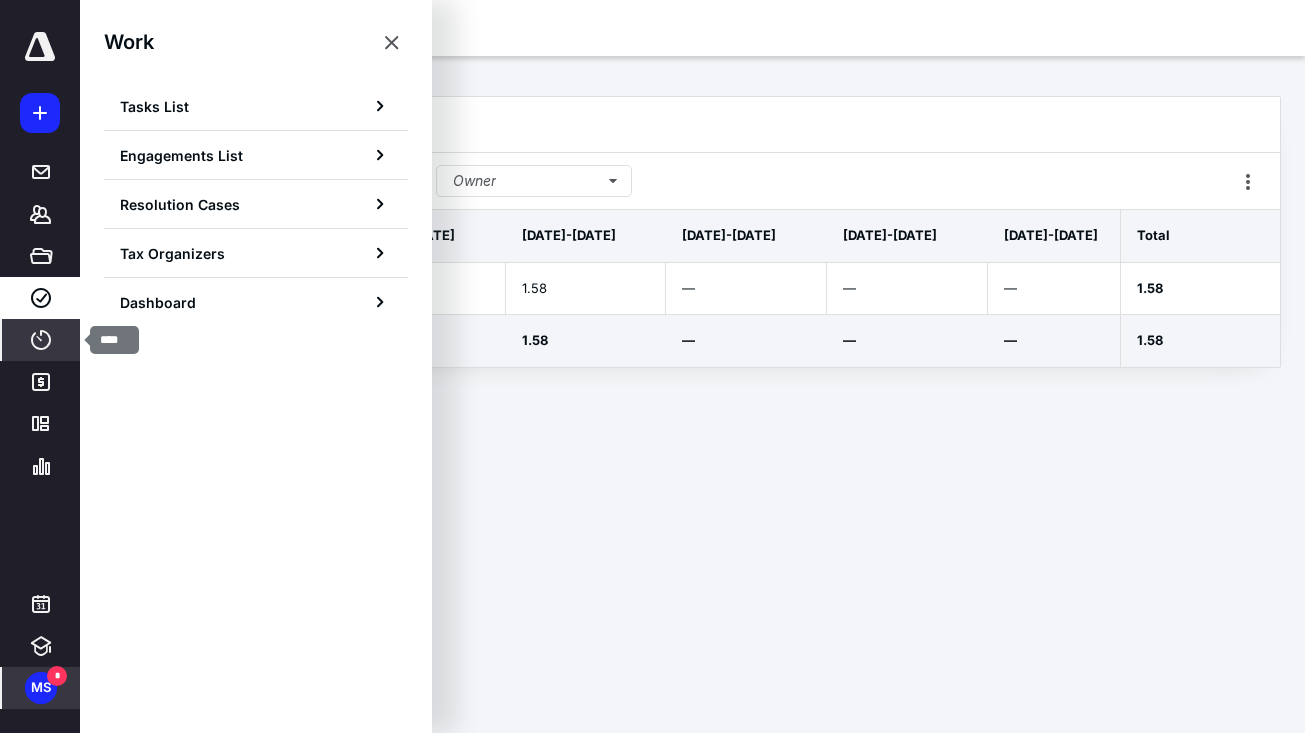 click 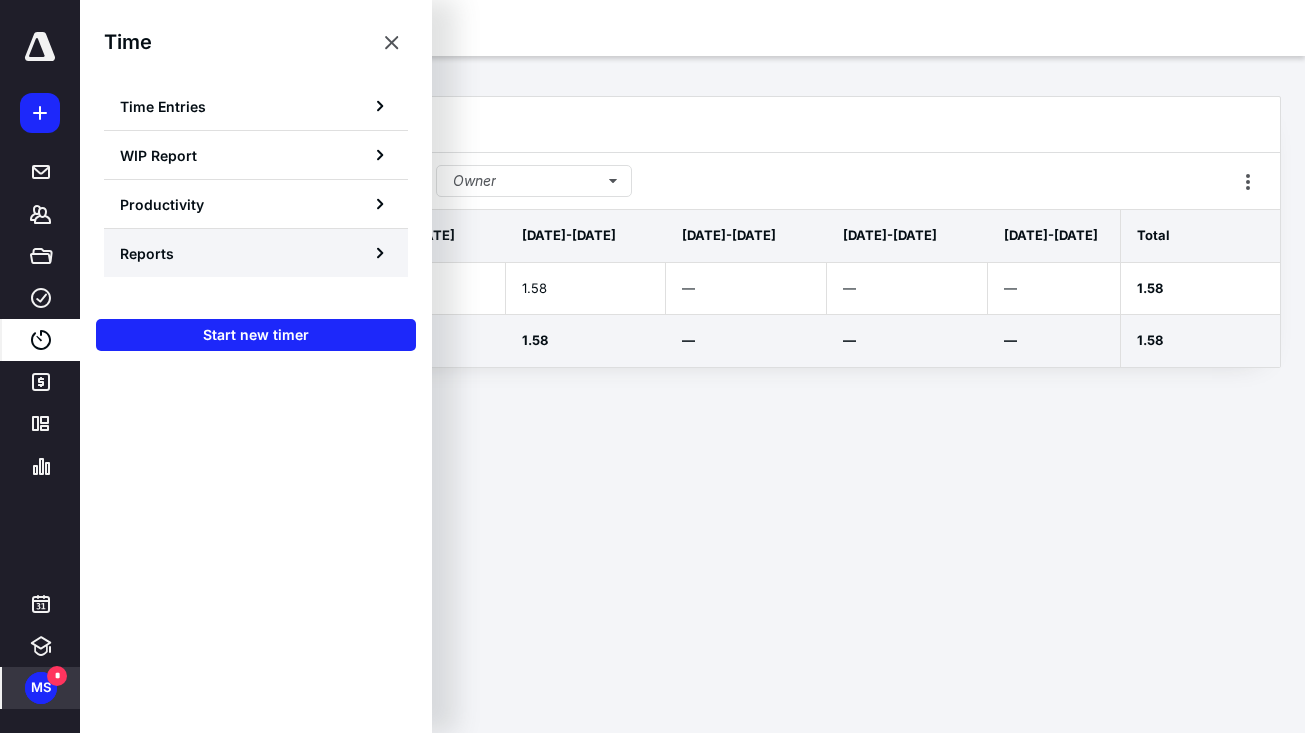 click on "Reports" at bounding box center (256, 253) 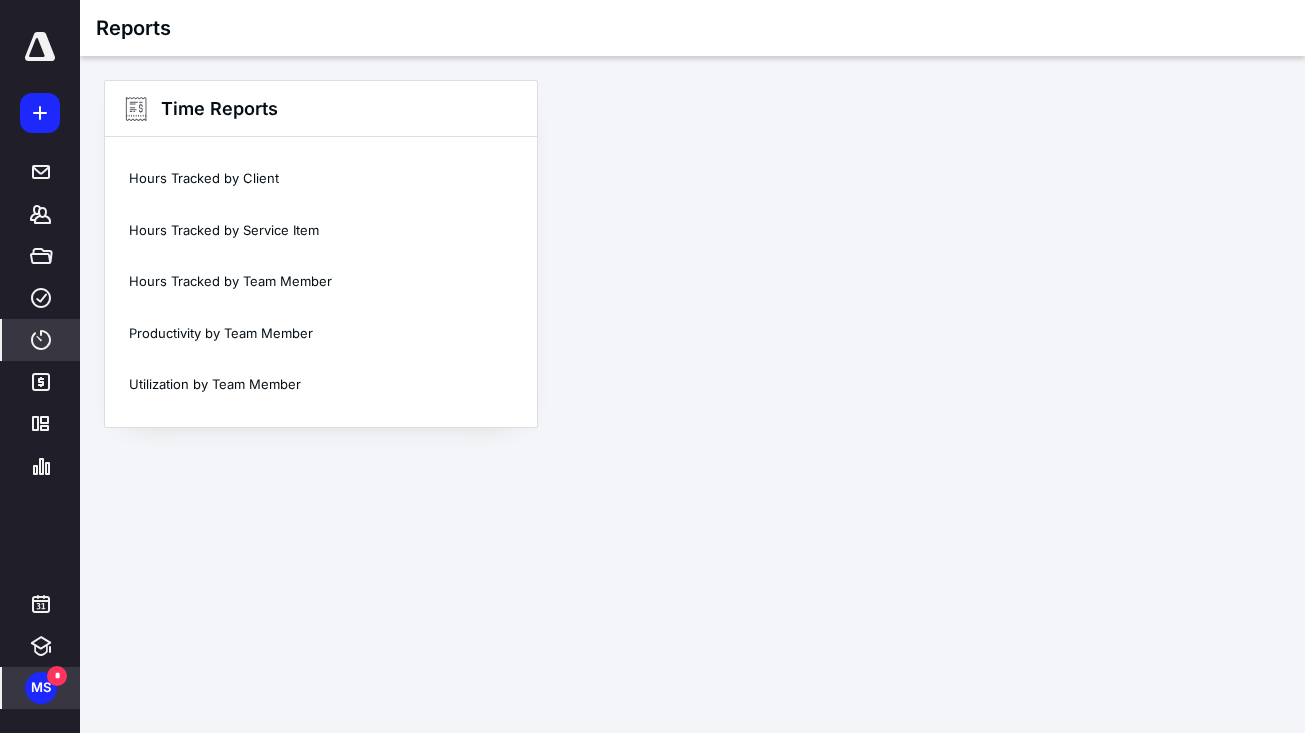 click 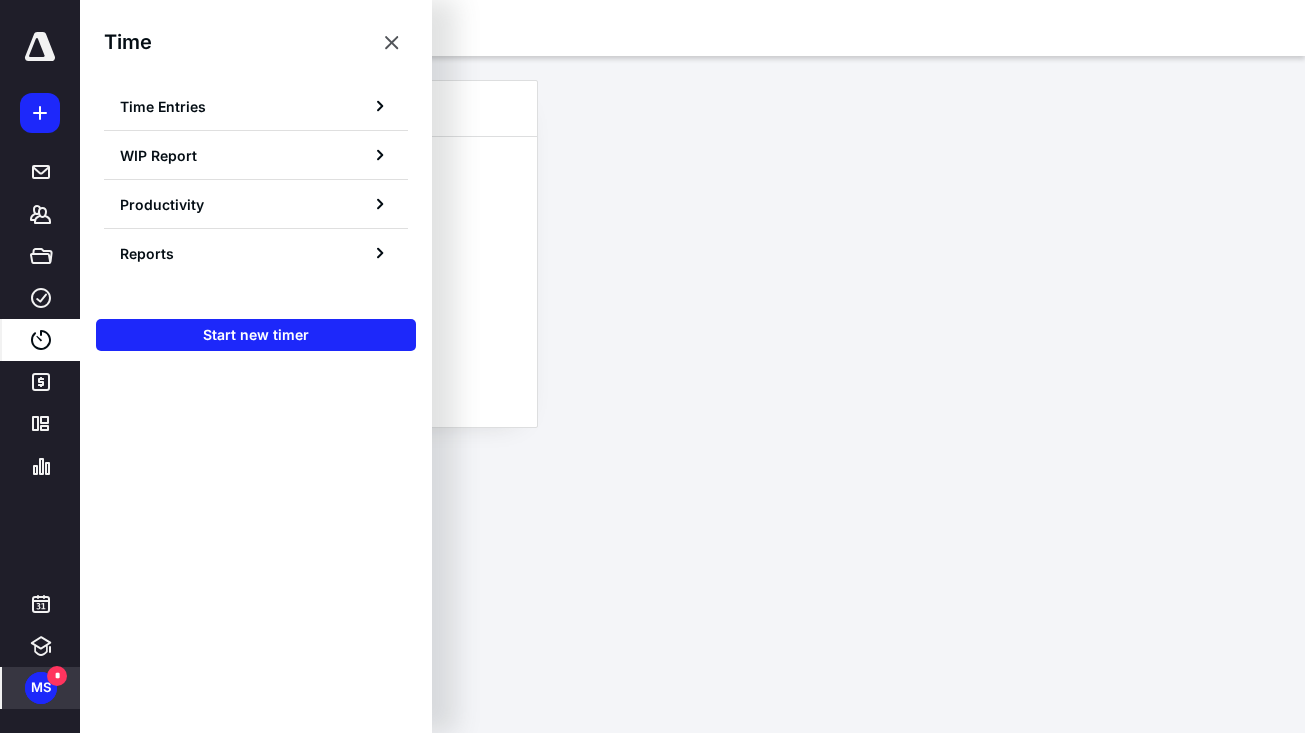 click on "Time Entries" at bounding box center (256, 106) 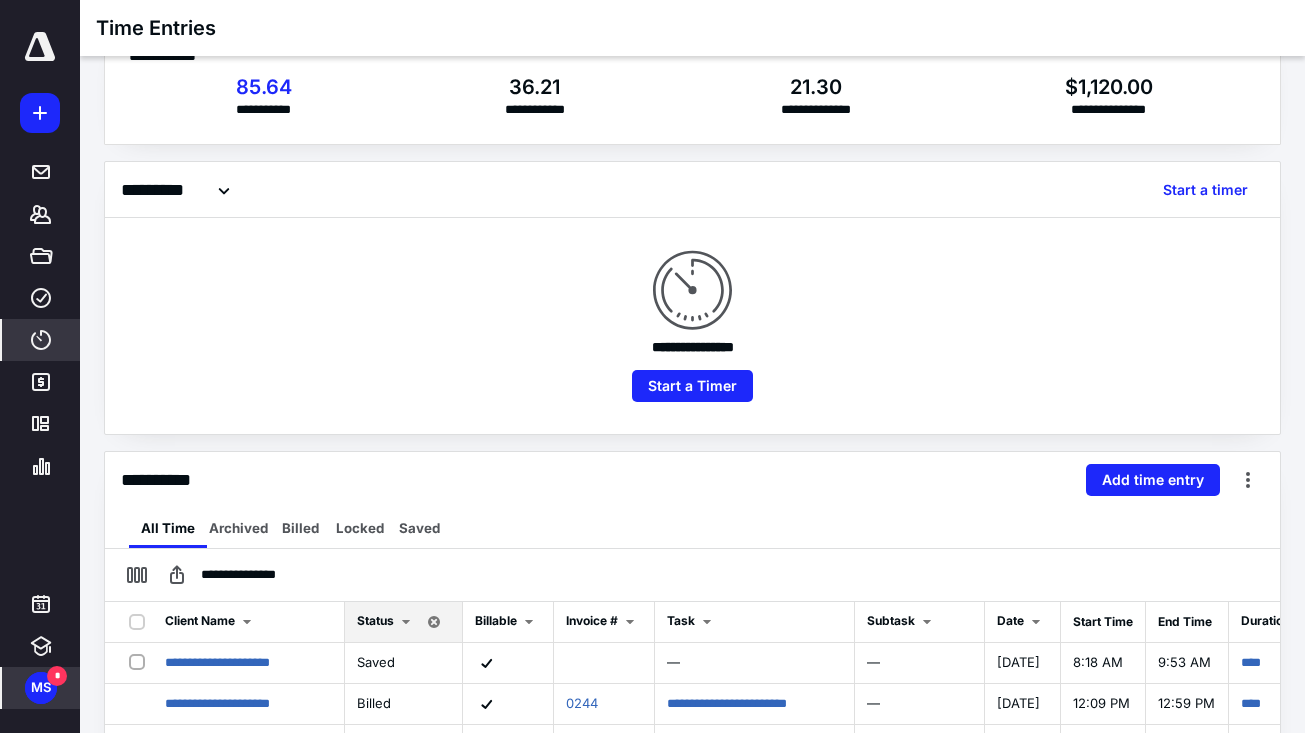 scroll, scrollTop: 58, scrollLeft: 0, axis: vertical 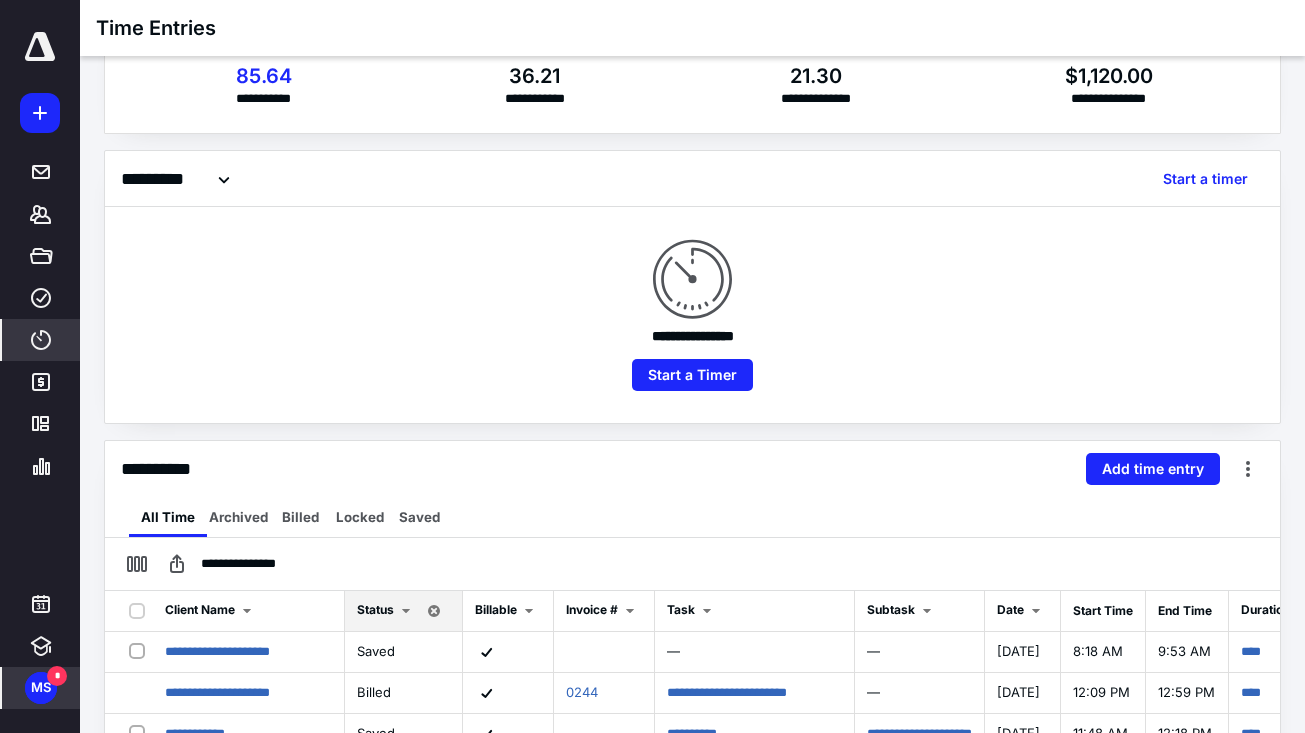 click on "**********" at bounding box center (692, 469) 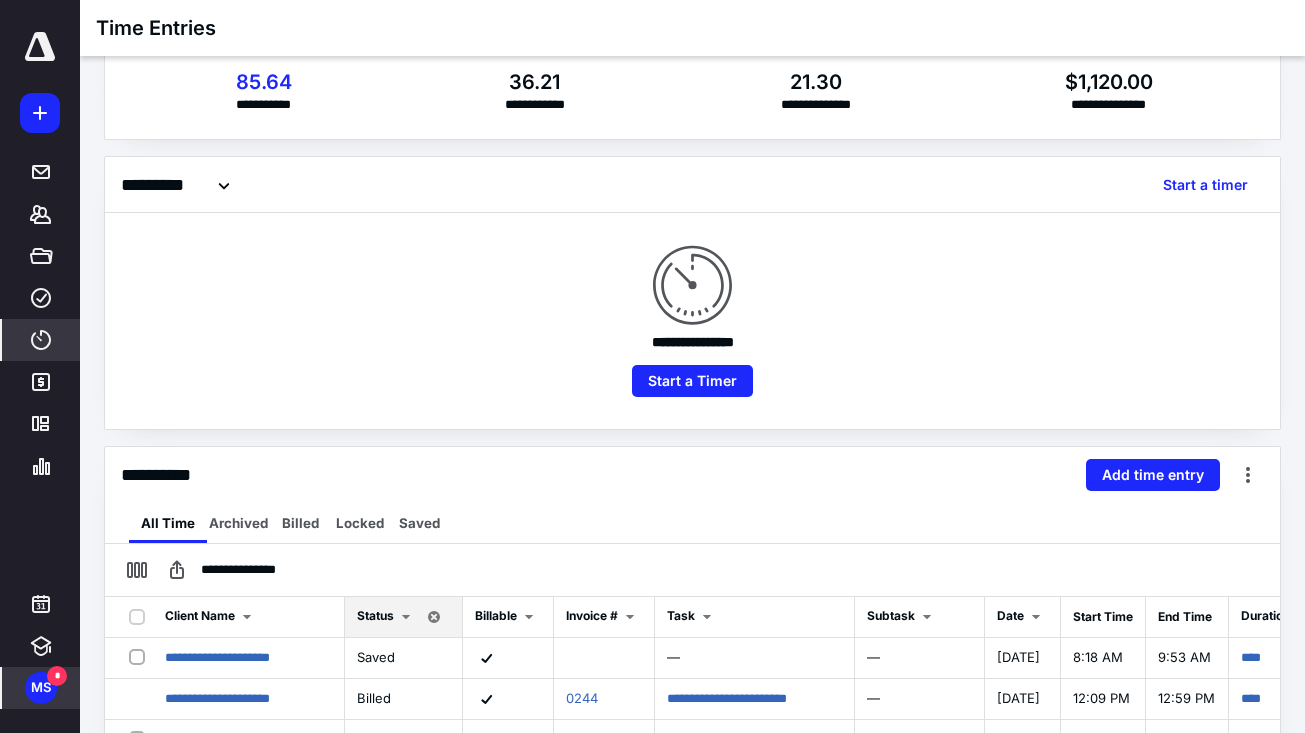 scroll, scrollTop: 51, scrollLeft: 0, axis: vertical 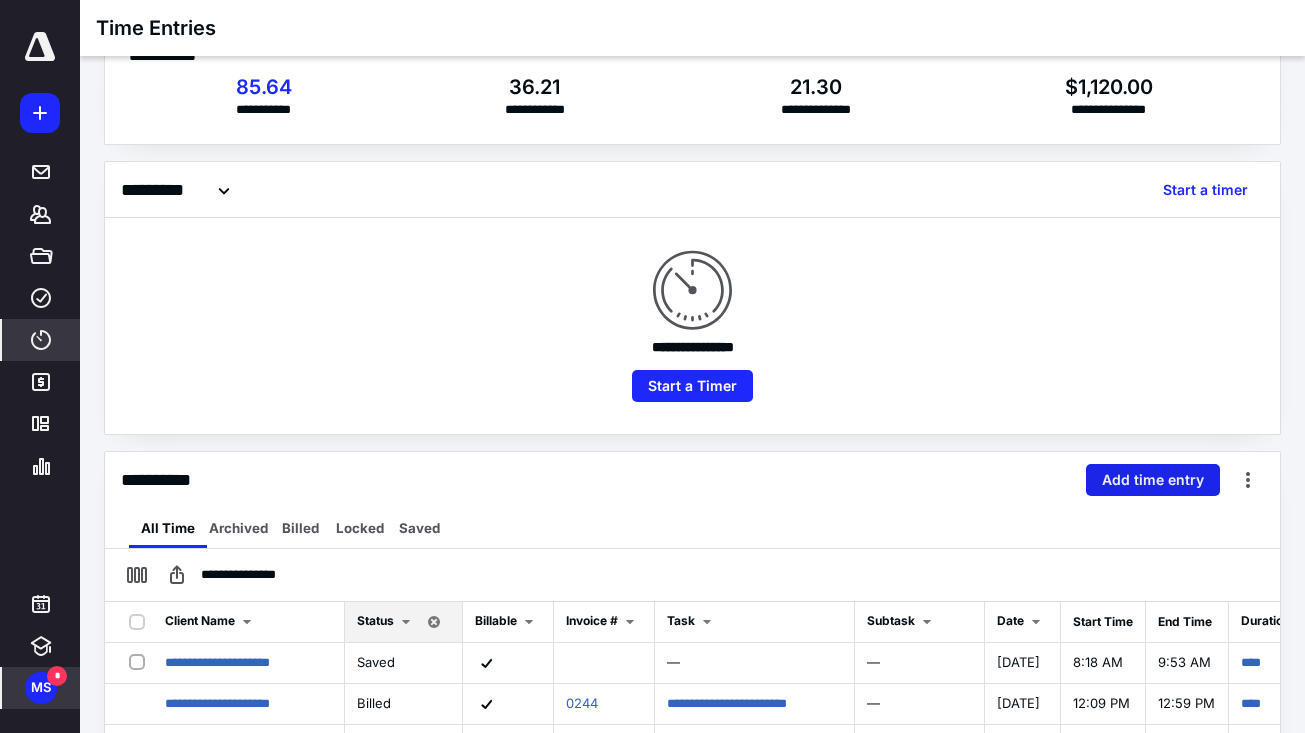 click on "Add time entry" at bounding box center [1153, 480] 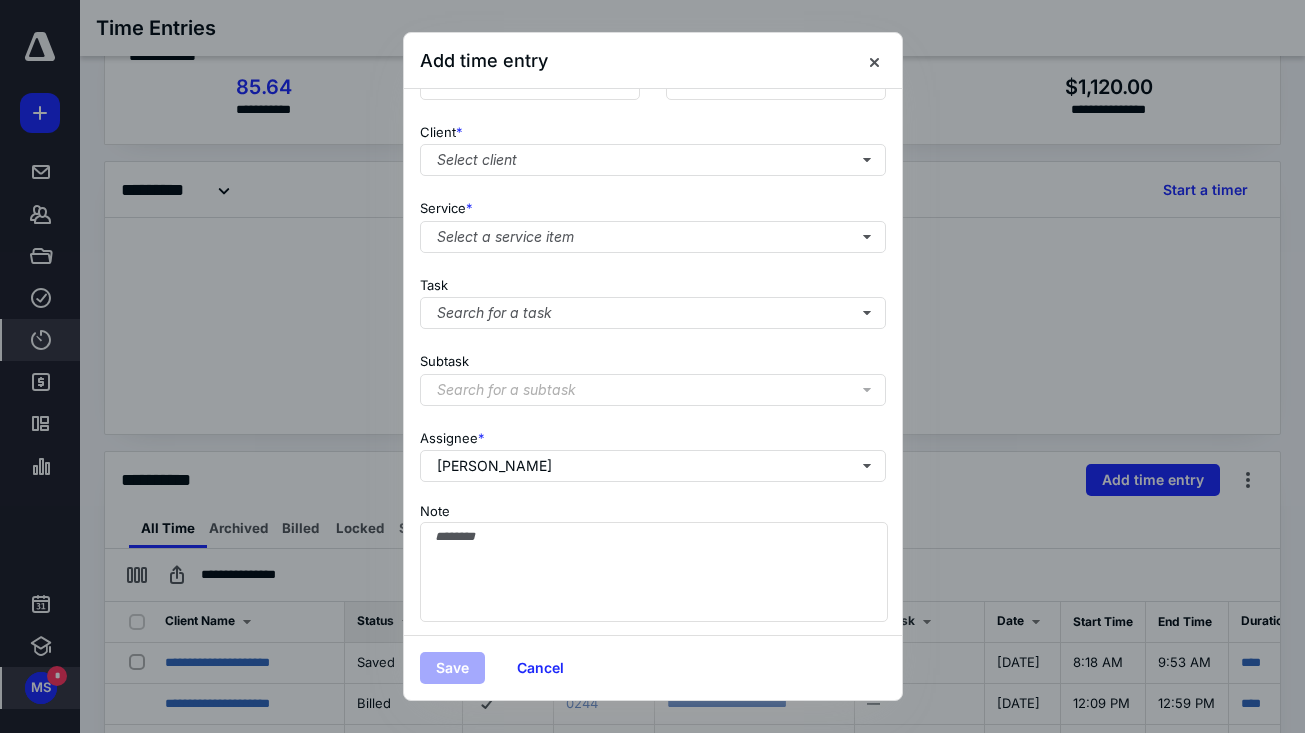 scroll, scrollTop: 150, scrollLeft: 0, axis: vertical 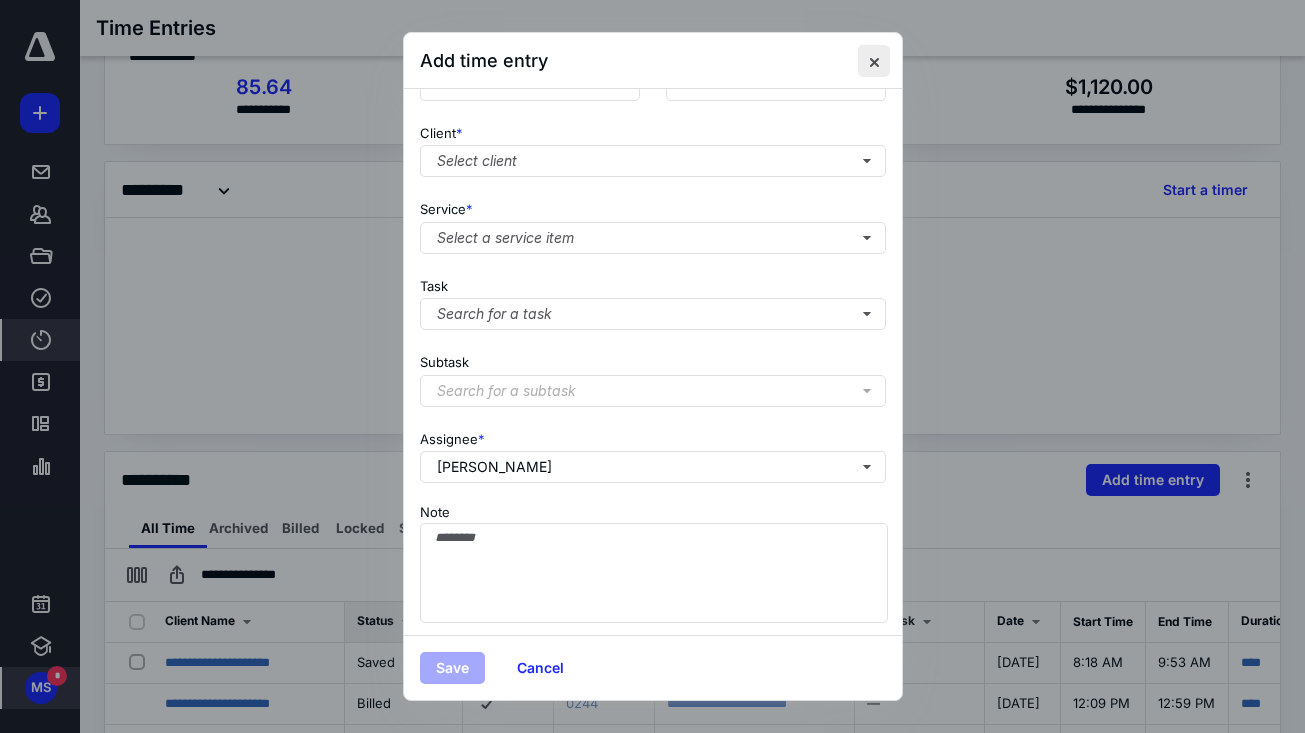 click at bounding box center [874, 61] 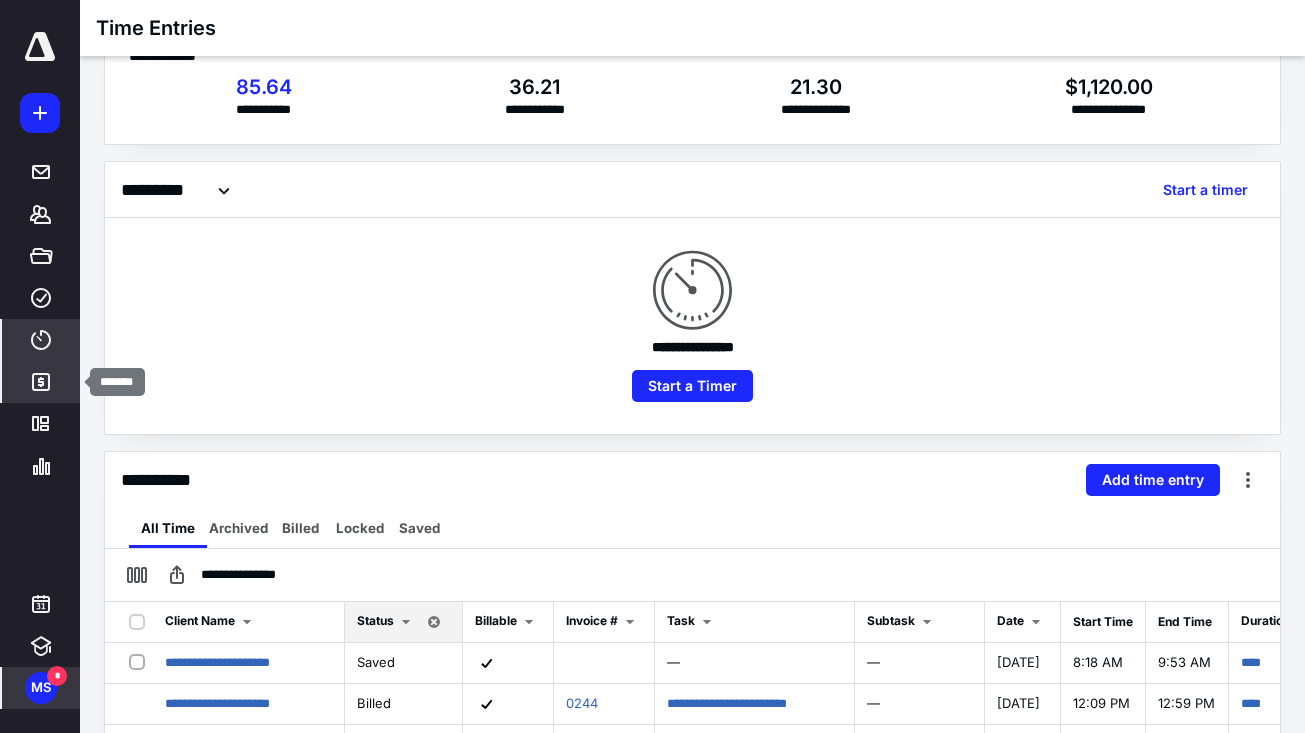 click on "*******" at bounding box center (41, 382) 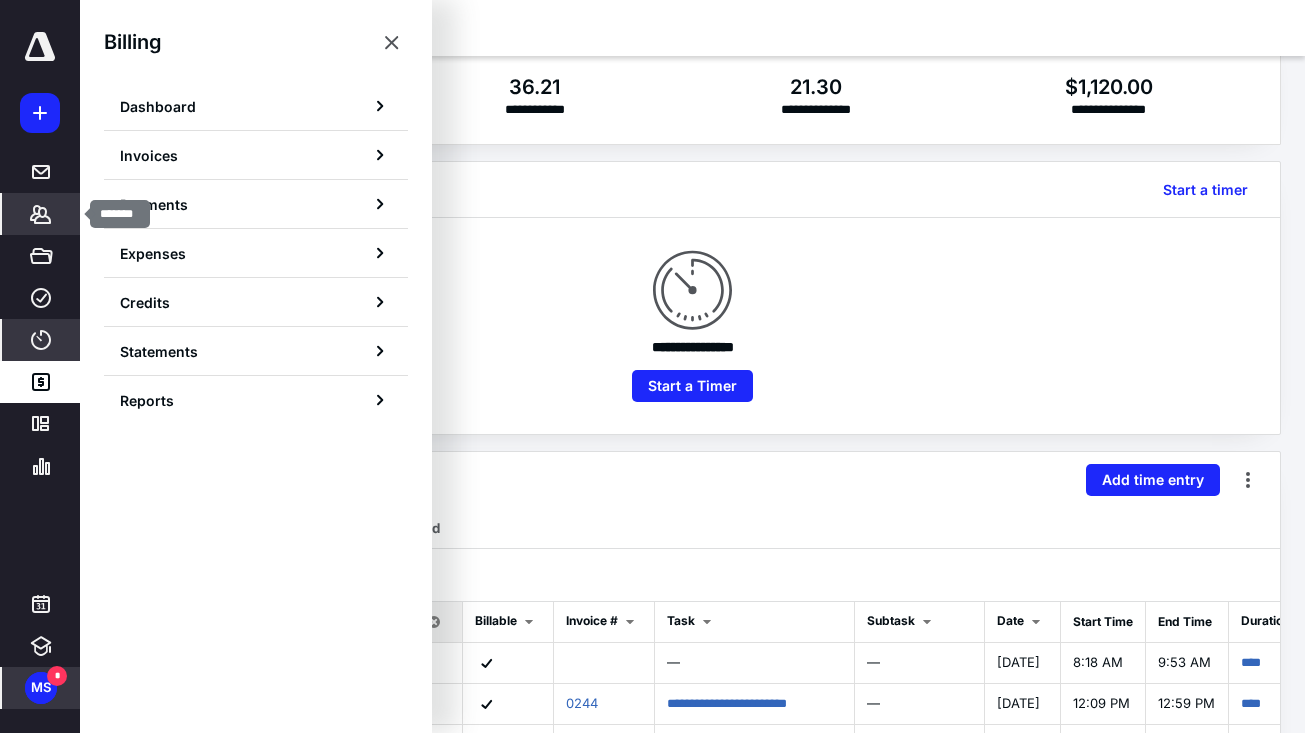 click on "*******" at bounding box center [41, 214] 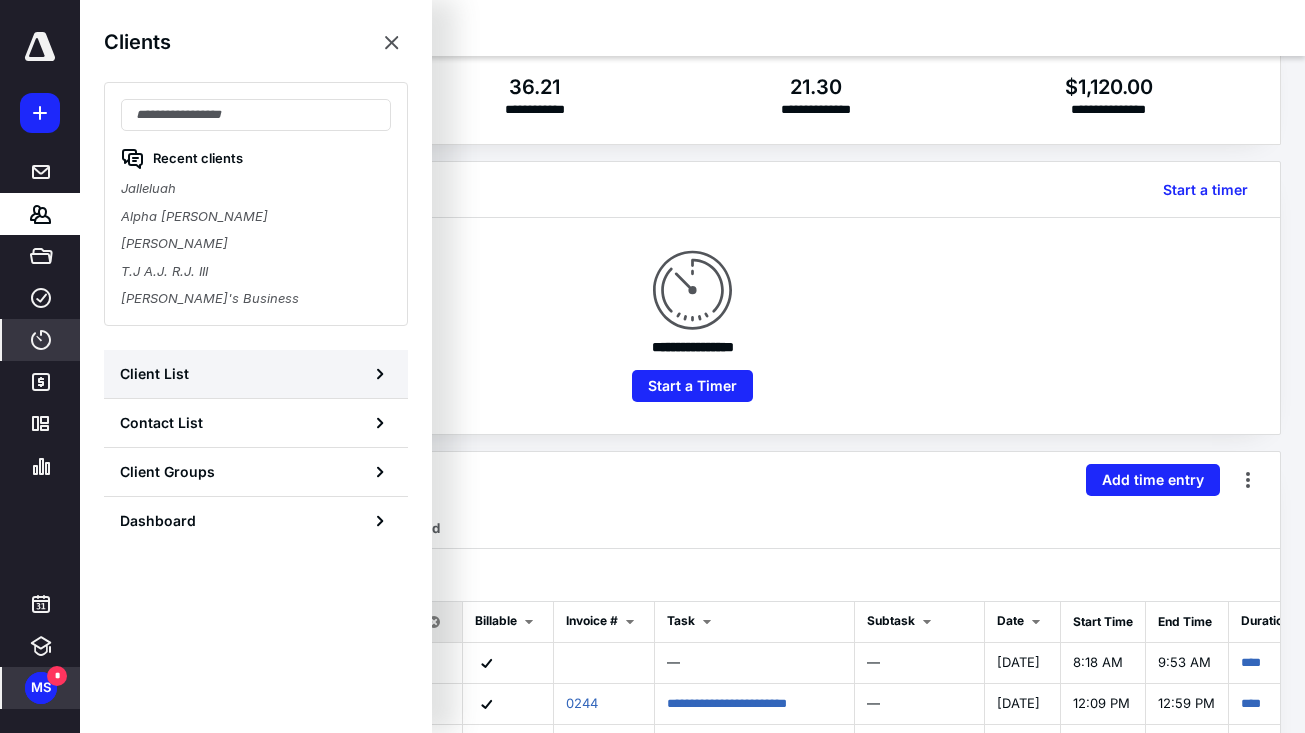 click on "Client List" at bounding box center [256, 374] 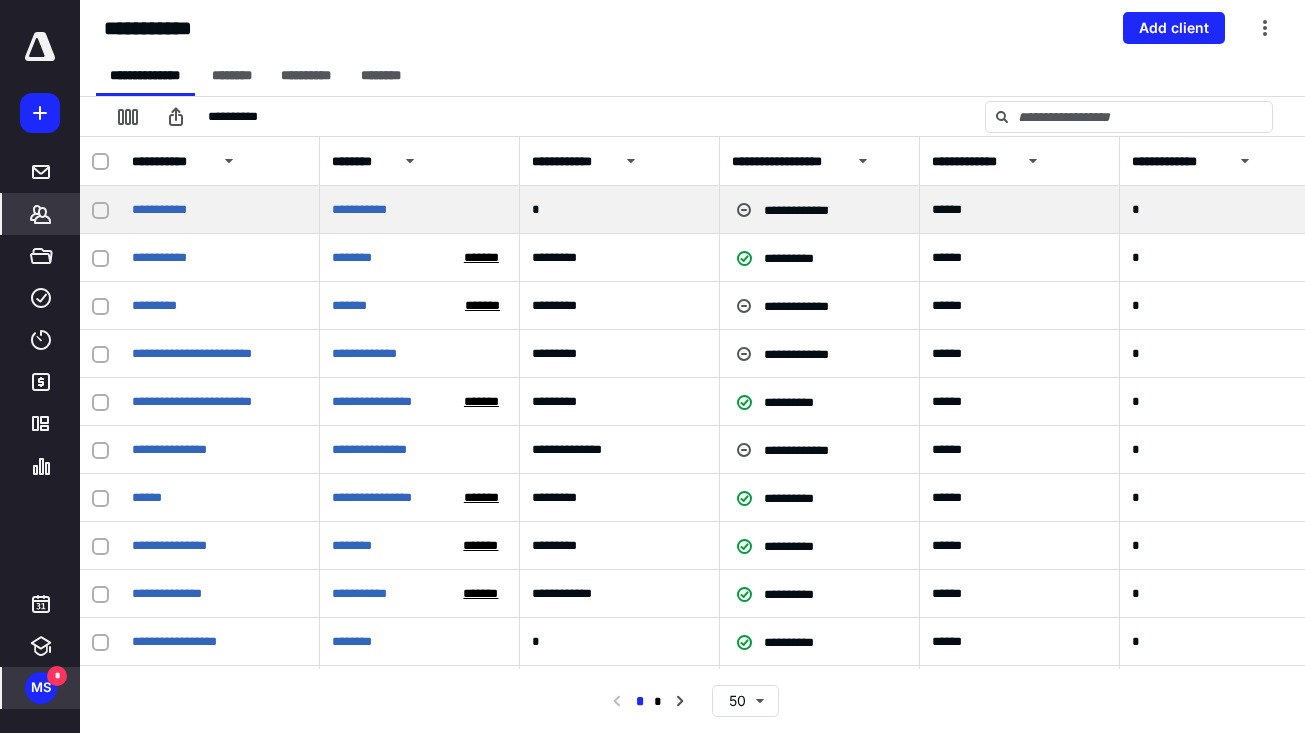 click 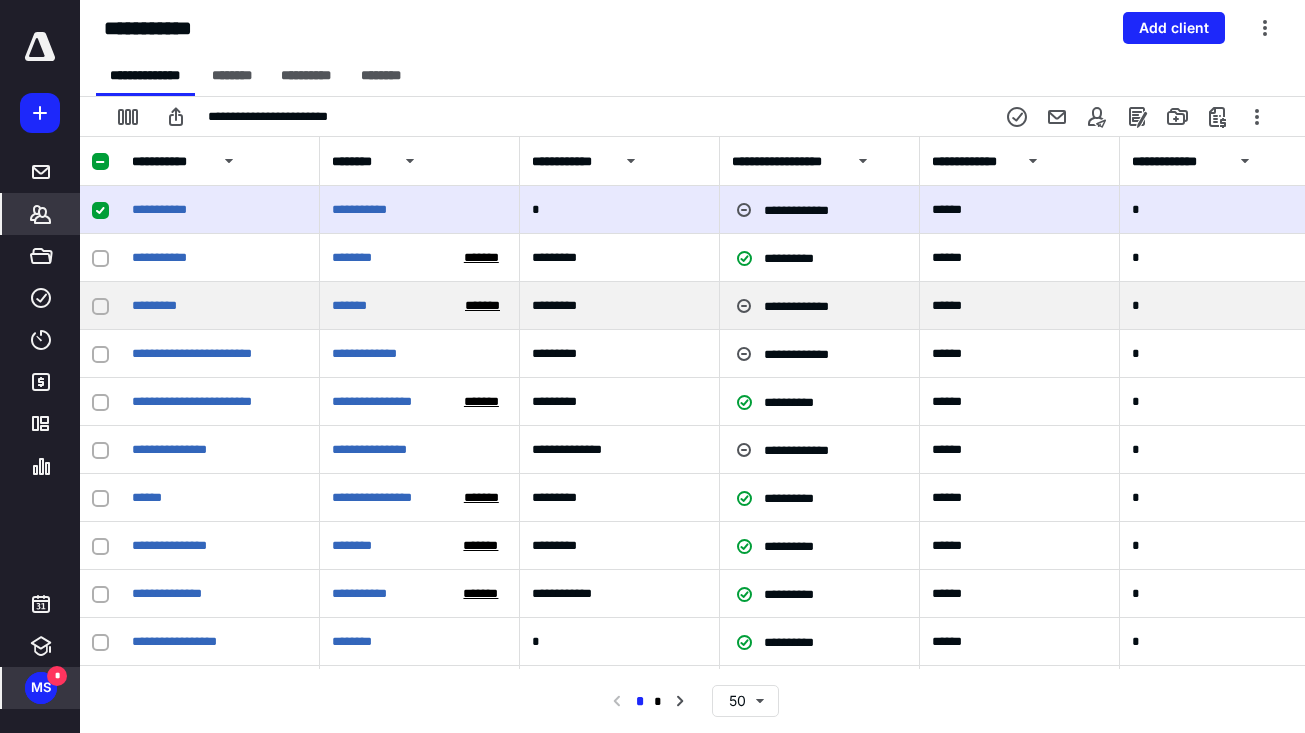 drag, startPoint x: 92, startPoint y: 252, endPoint x: 105, endPoint y: 289, distance: 39.217342 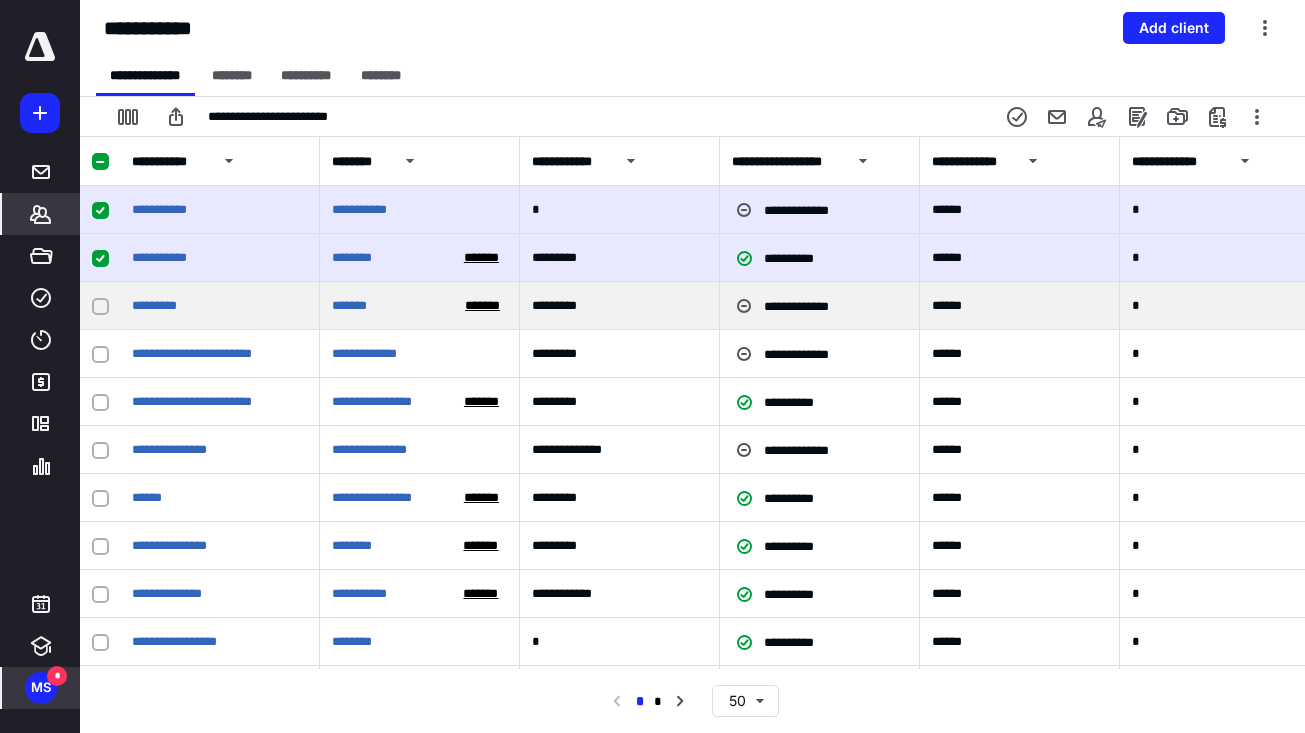 click 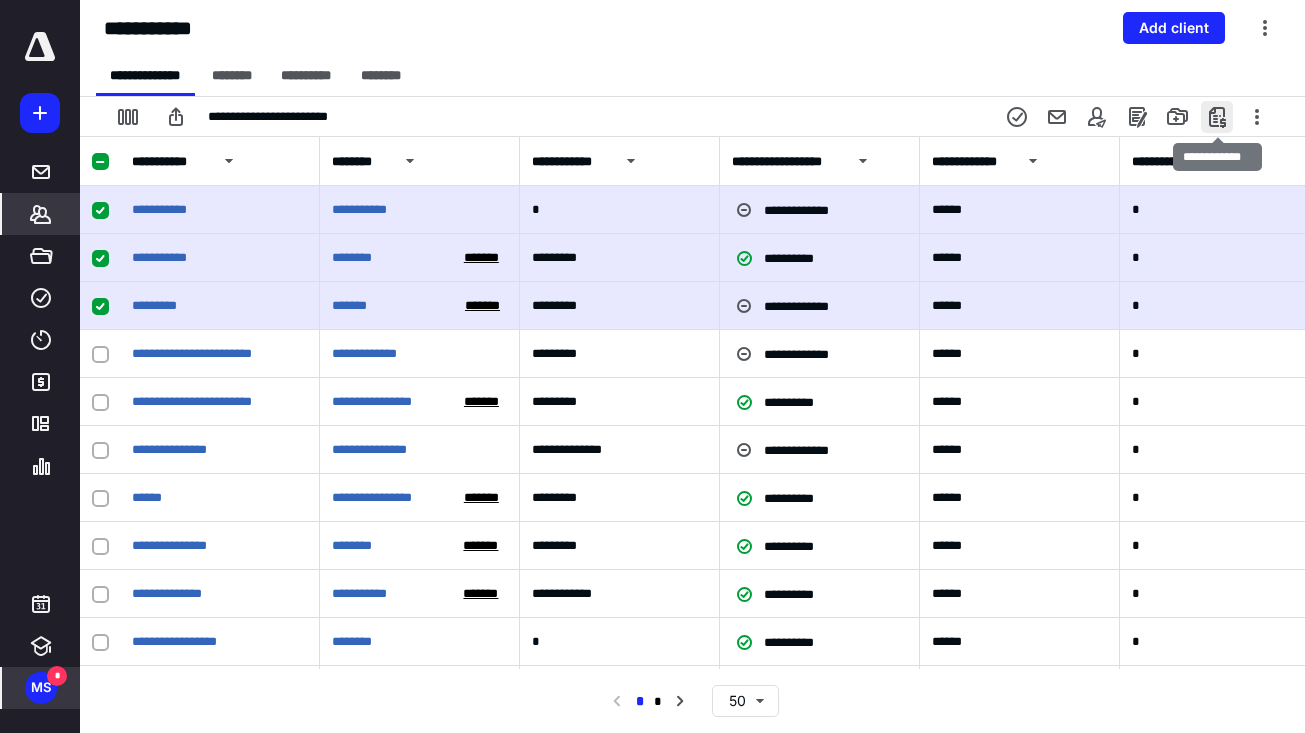 click at bounding box center [1217, 117] 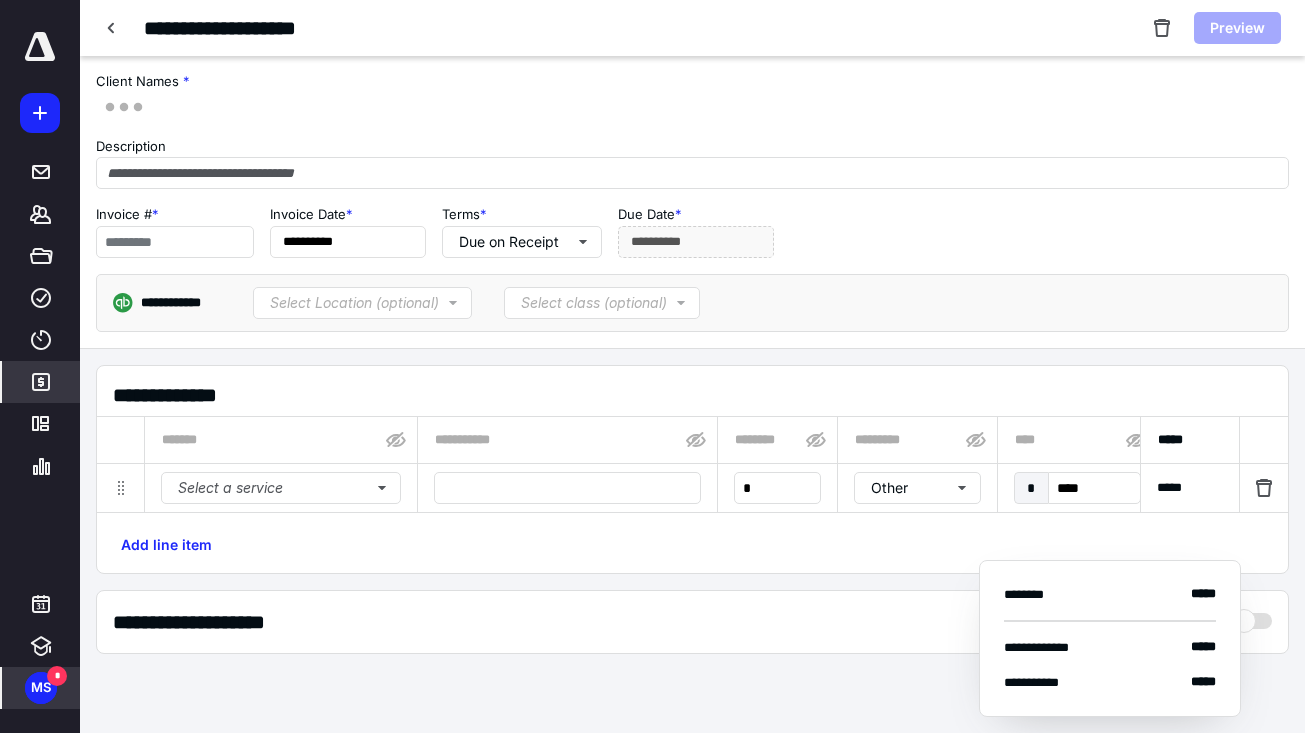 type on "**********" 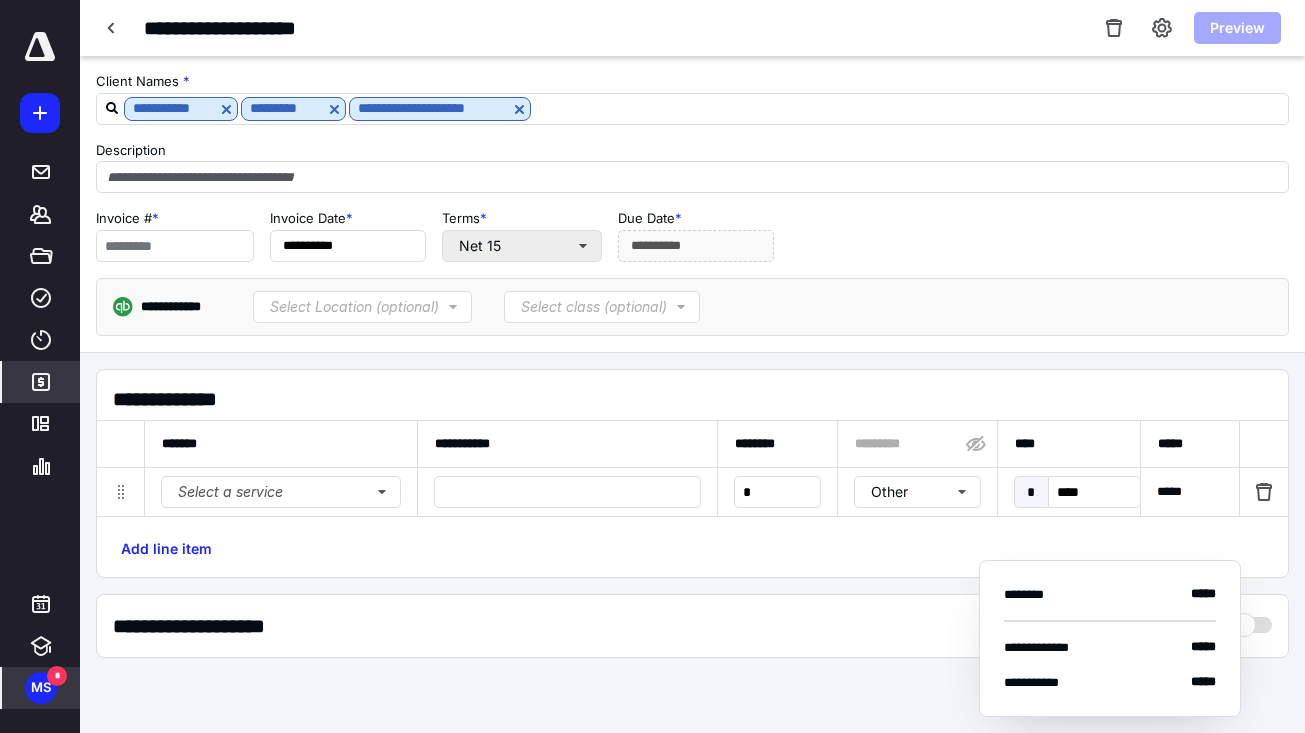 click on "Net 15" at bounding box center (522, 246) 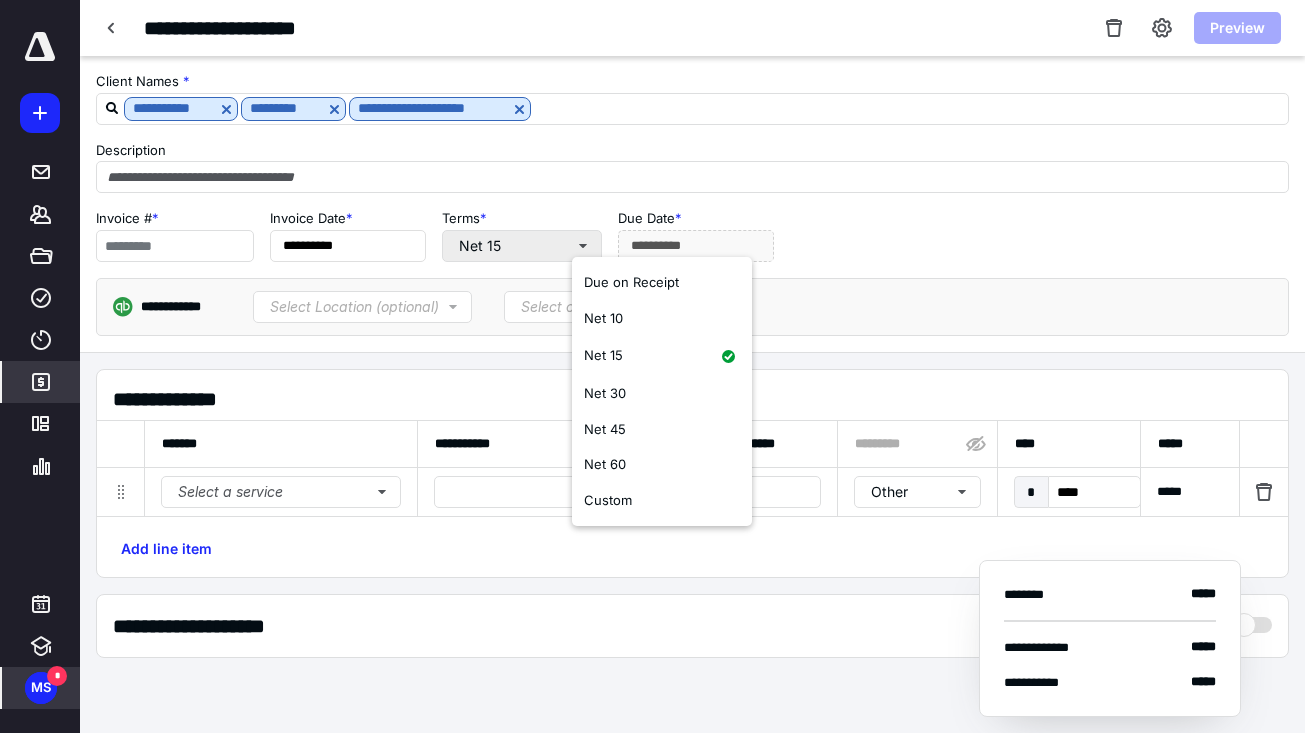 click on "Net 15" at bounding box center [522, 246] 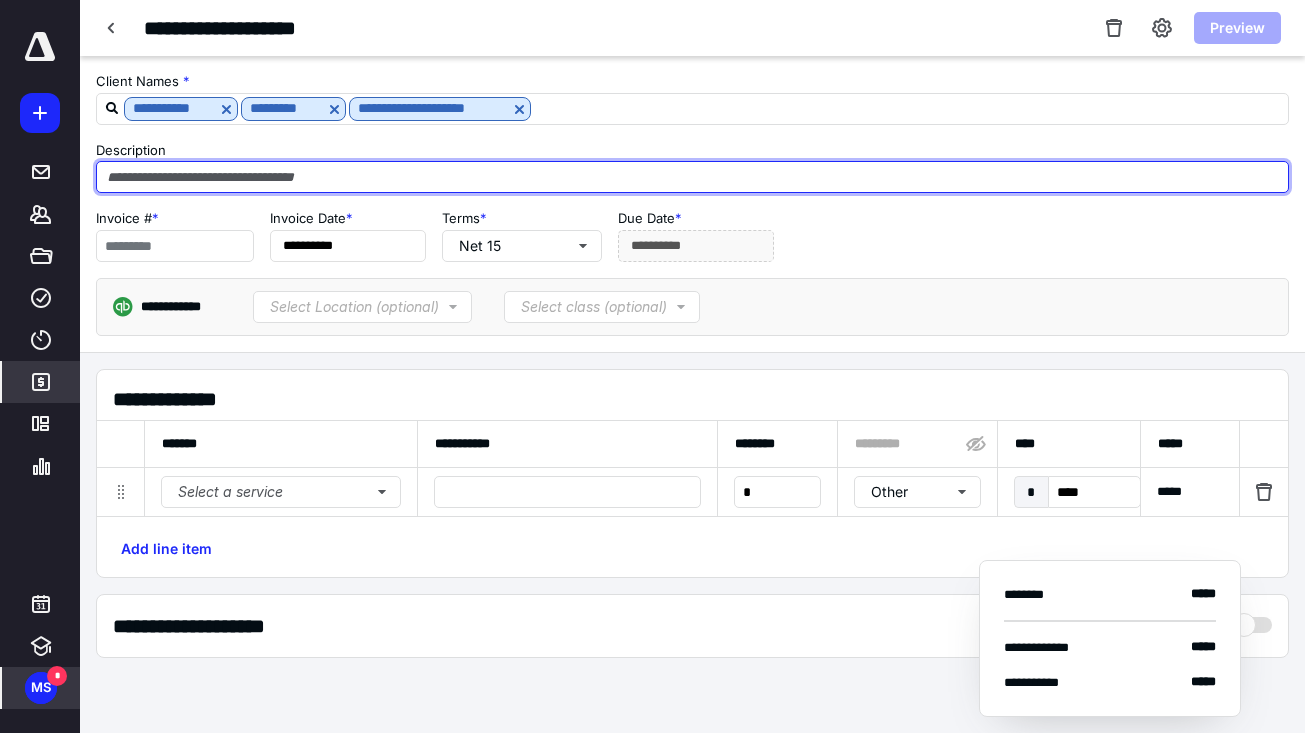 click at bounding box center (692, 177) 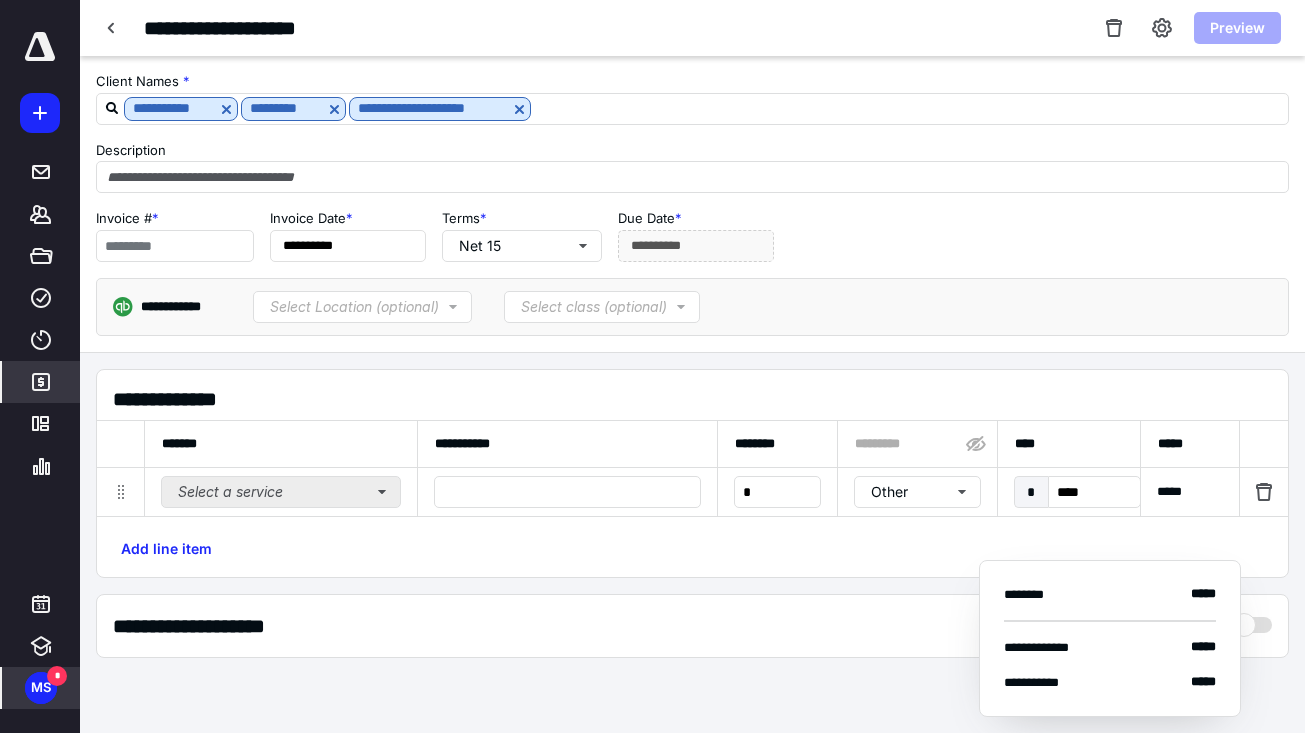 click on "Select a service" at bounding box center (281, 492) 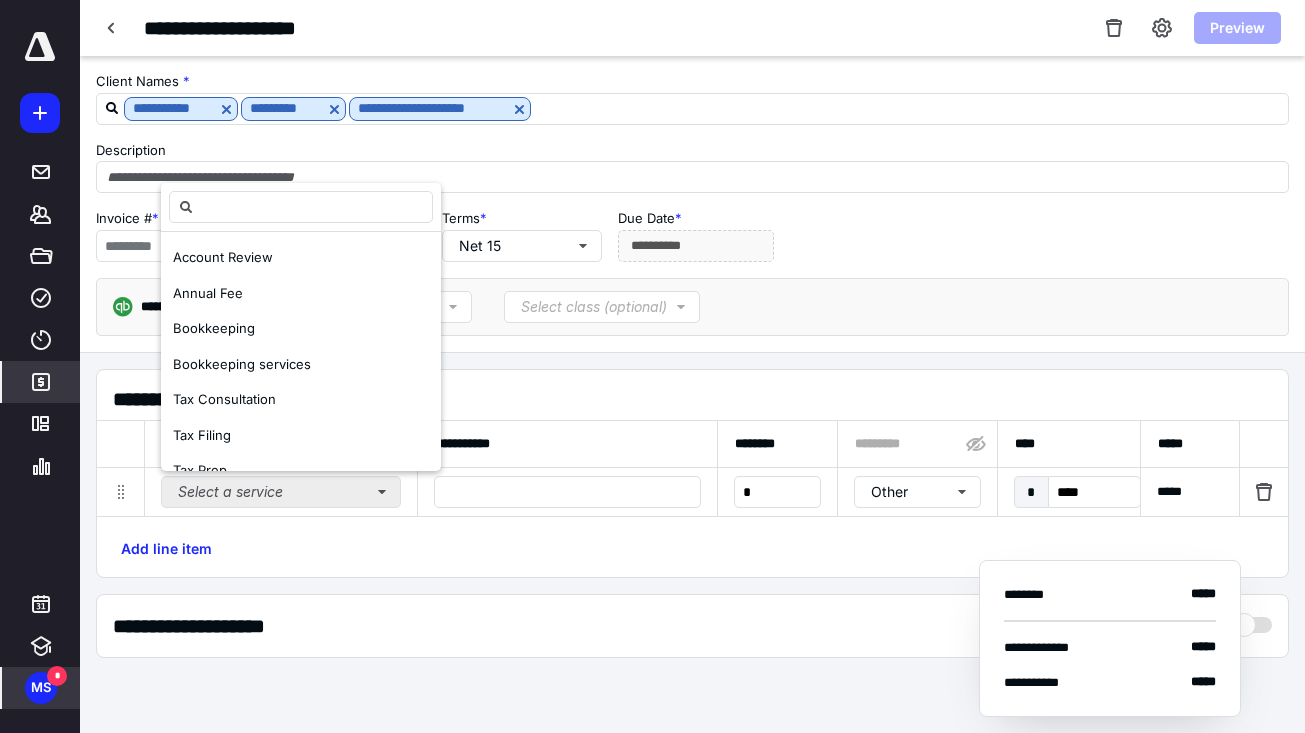 click on "Select a service" at bounding box center [281, 492] 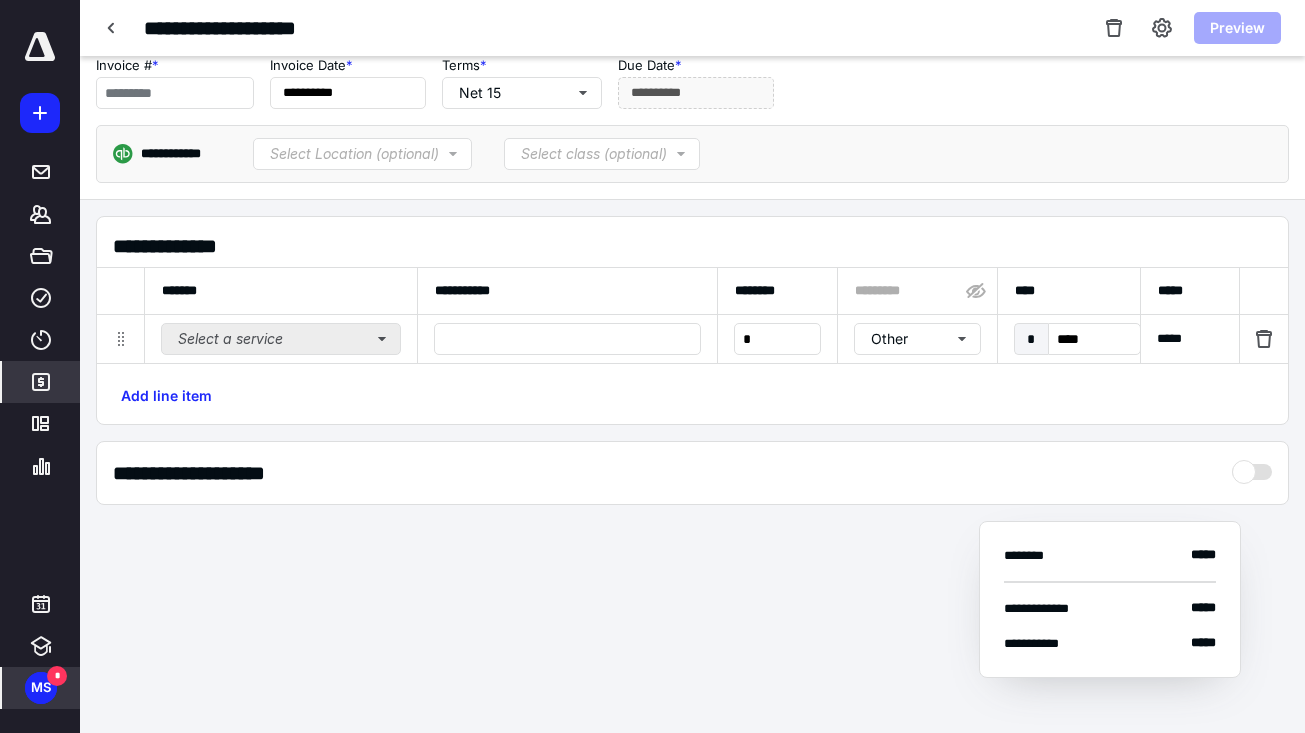 scroll, scrollTop: 153, scrollLeft: 0, axis: vertical 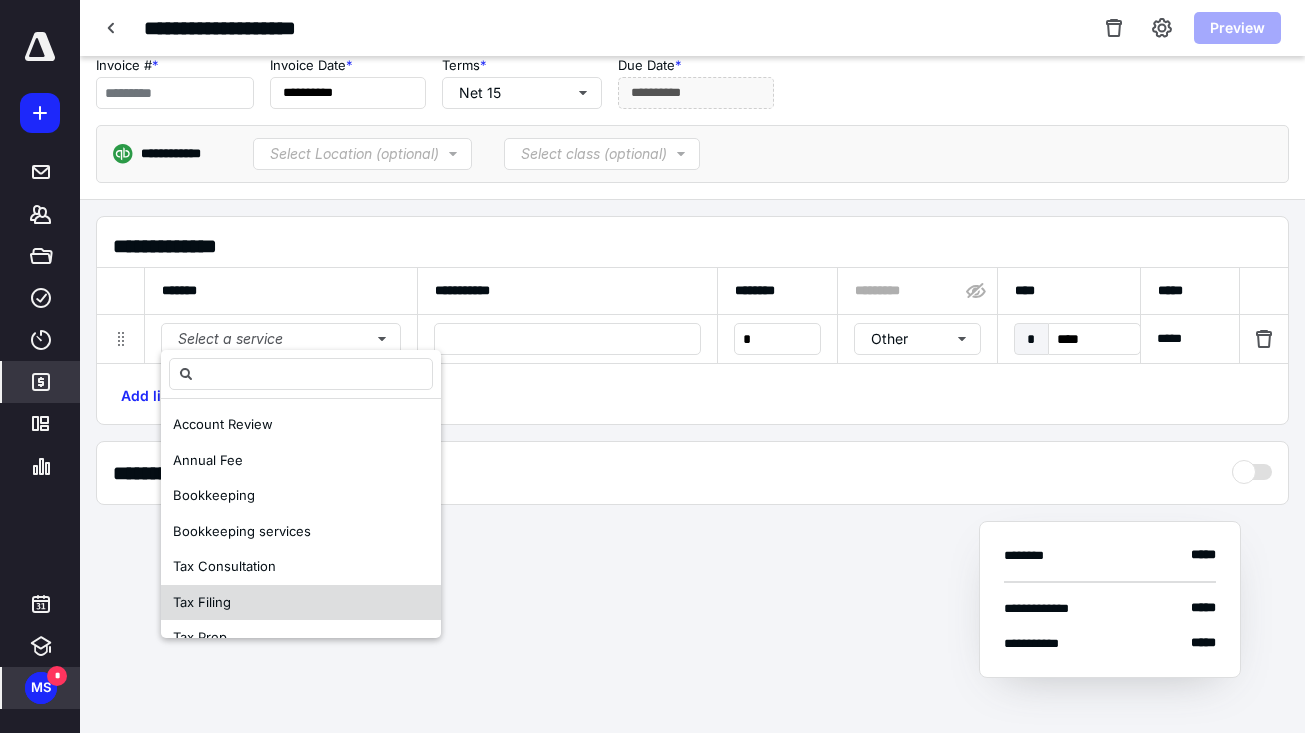 click on "Tax Filing" at bounding box center [301, 603] 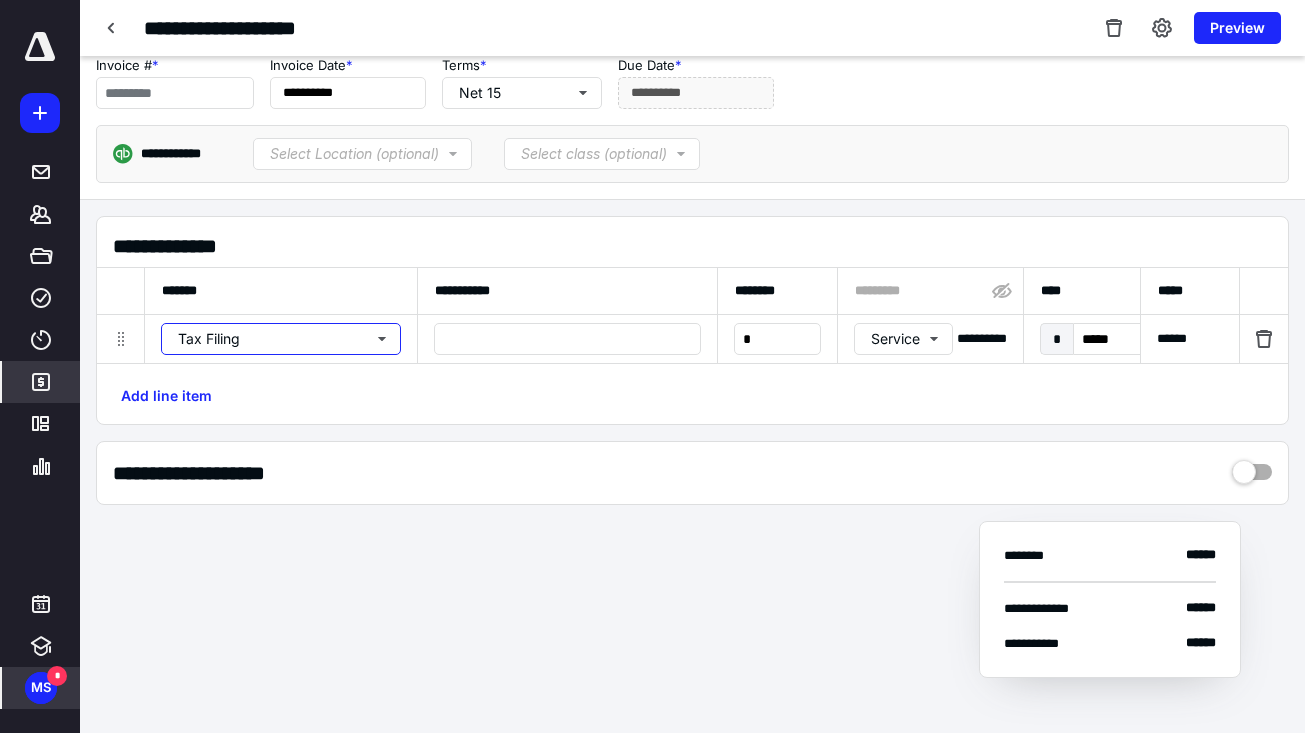 scroll, scrollTop: 0, scrollLeft: 0, axis: both 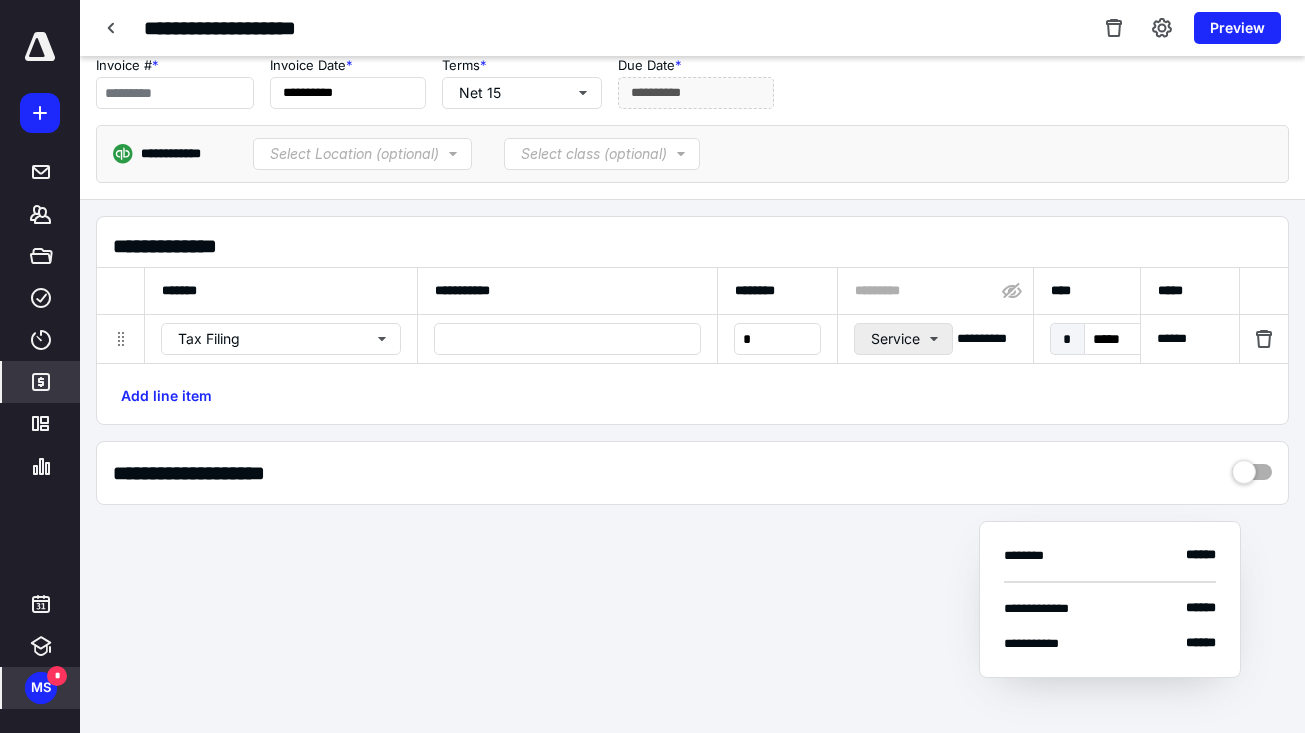 click on "**********" at bounding box center (935, 339) 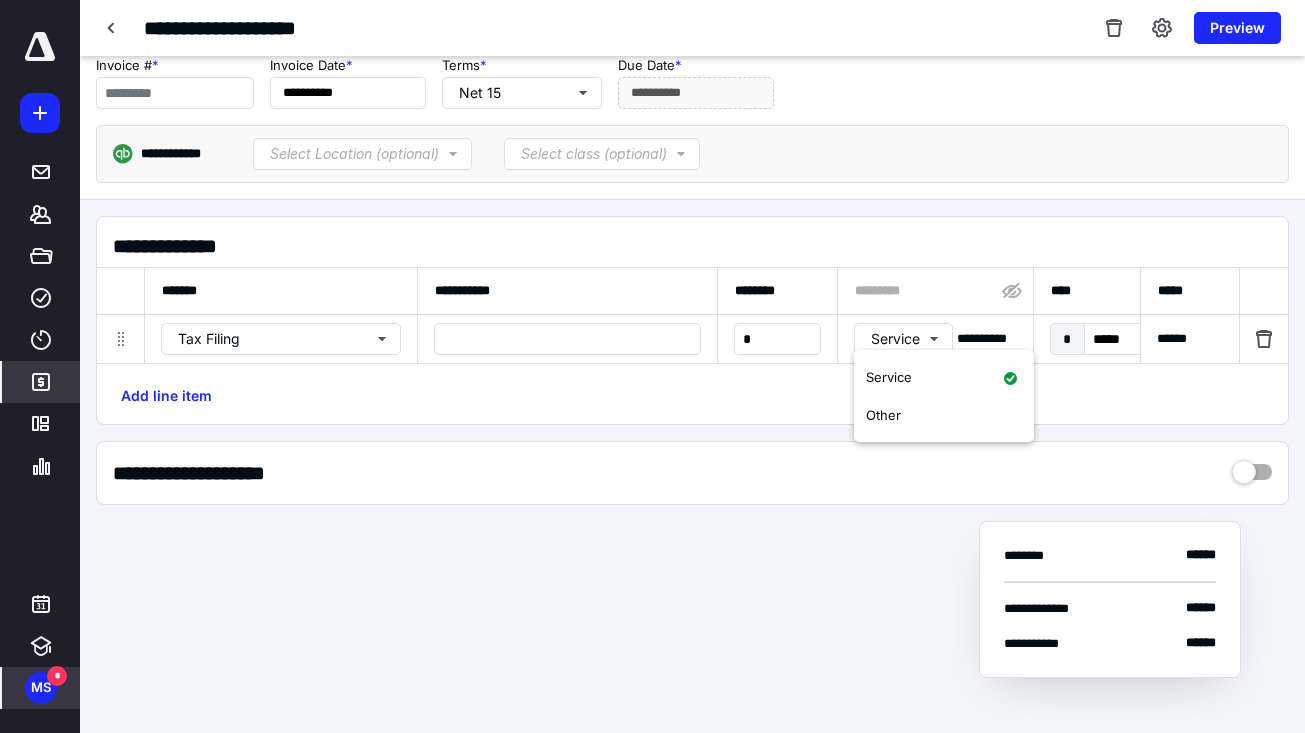 click on "**********" at bounding box center (692, 473) 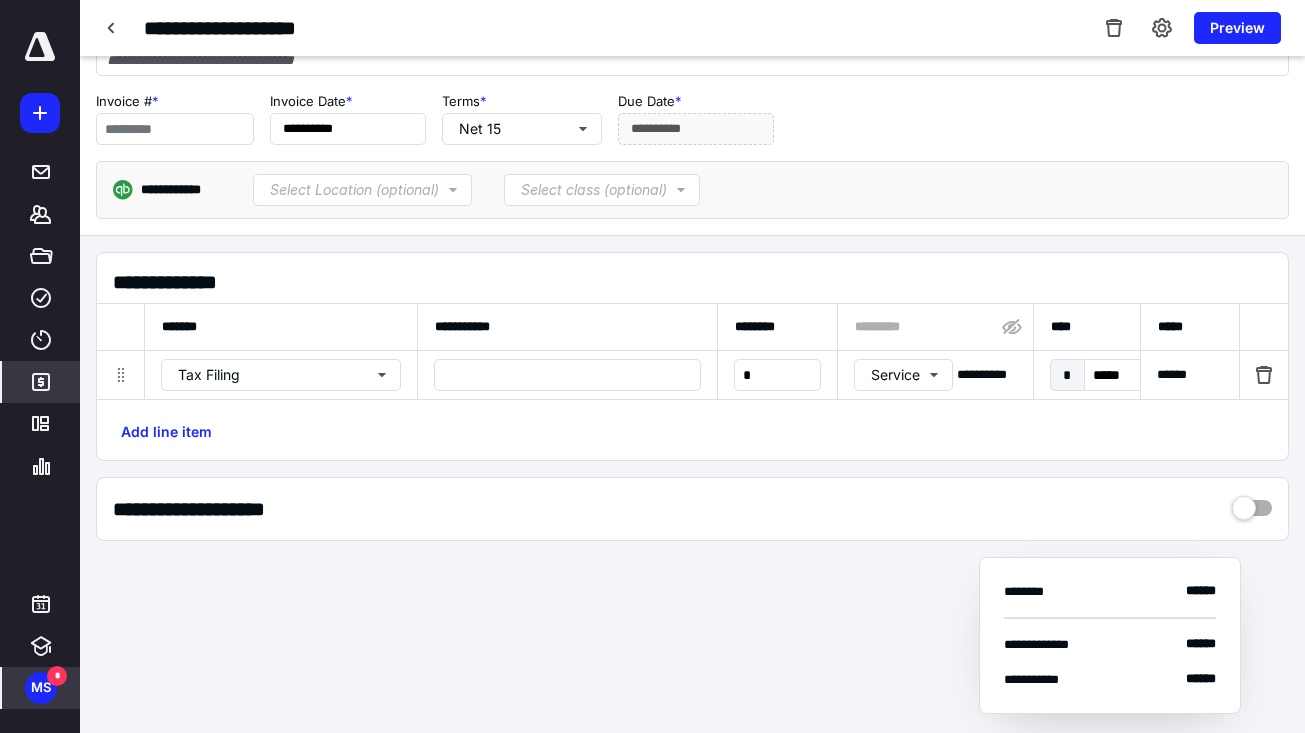 scroll, scrollTop: 122, scrollLeft: 0, axis: vertical 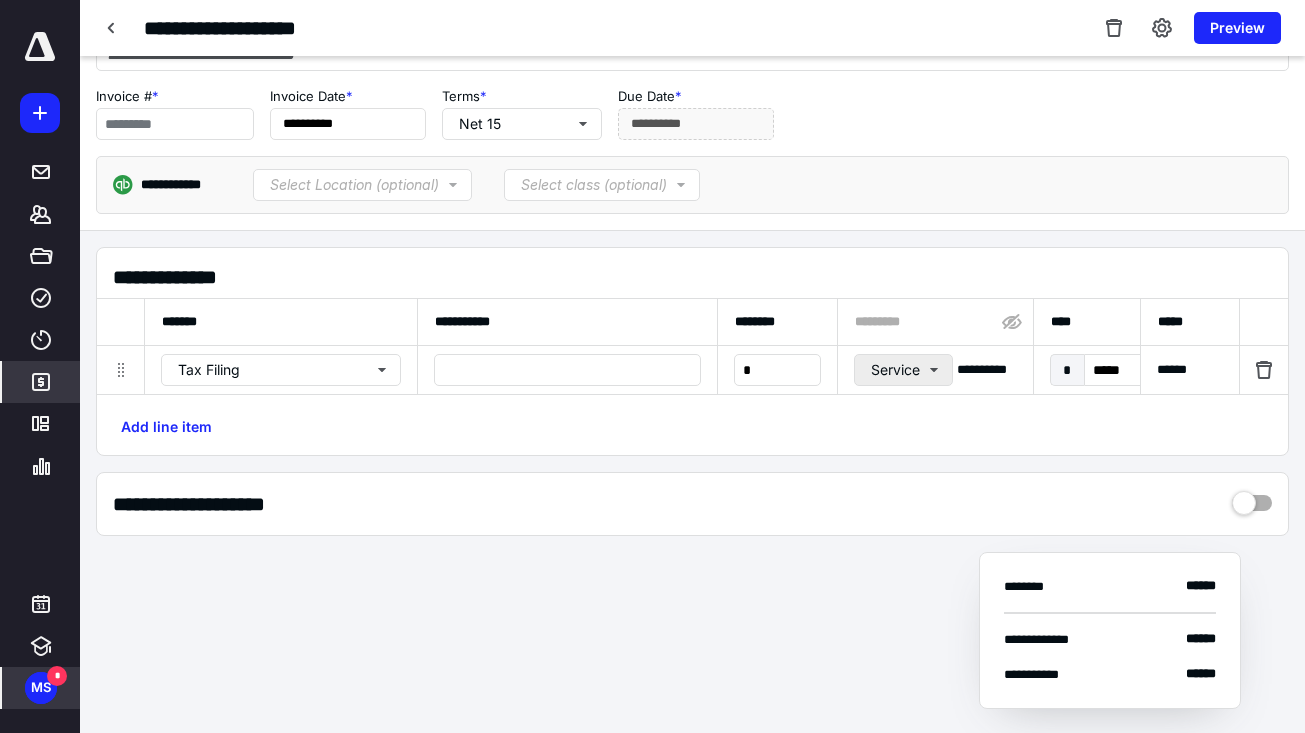 click on "Service" at bounding box center (903, 370) 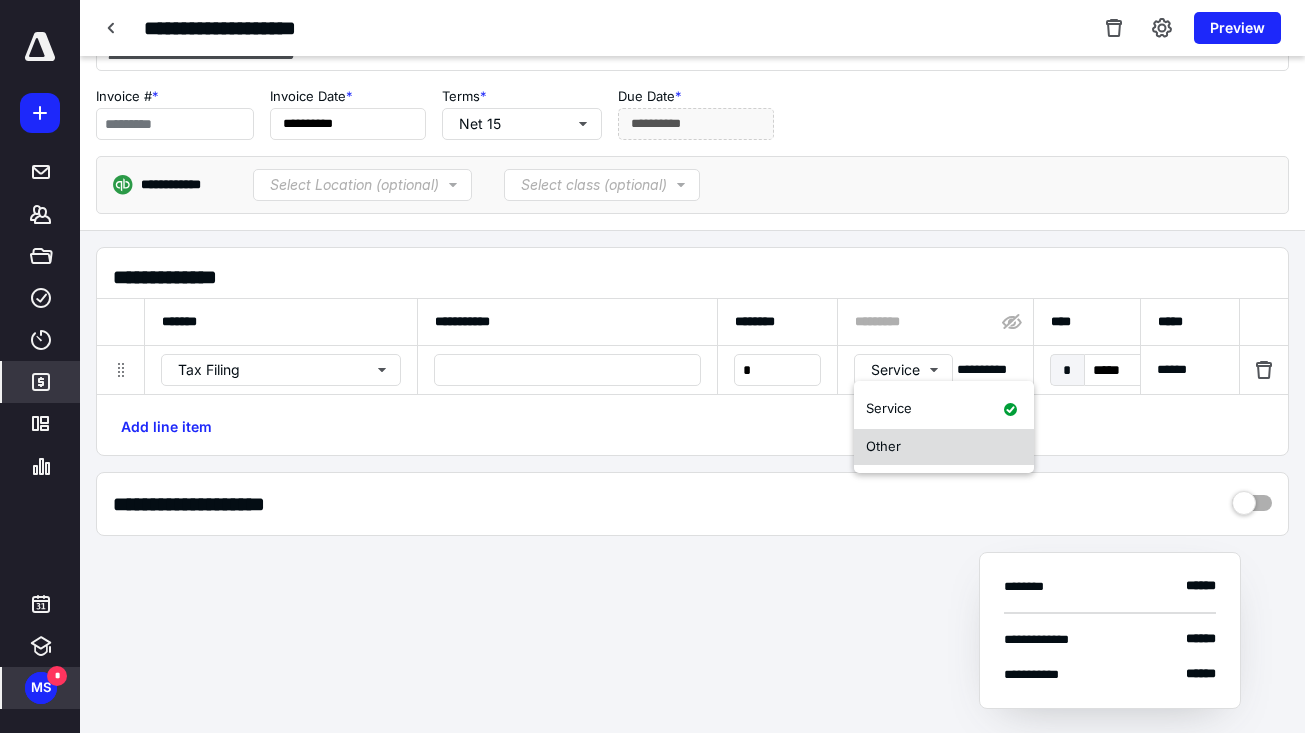 click on "Other" at bounding box center (944, 447) 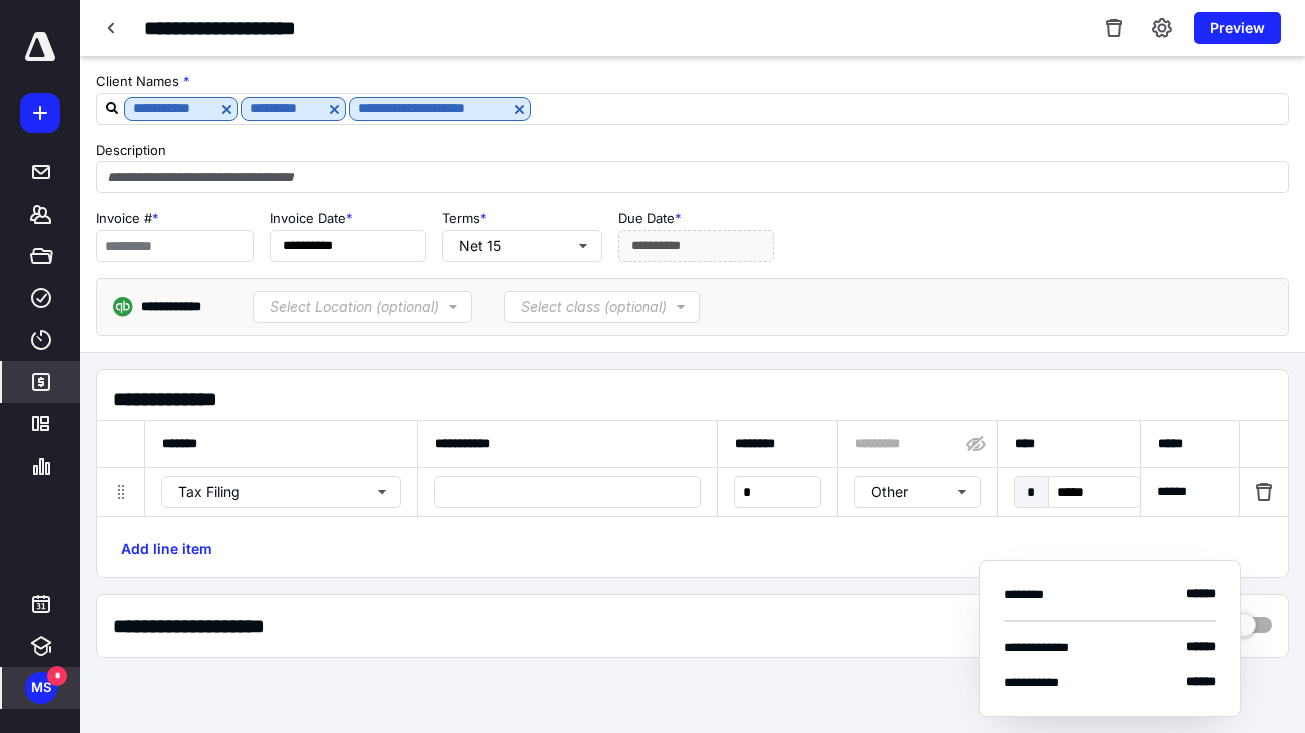 scroll, scrollTop: 0, scrollLeft: 0, axis: both 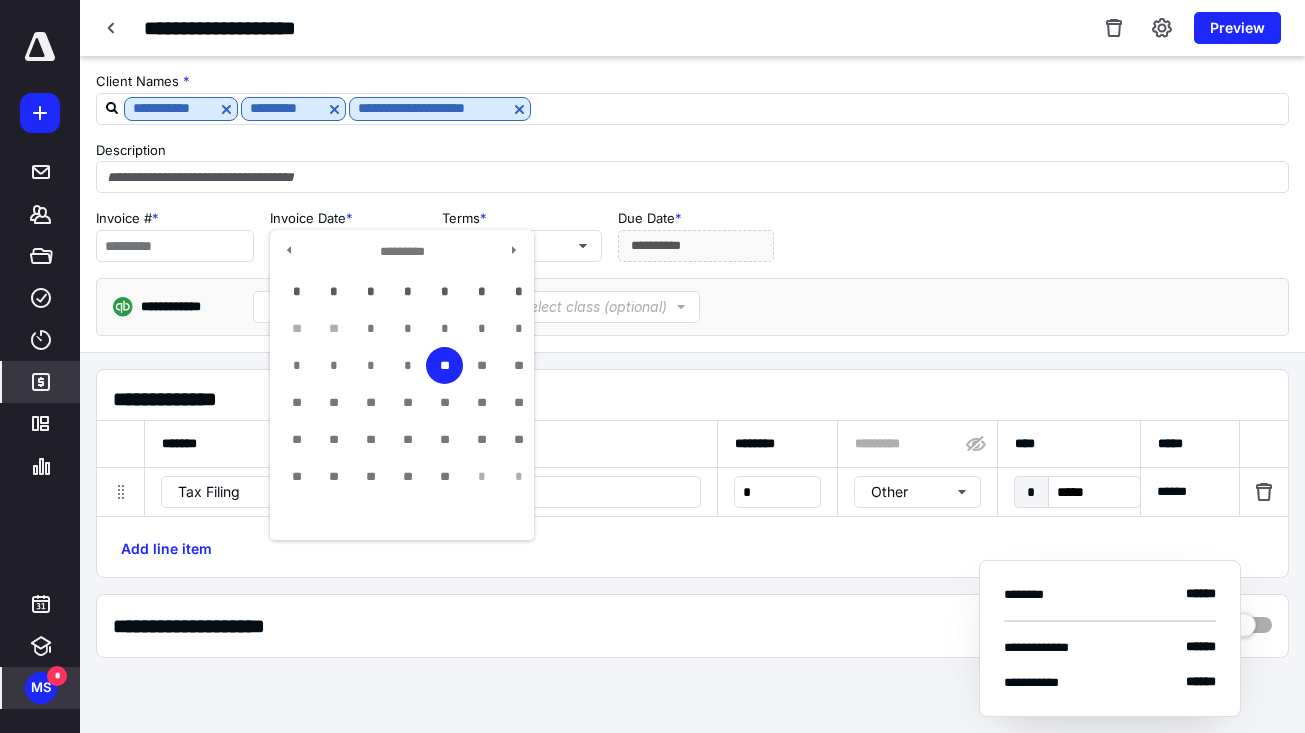 click on "**********" at bounding box center [348, 246] 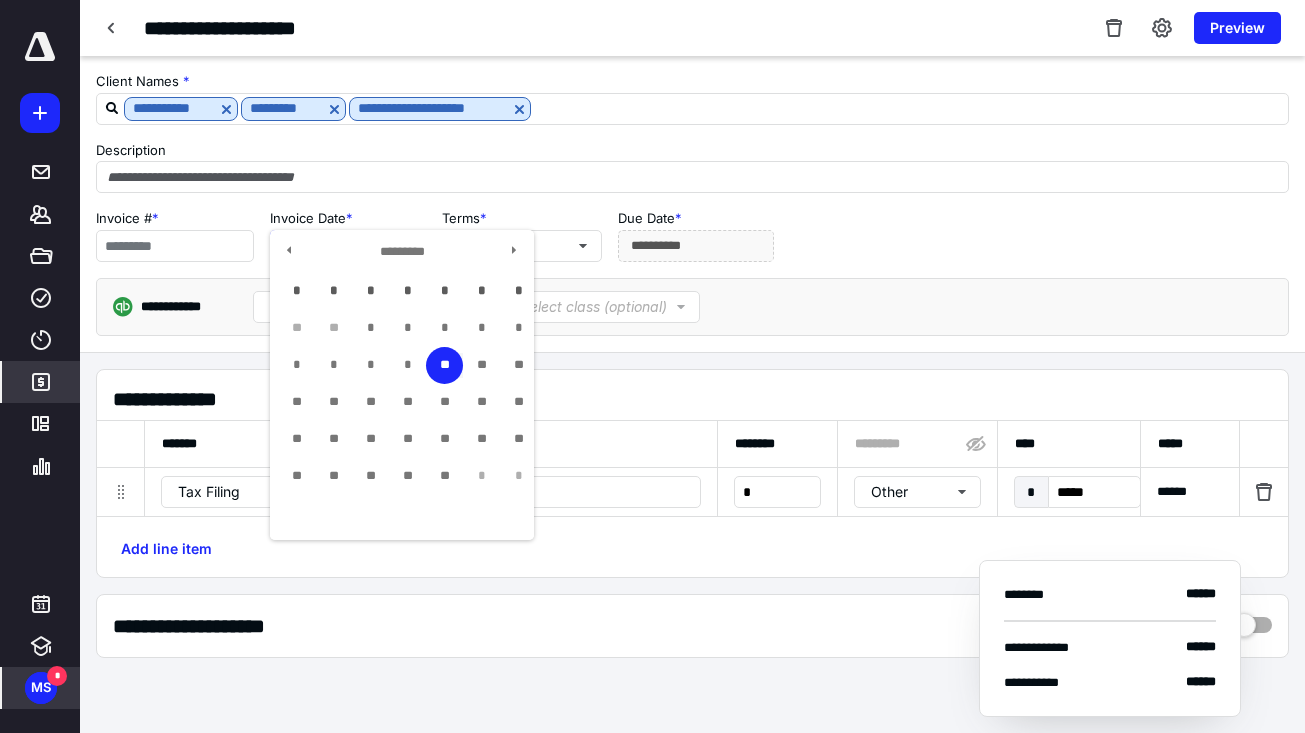 click on "********* * * * * * * * ** ** * * * * * * * * * ** ** ** ** ** ** ** ** ** ** ** ** ** ** ** ** ** ** ** ** ** ** * *" at bounding box center [402, 385] 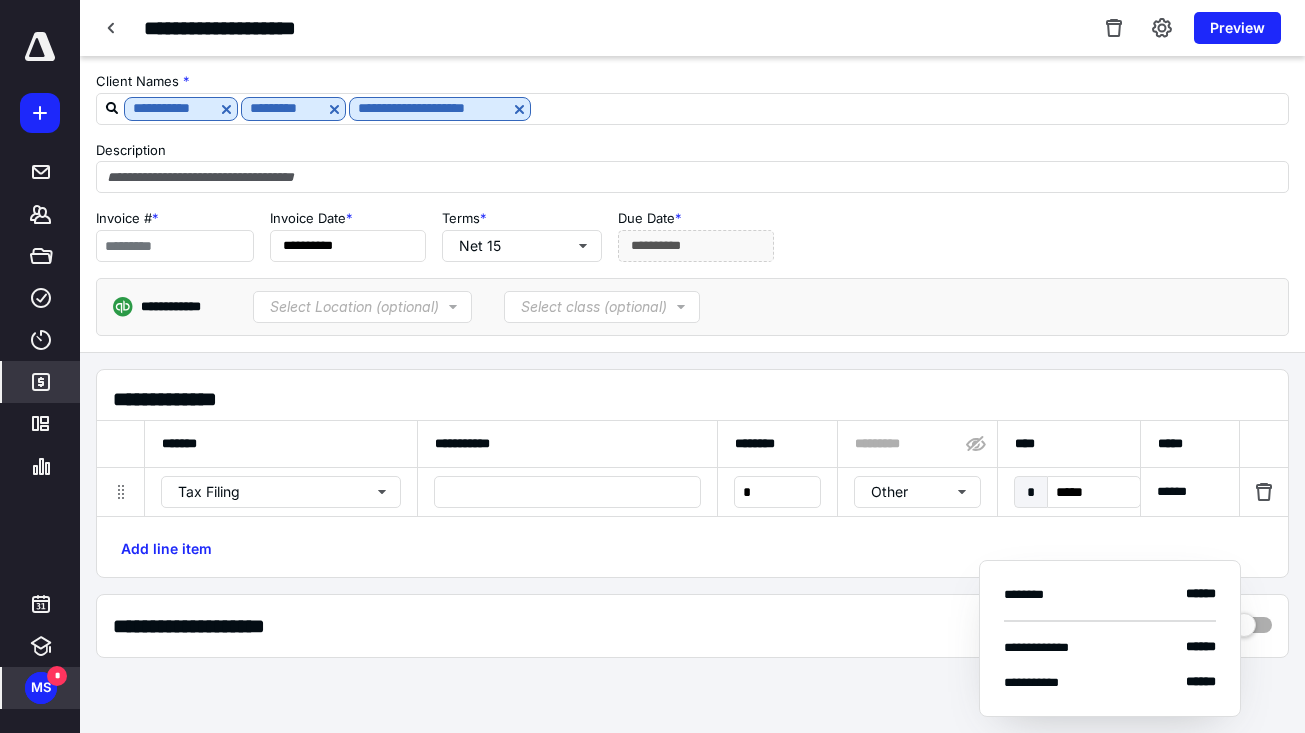 drag, startPoint x: 435, startPoint y: 217, endPoint x: 446, endPoint y: 215, distance: 11.18034 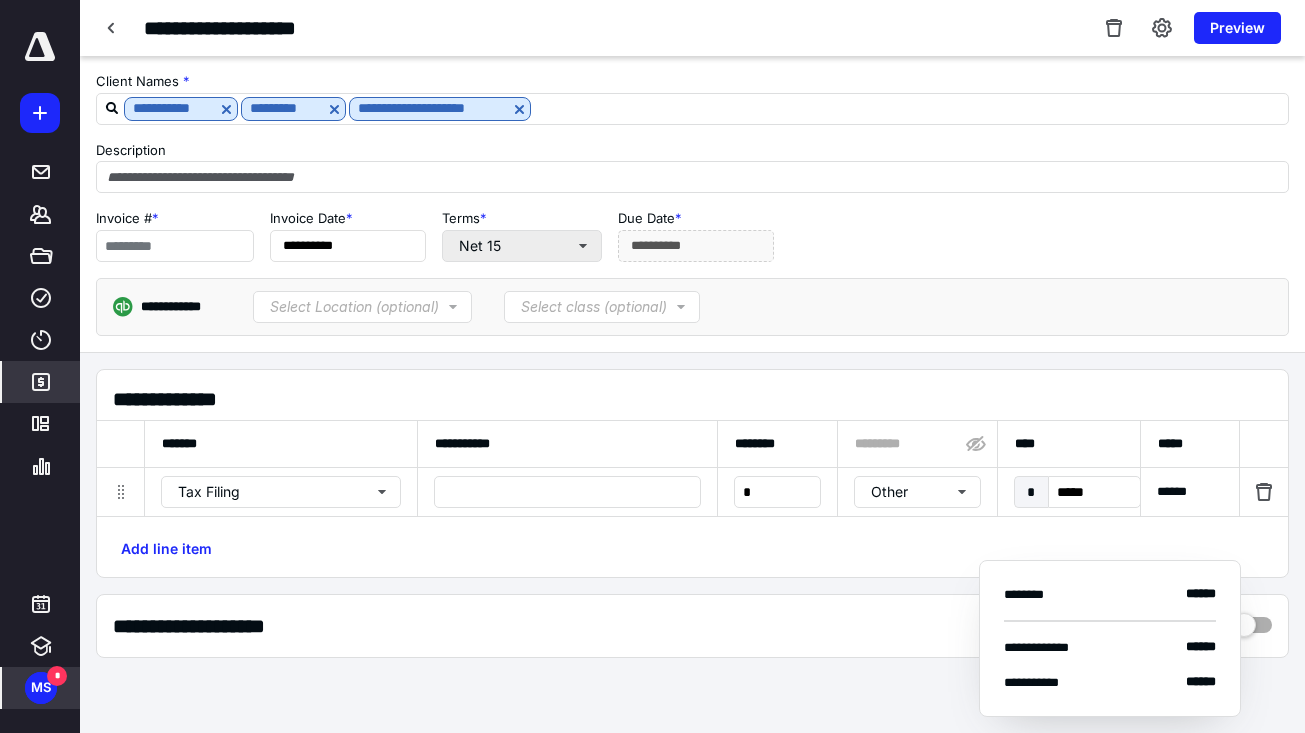 click on "Net 15" at bounding box center [522, 246] 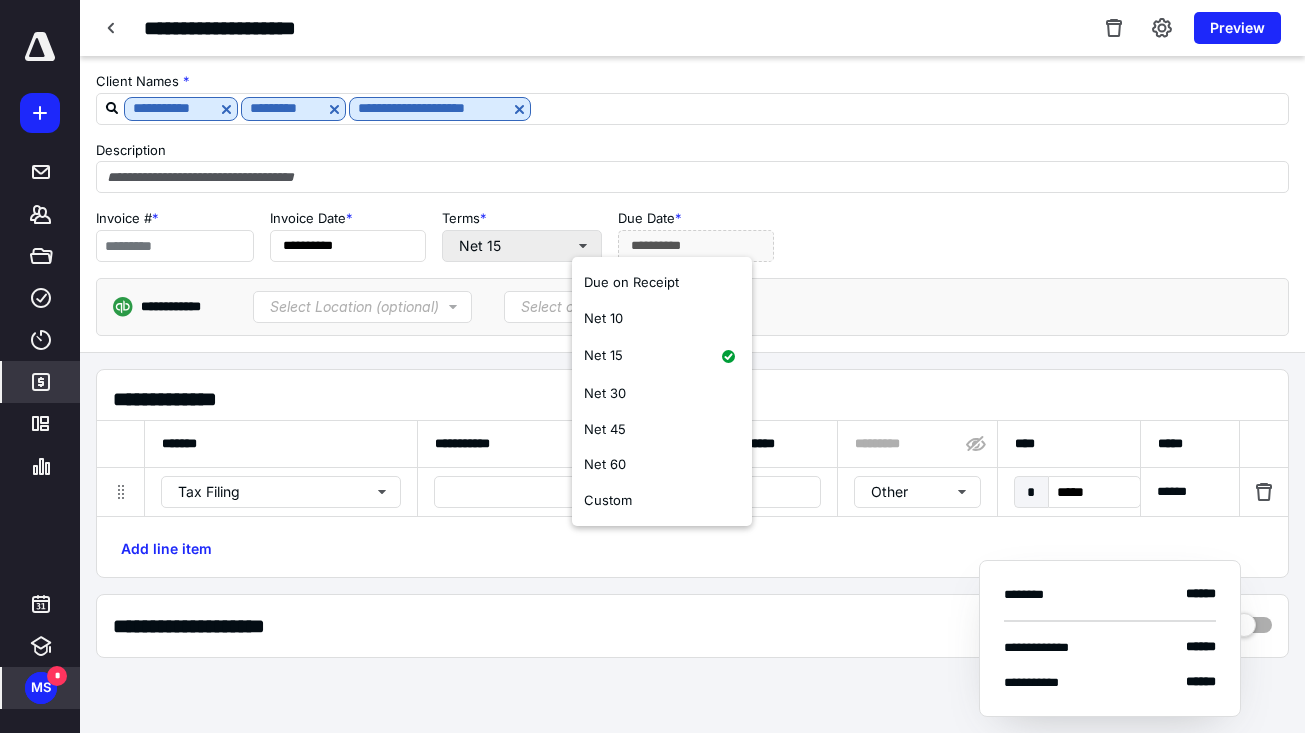 click on "Net 15" at bounding box center (522, 246) 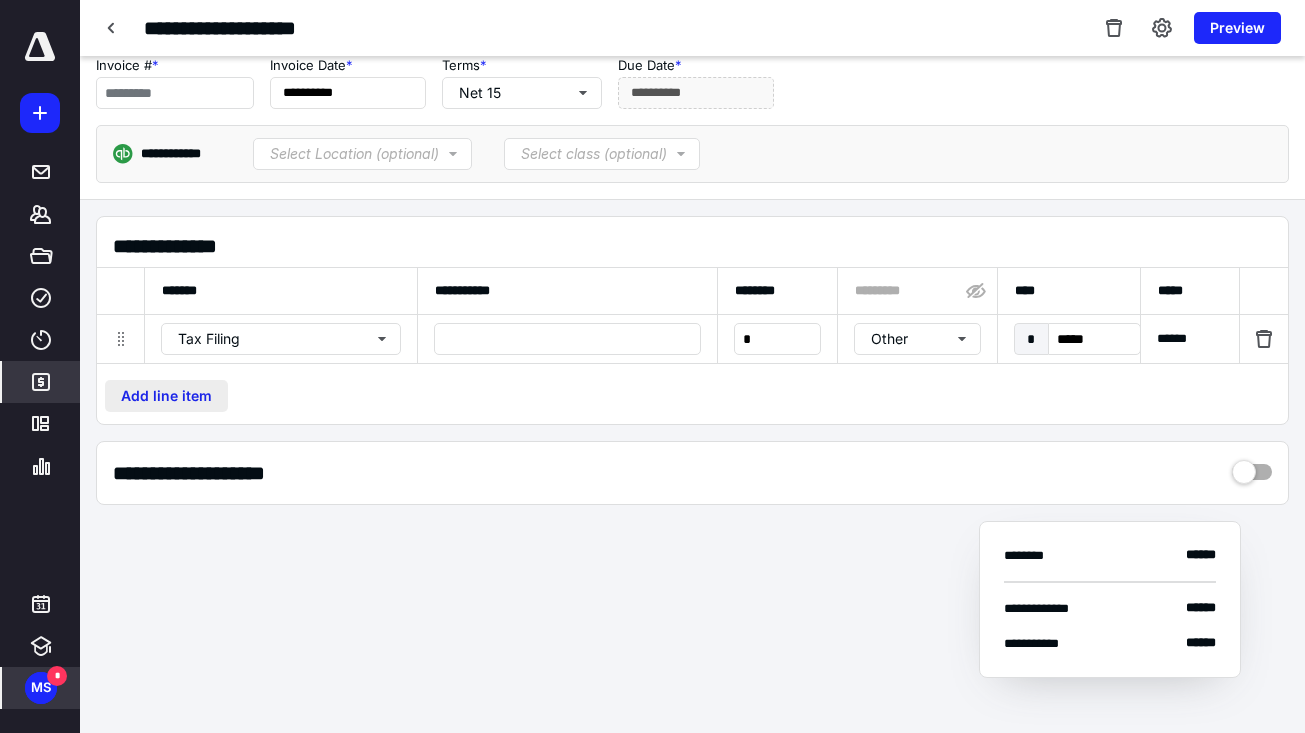 scroll, scrollTop: 153, scrollLeft: 0, axis: vertical 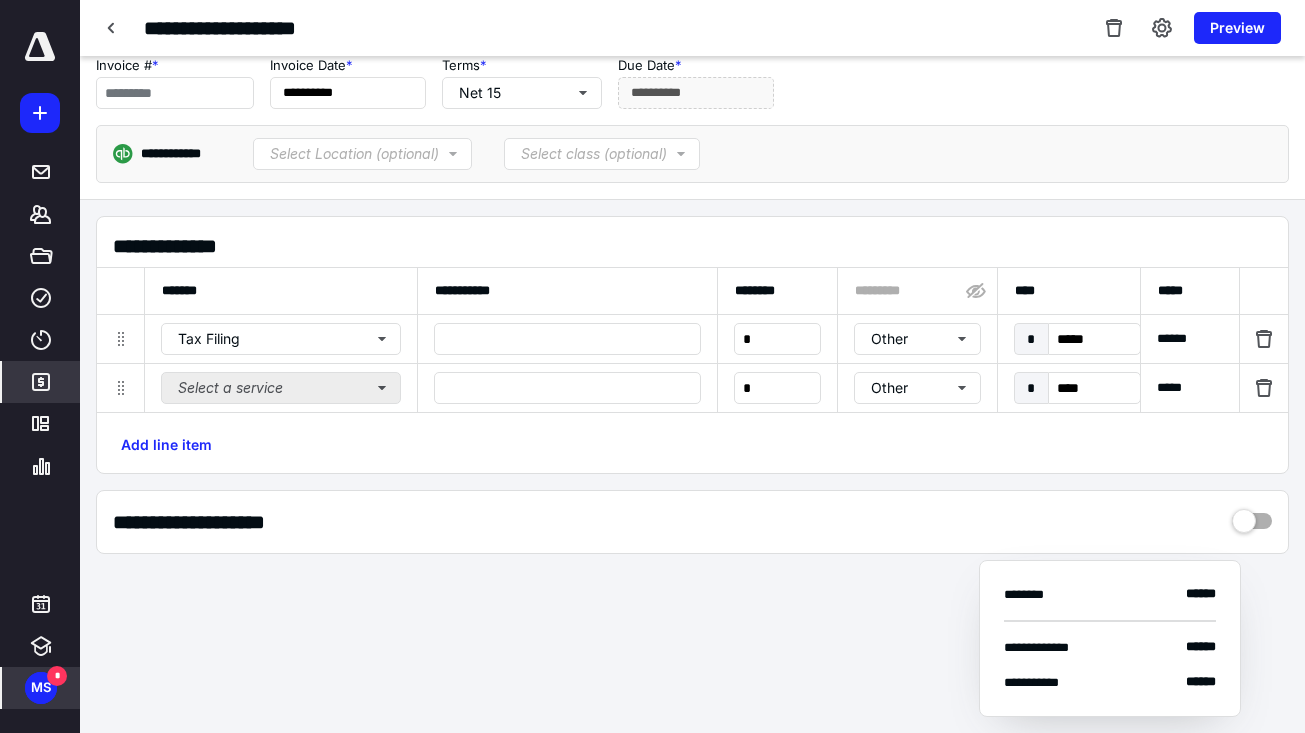 click on "Select a service" at bounding box center (281, 388) 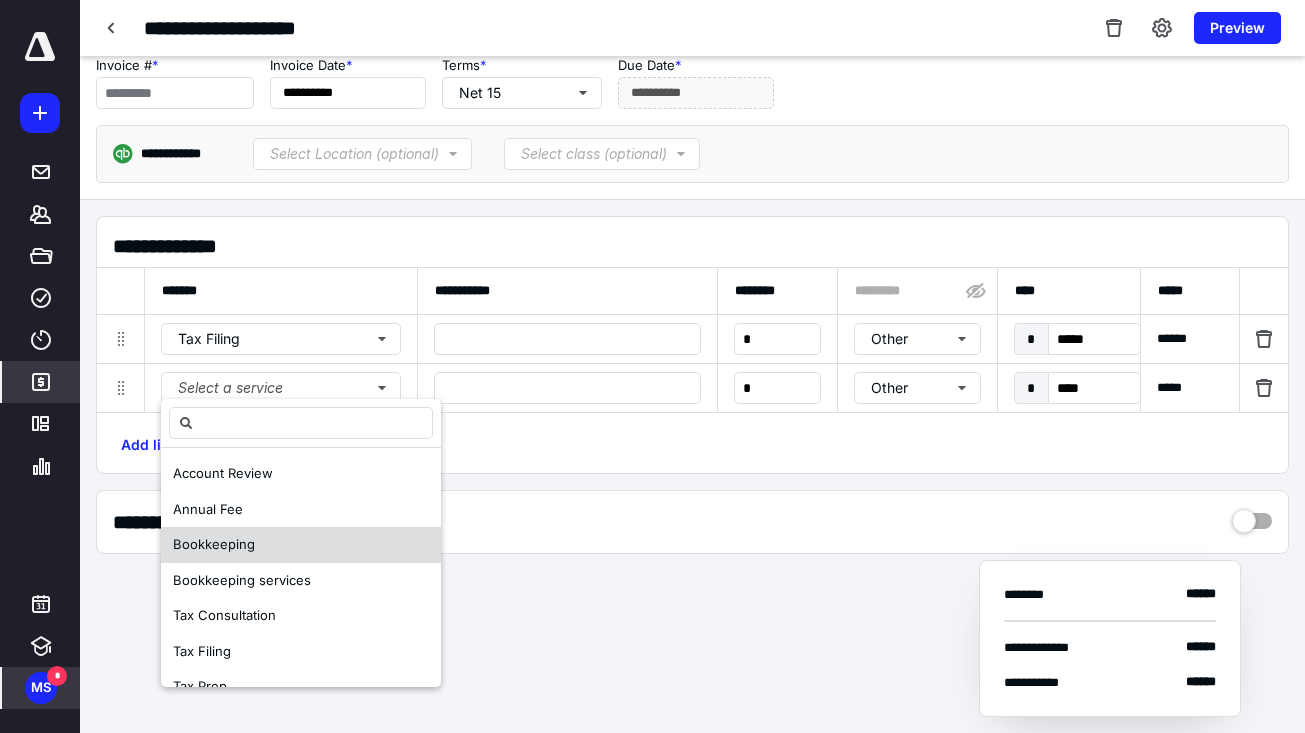 click on "Bookkeeping" at bounding box center (214, 544) 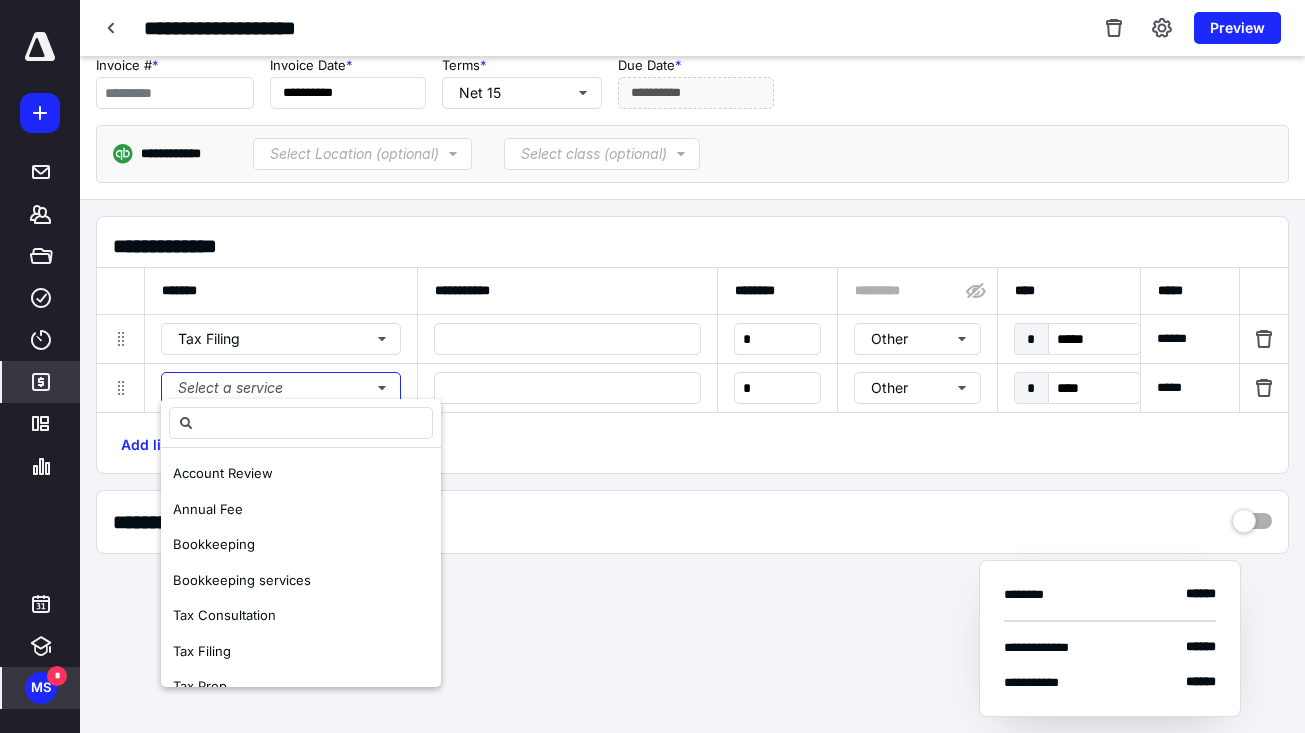 scroll, scrollTop: 6, scrollLeft: 0, axis: vertical 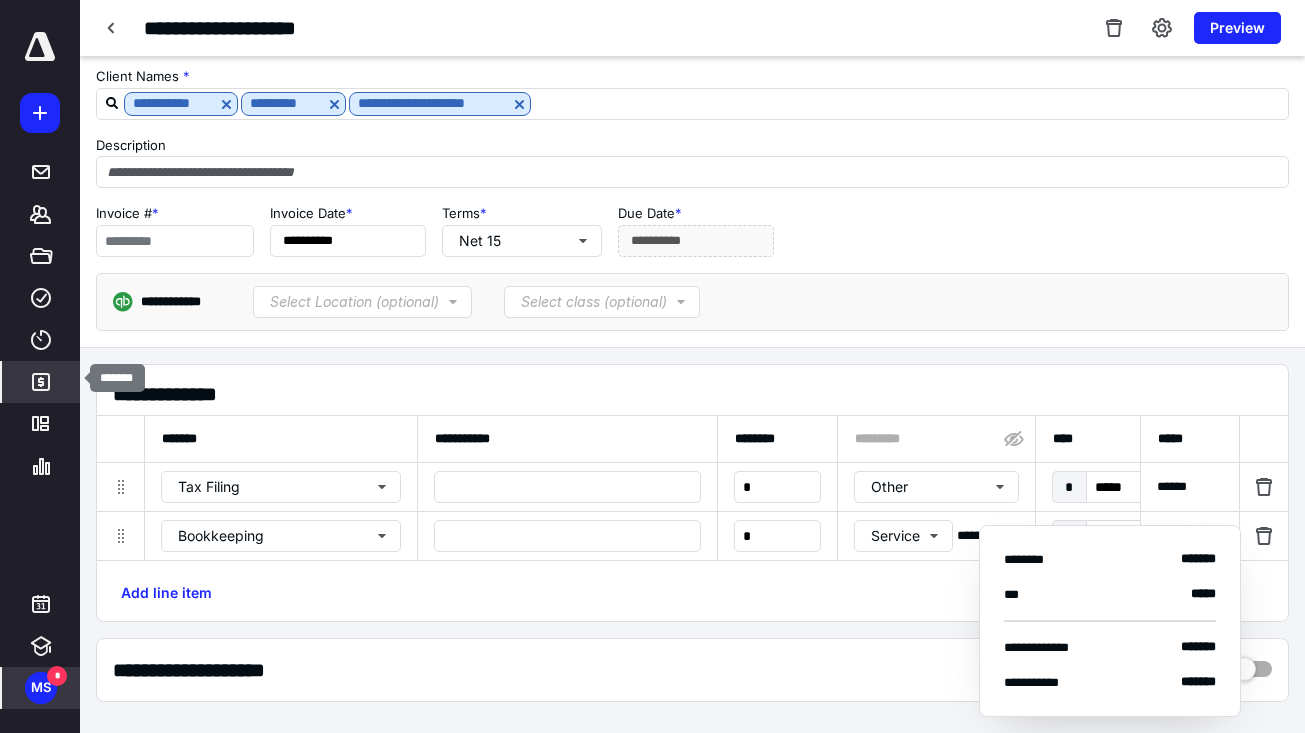 click on "*******" at bounding box center (41, 382) 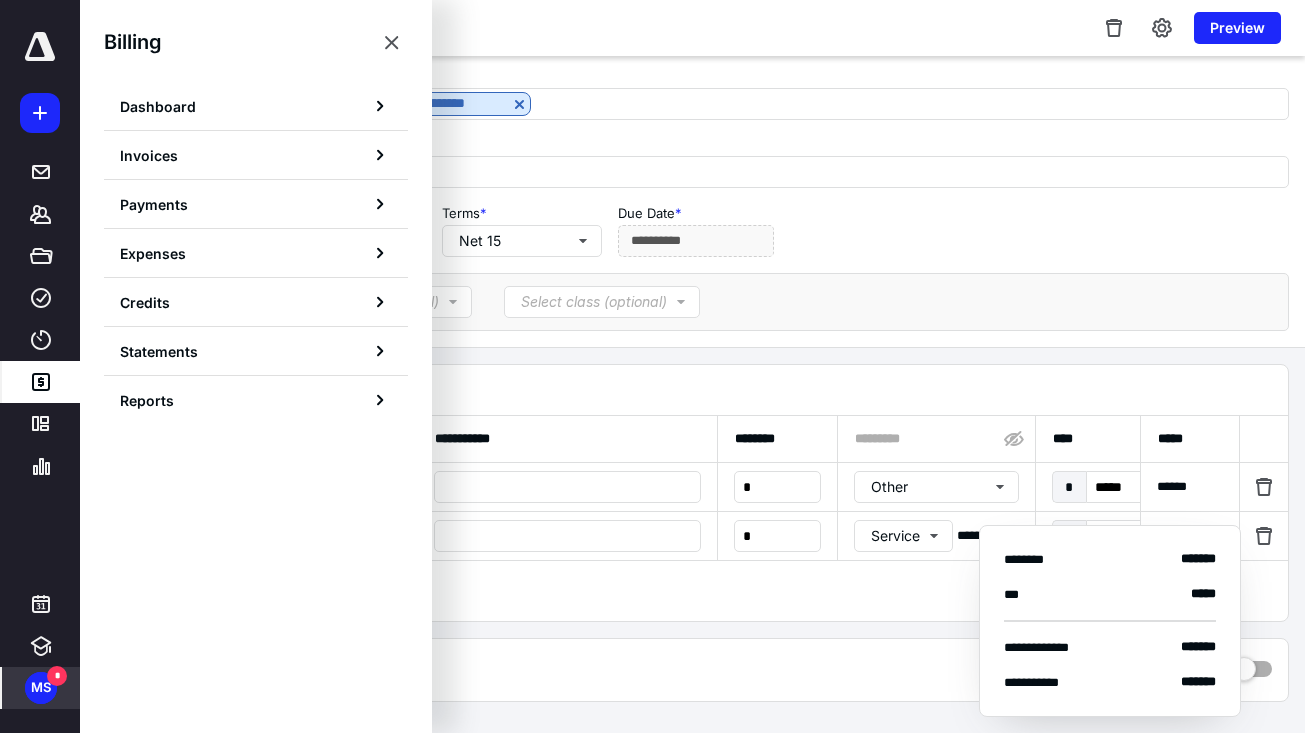 click on "Payments" at bounding box center (256, 204) 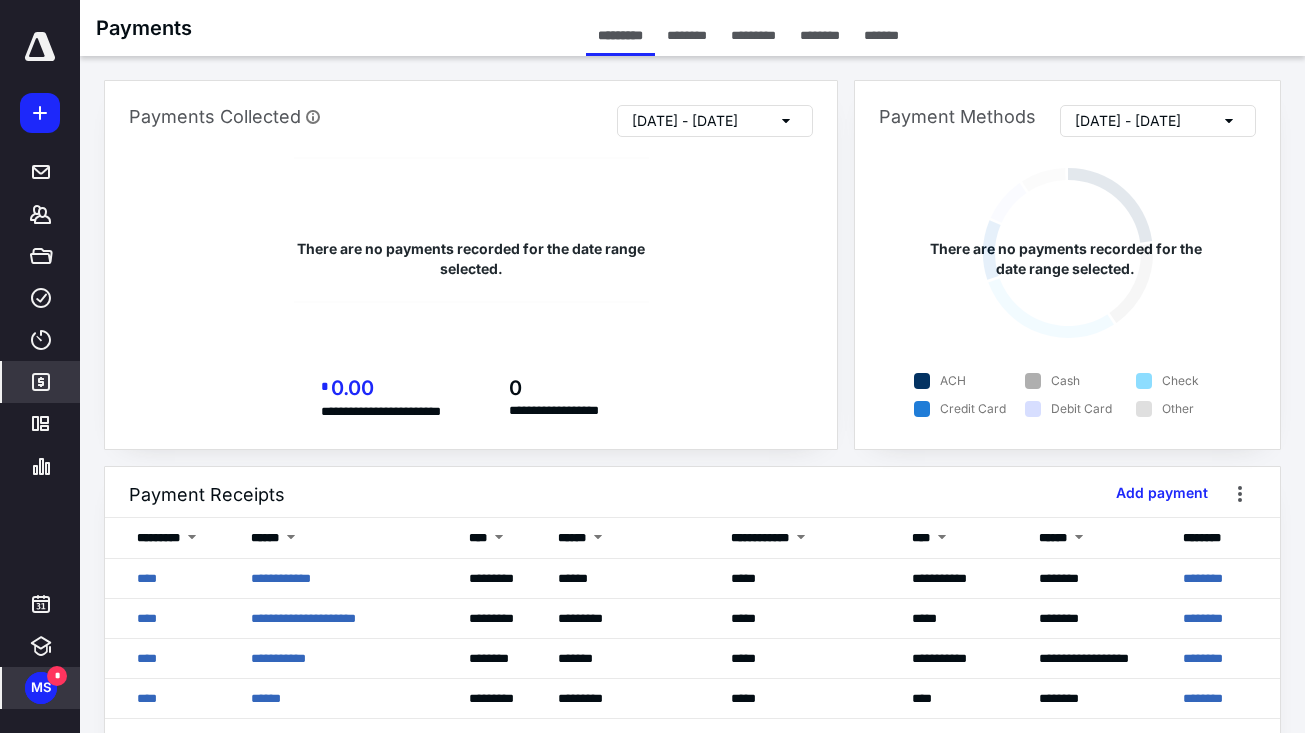 scroll, scrollTop: 0, scrollLeft: 0, axis: both 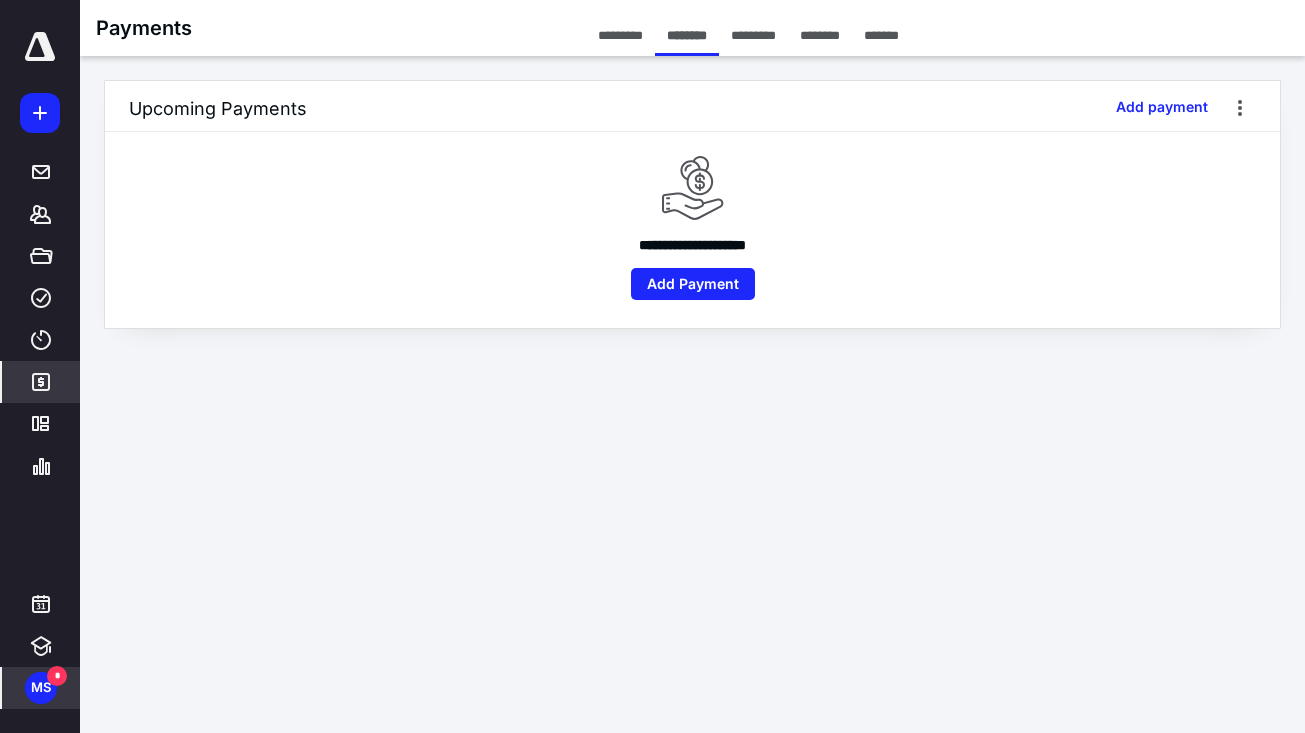 click on "*********" at bounding box center (753, 35) 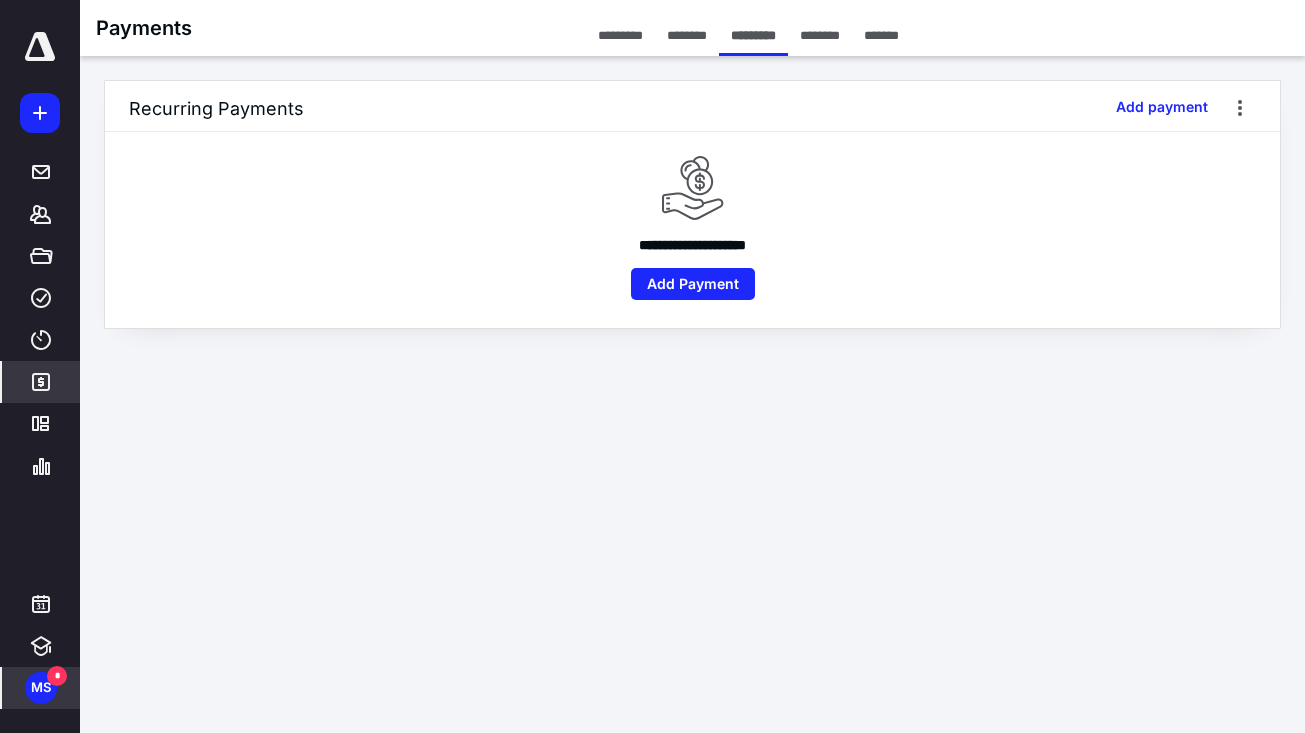 click on "*********" at bounding box center (620, 35) 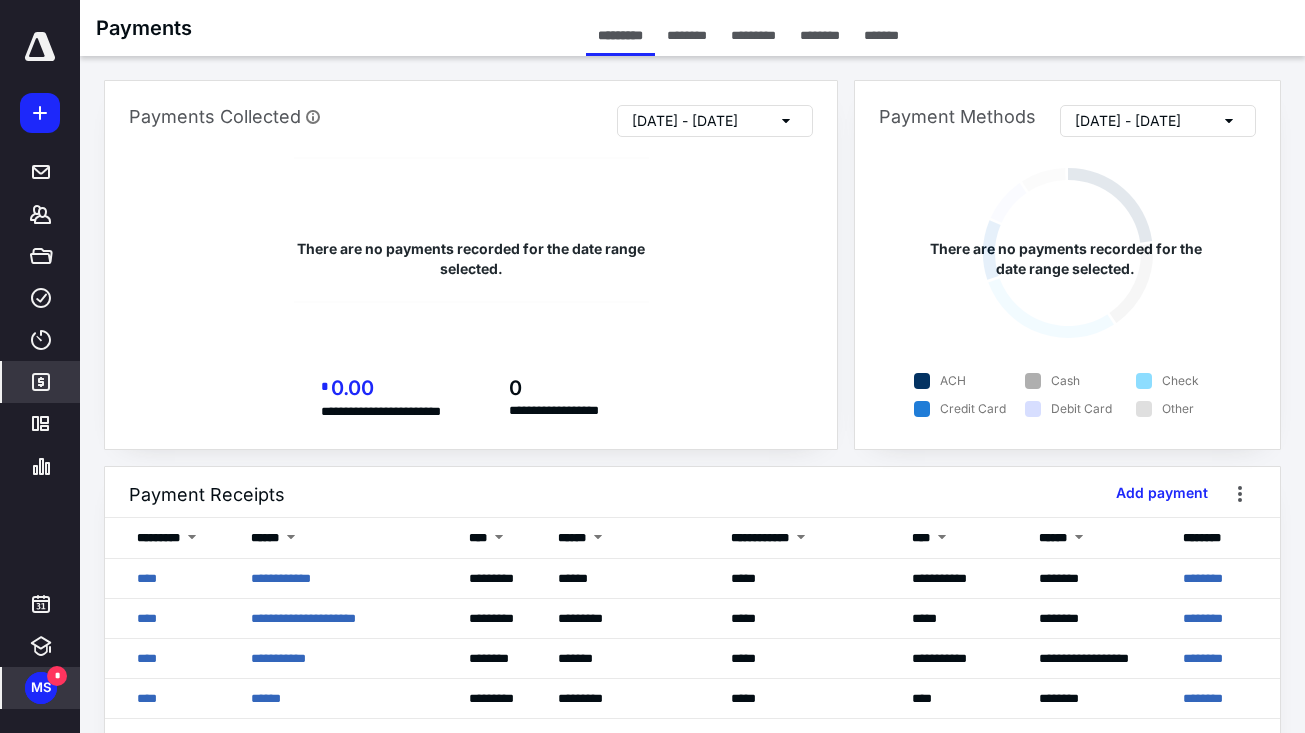 click on "********" at bounding box center [687, 35] 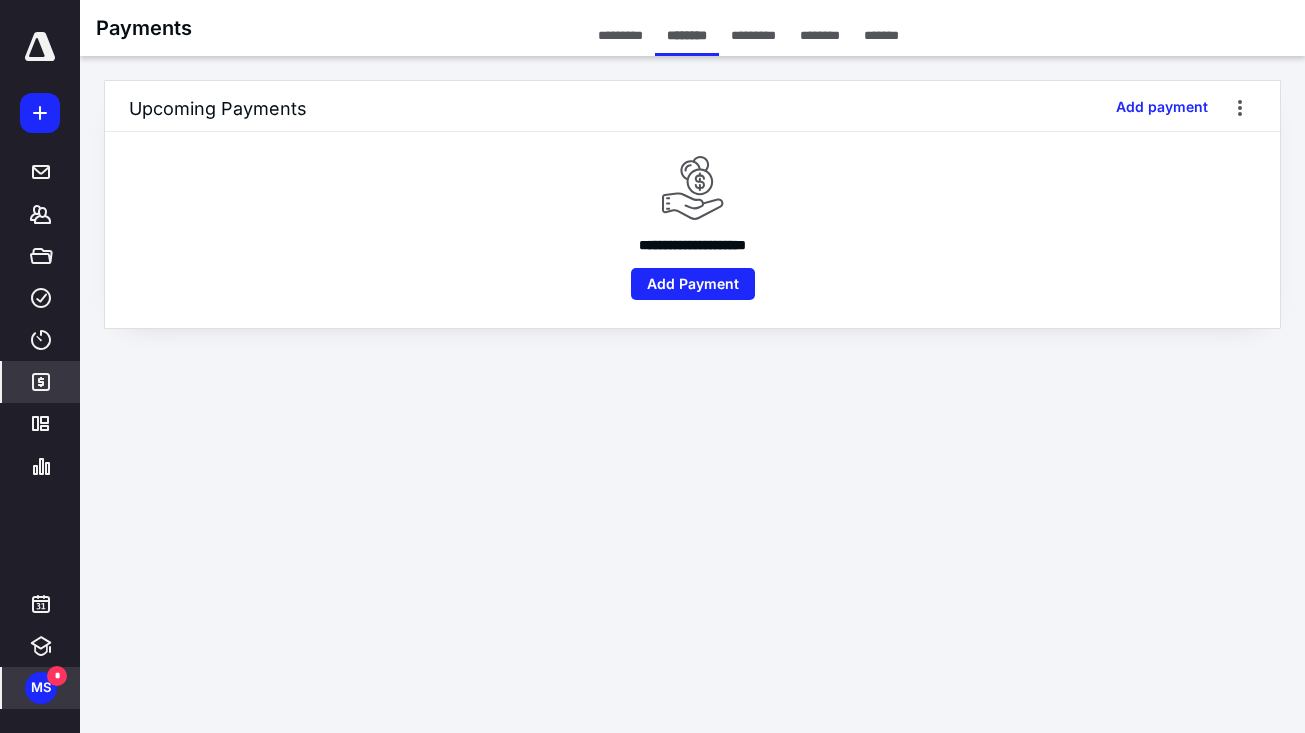 click on "********" at bounding box center [820, 35] 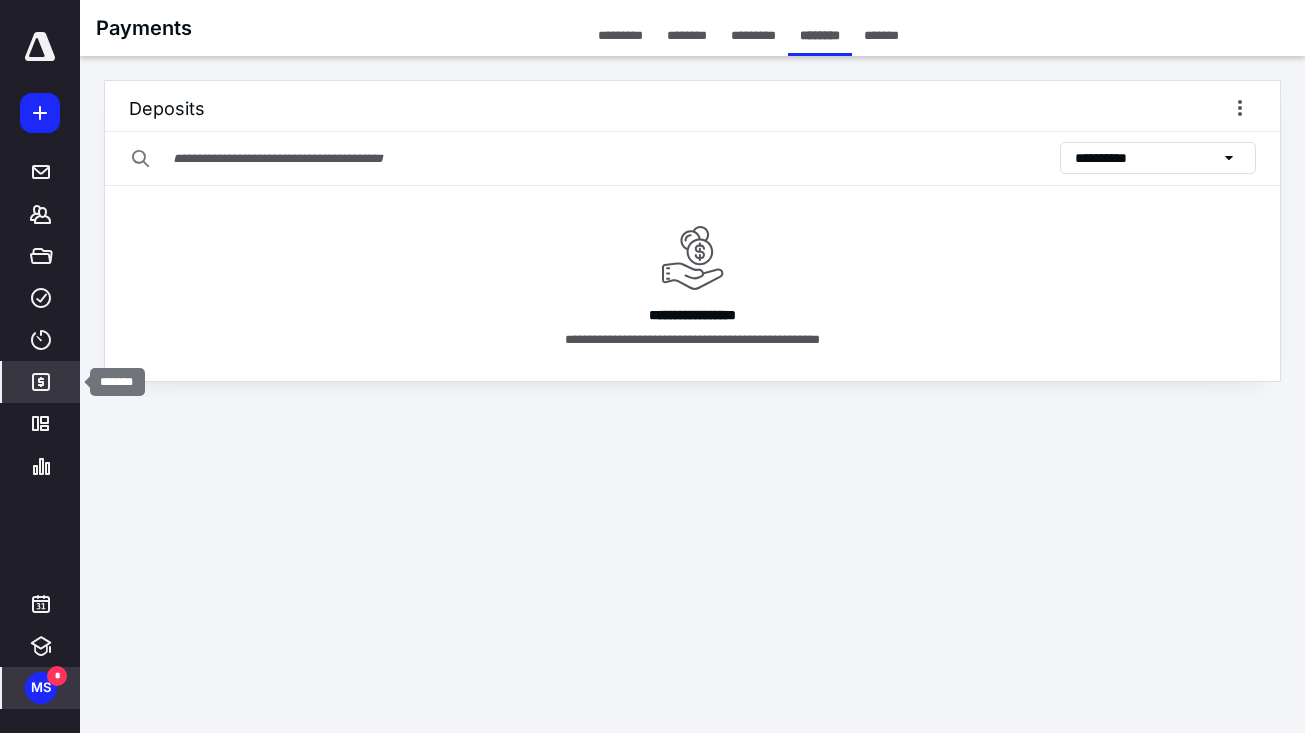 click on "*******" at bounding box center (41, 382) 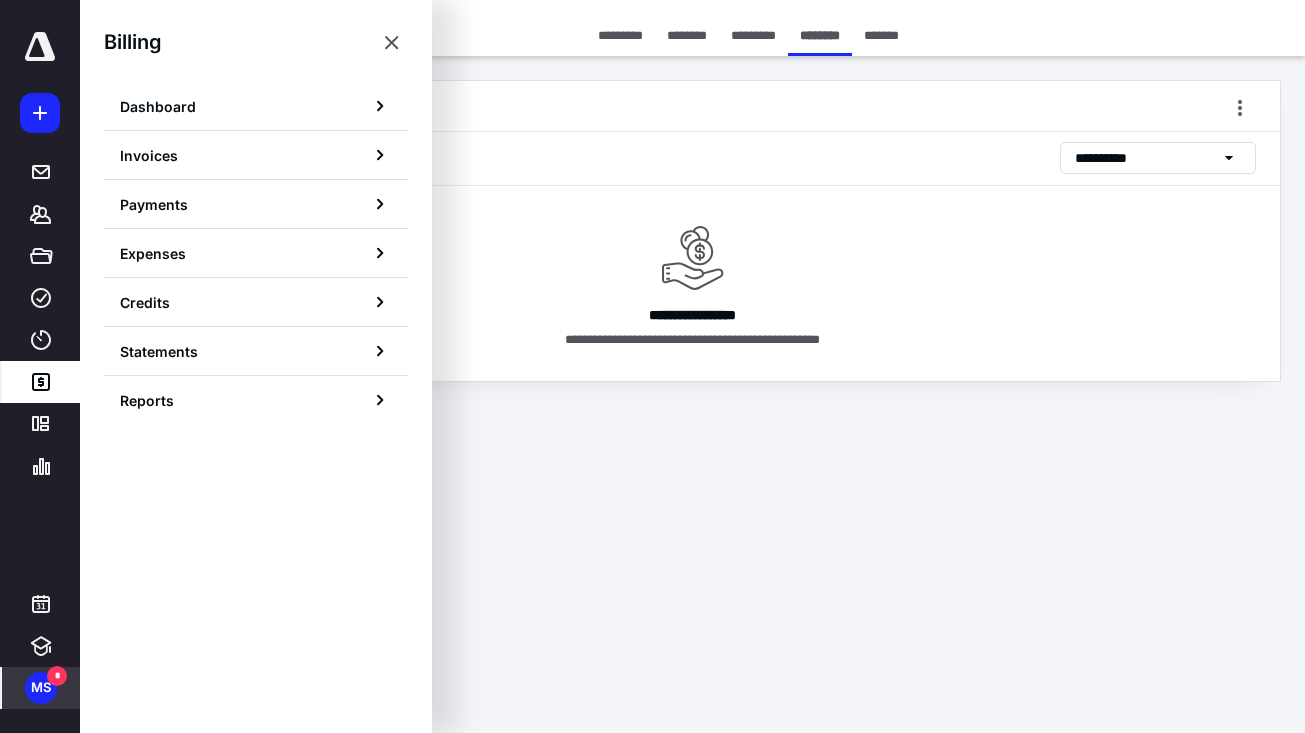 click on "Payments" at bounding box center (256, 204) 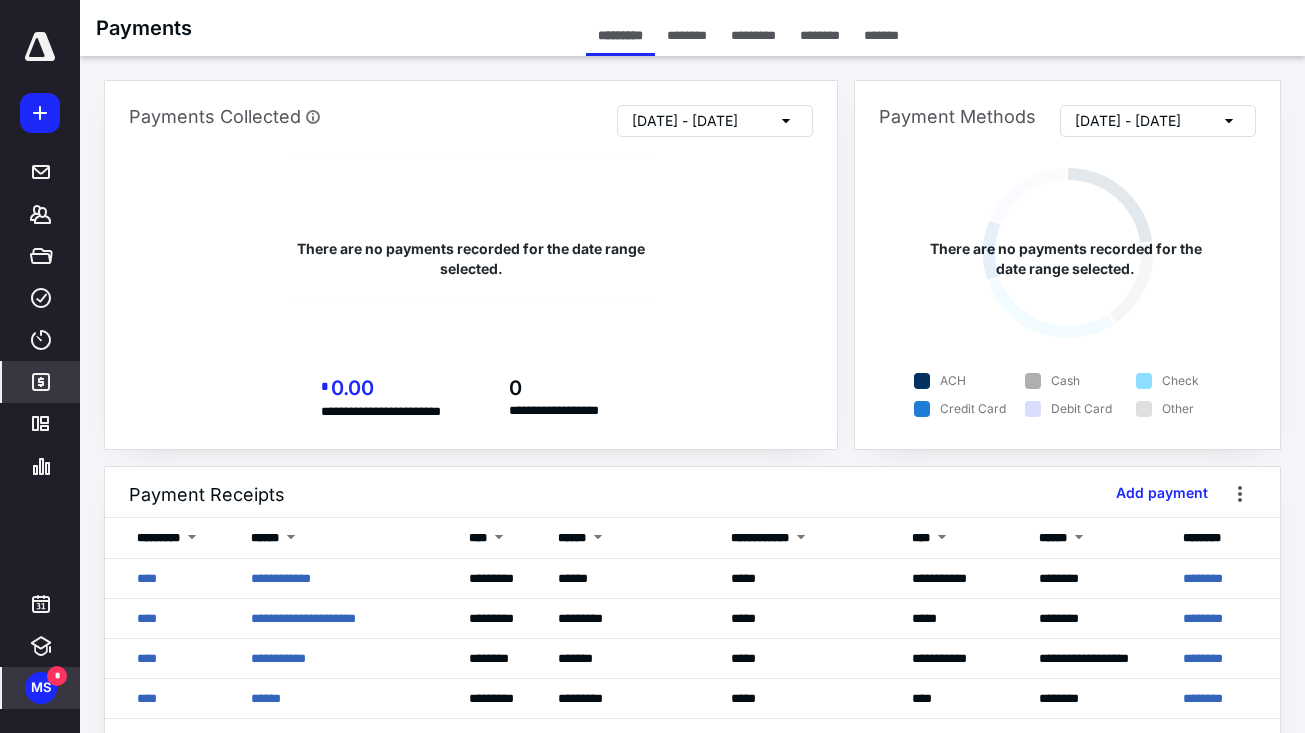 click on "********" at bounding box center (820, 35) 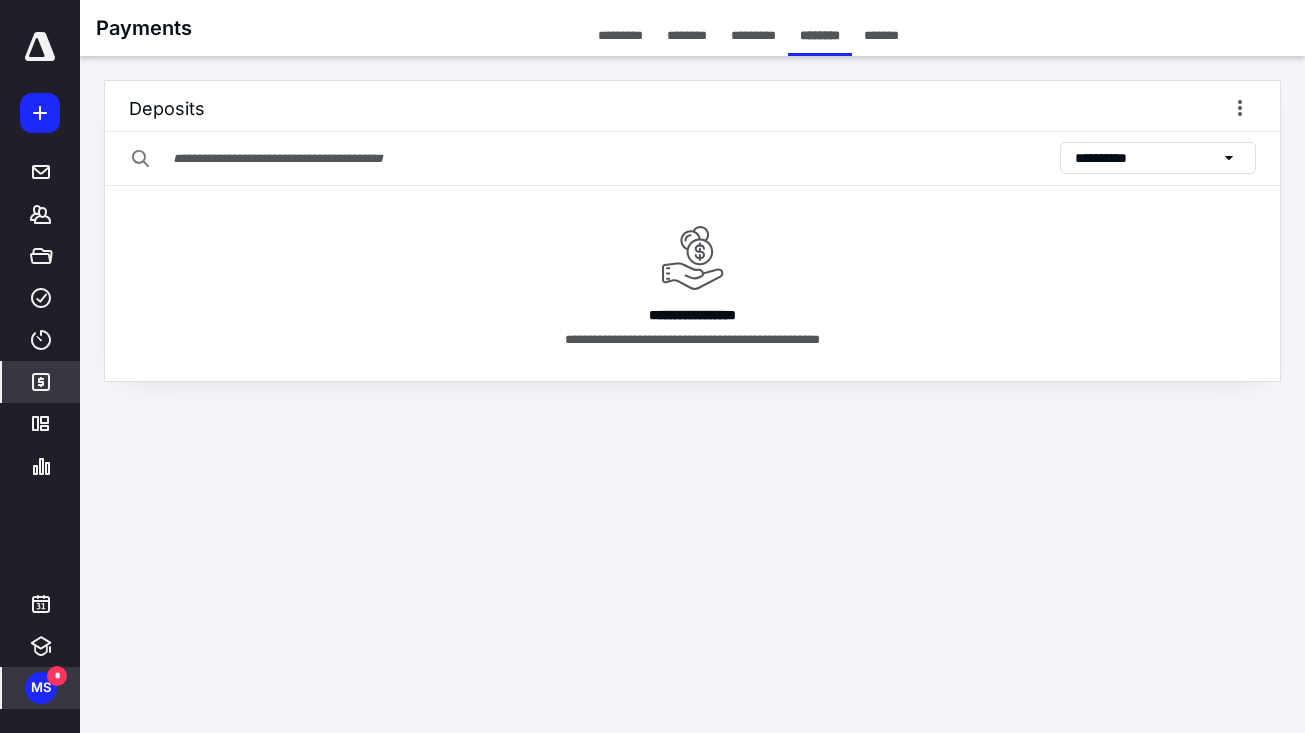 scroll, scrollTop: 0, scrollLeft: 0, axis: both 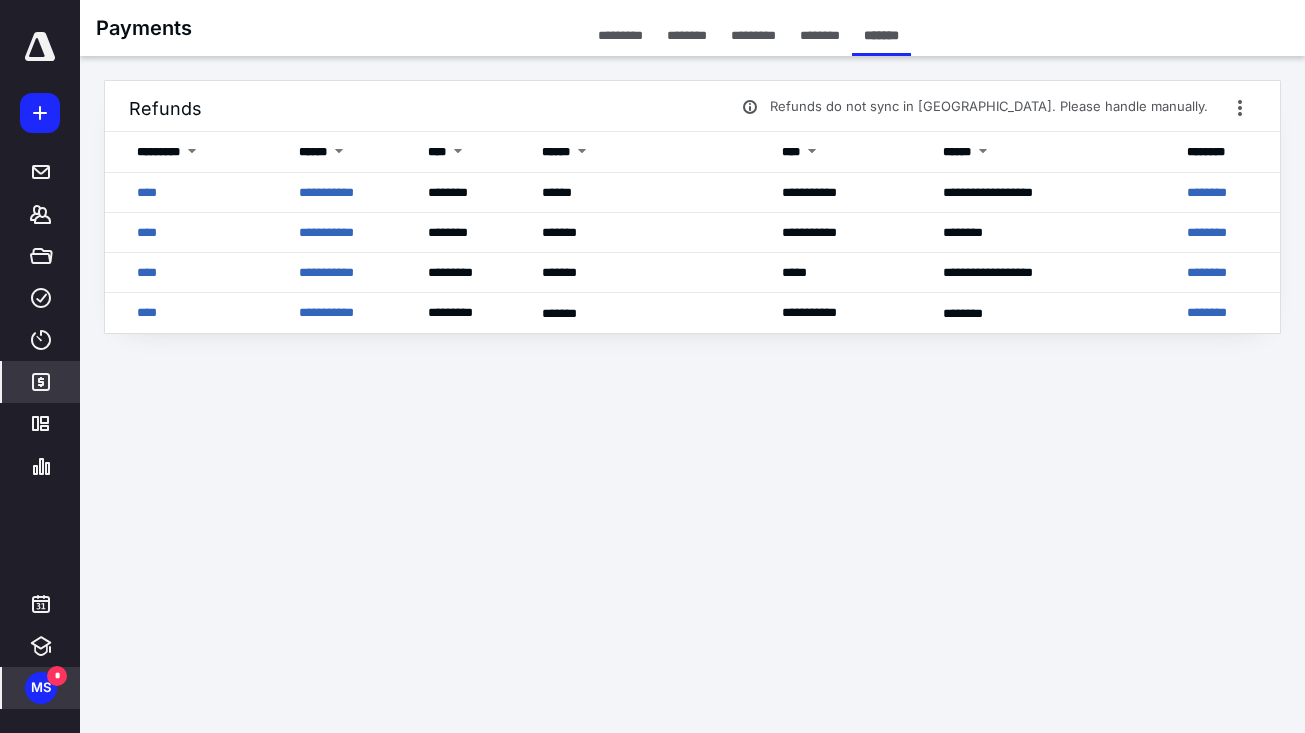 click on "**********" at bounding box center [652, 366] 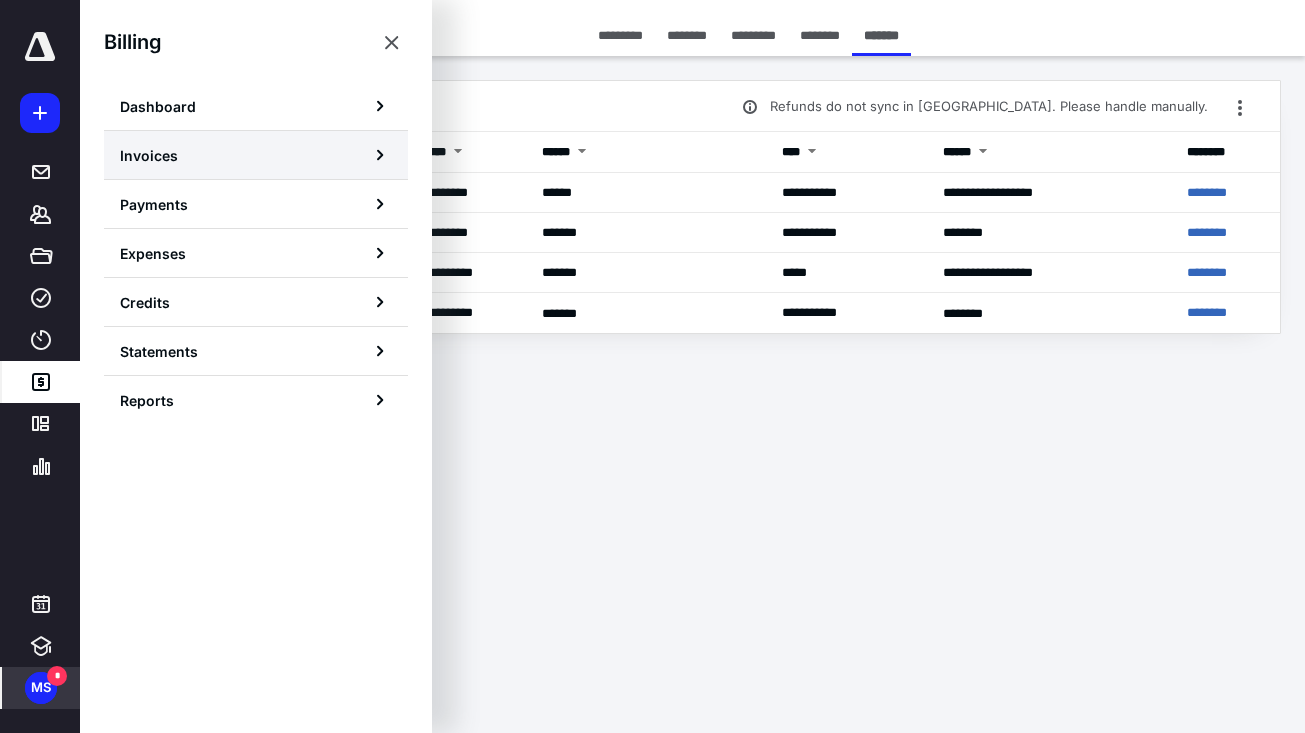 scroll, scrollTop: -30, scrollLeft: -2, axis: both 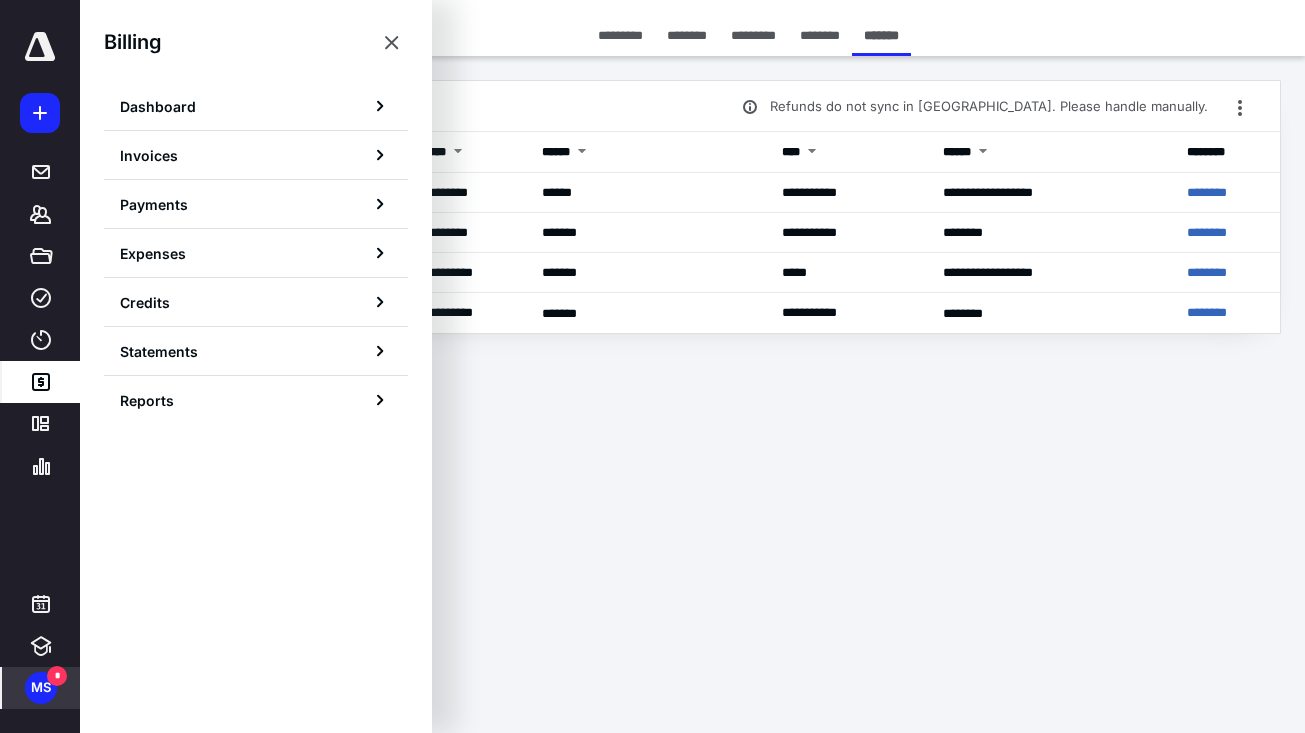 click on "Expenses" at bounding box center (256, 253) 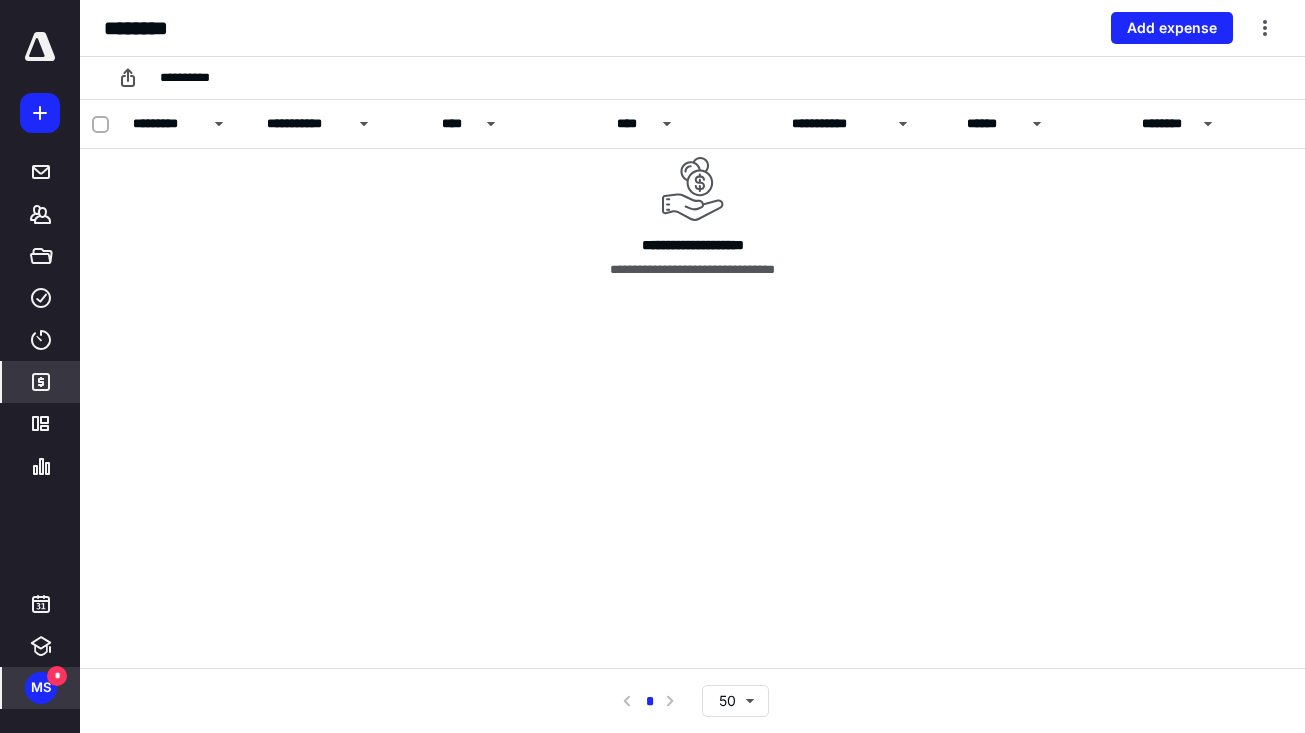 scroll, scrollTop: -3, scrollLeft: 0, axis: vertical 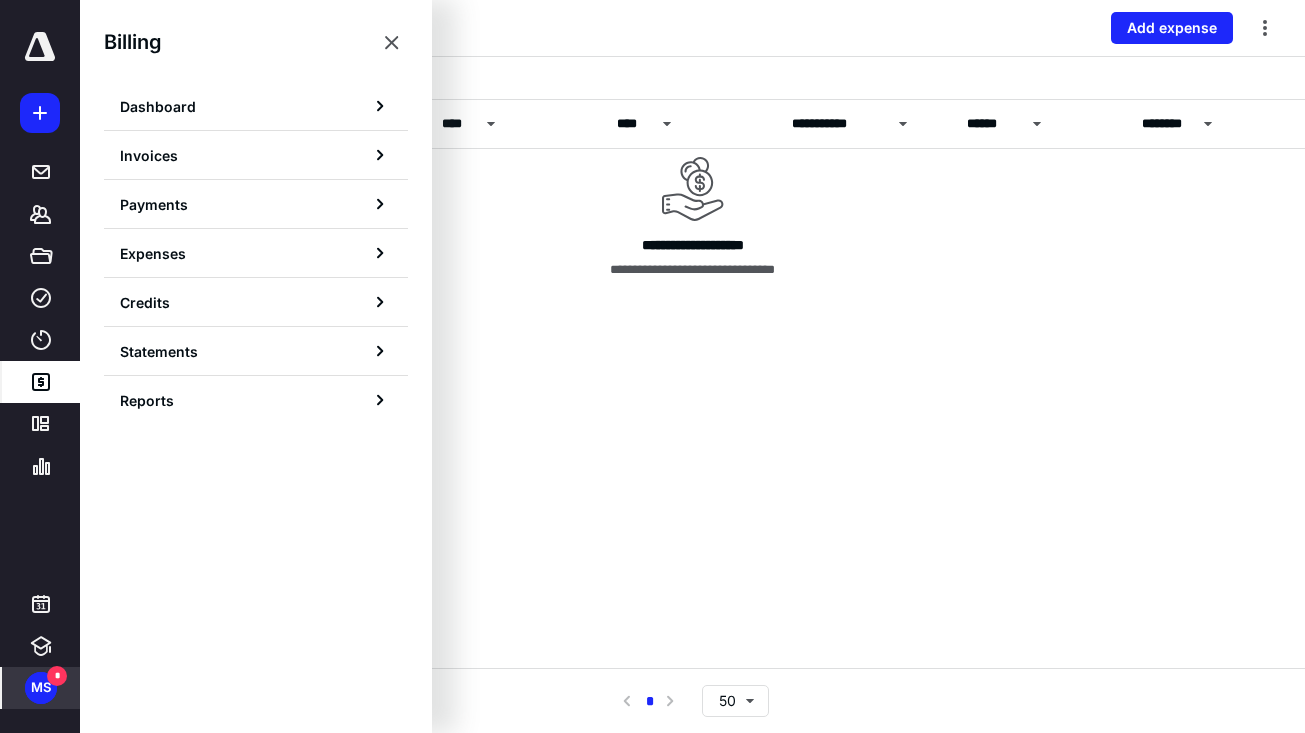 click on "Credits" at bounding box center [256, 302] 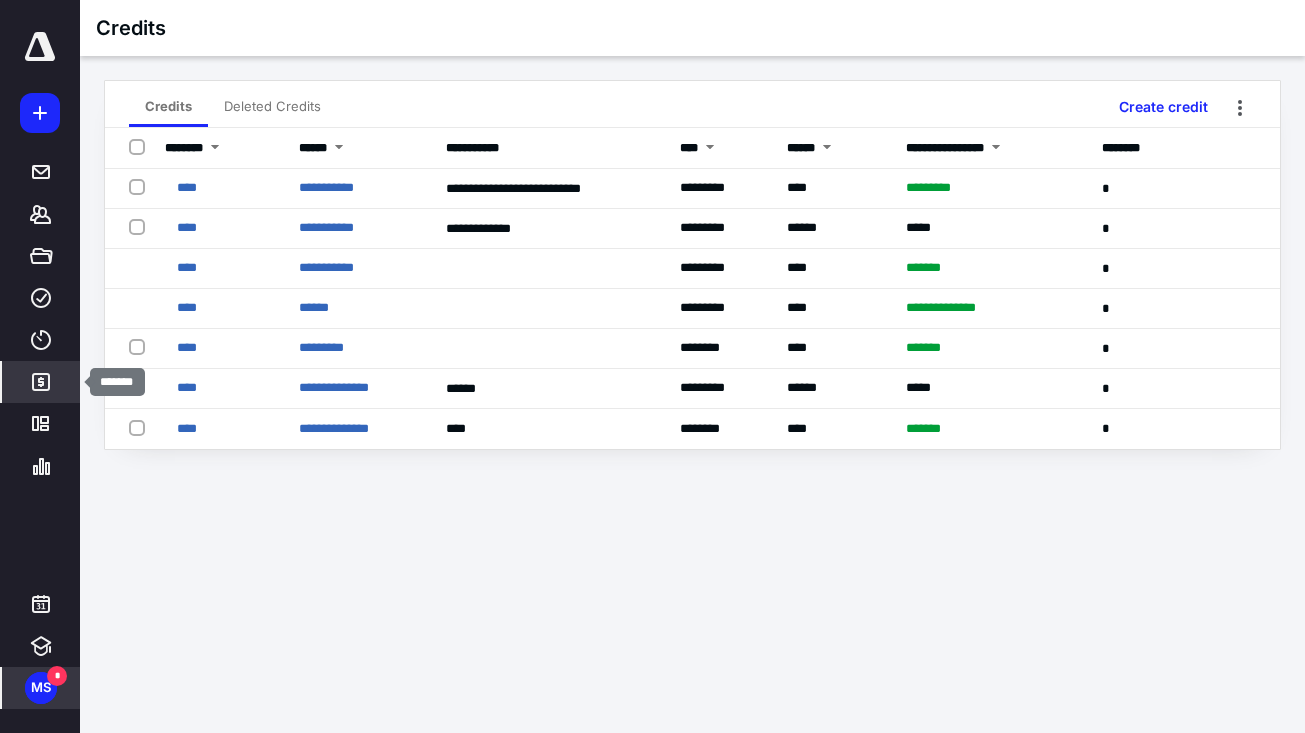 click on "*******" at bounding box center [41, 382] 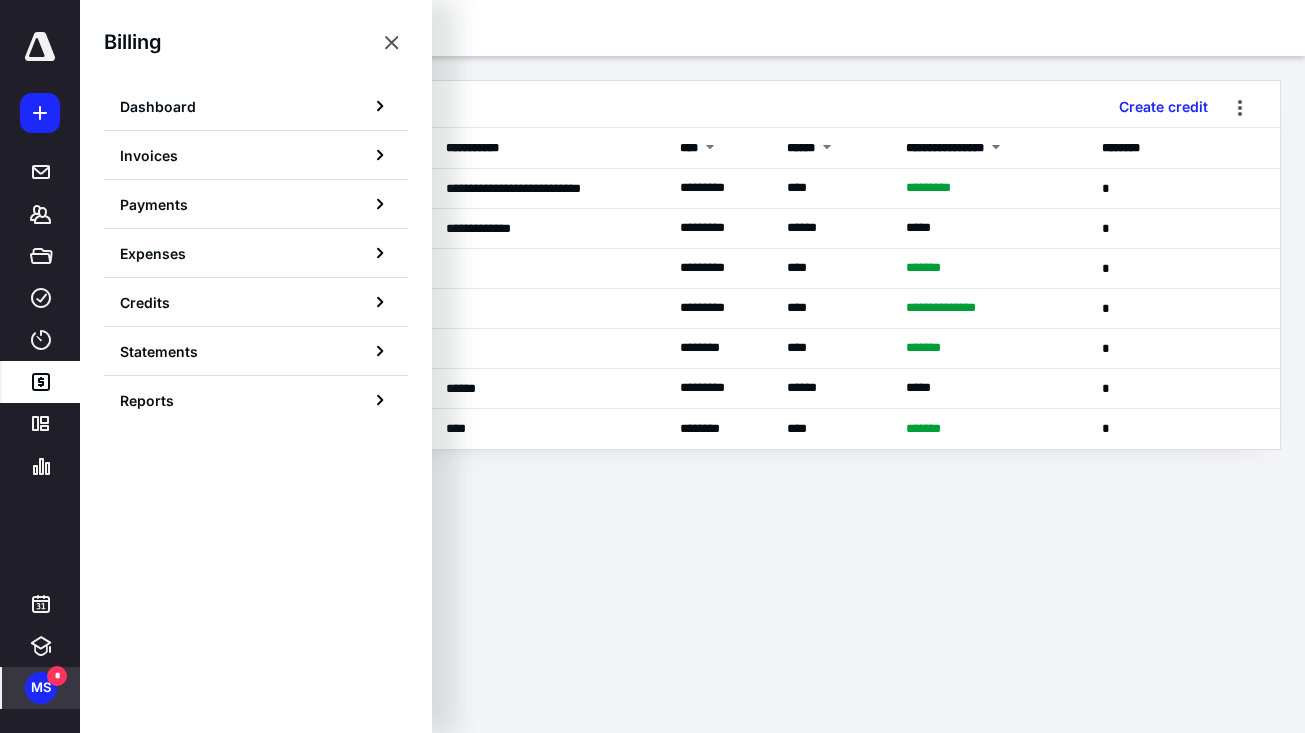 click on "Reports" at bounding box center (256, 400) 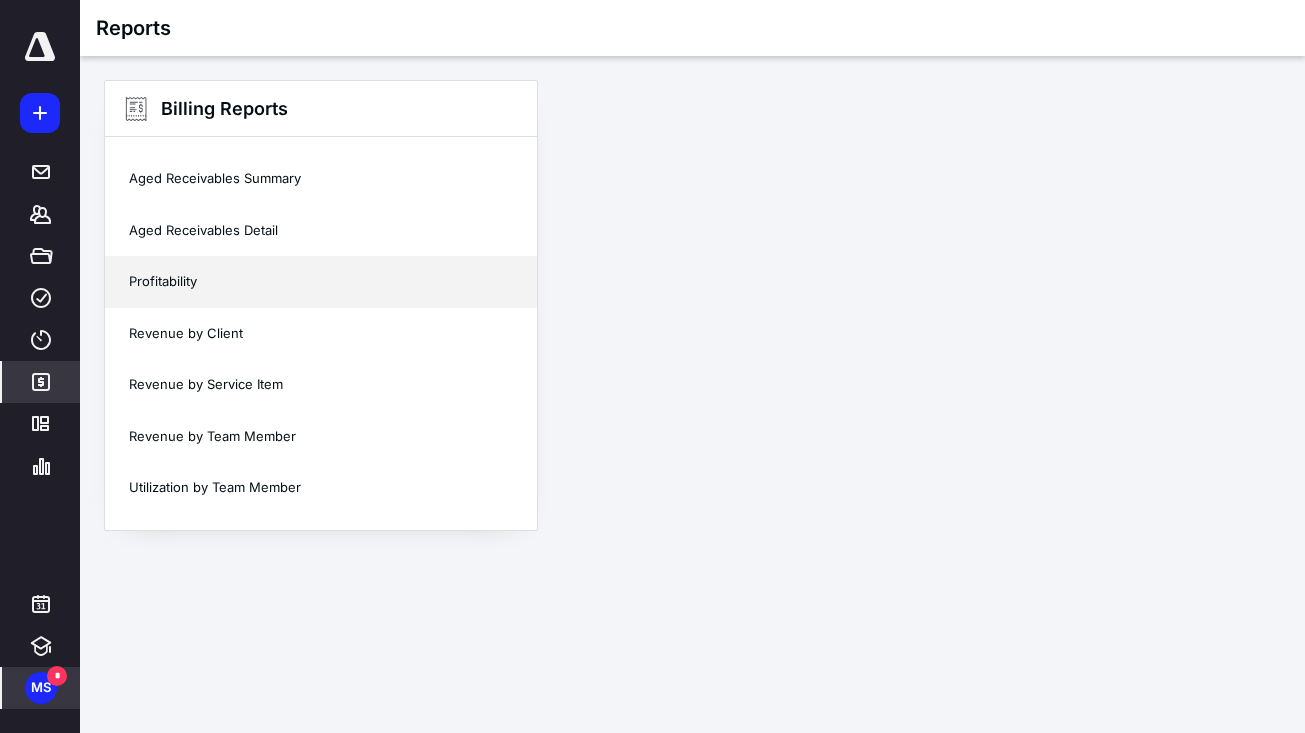 click on "Profitability" at bounding box center (321, 282) 